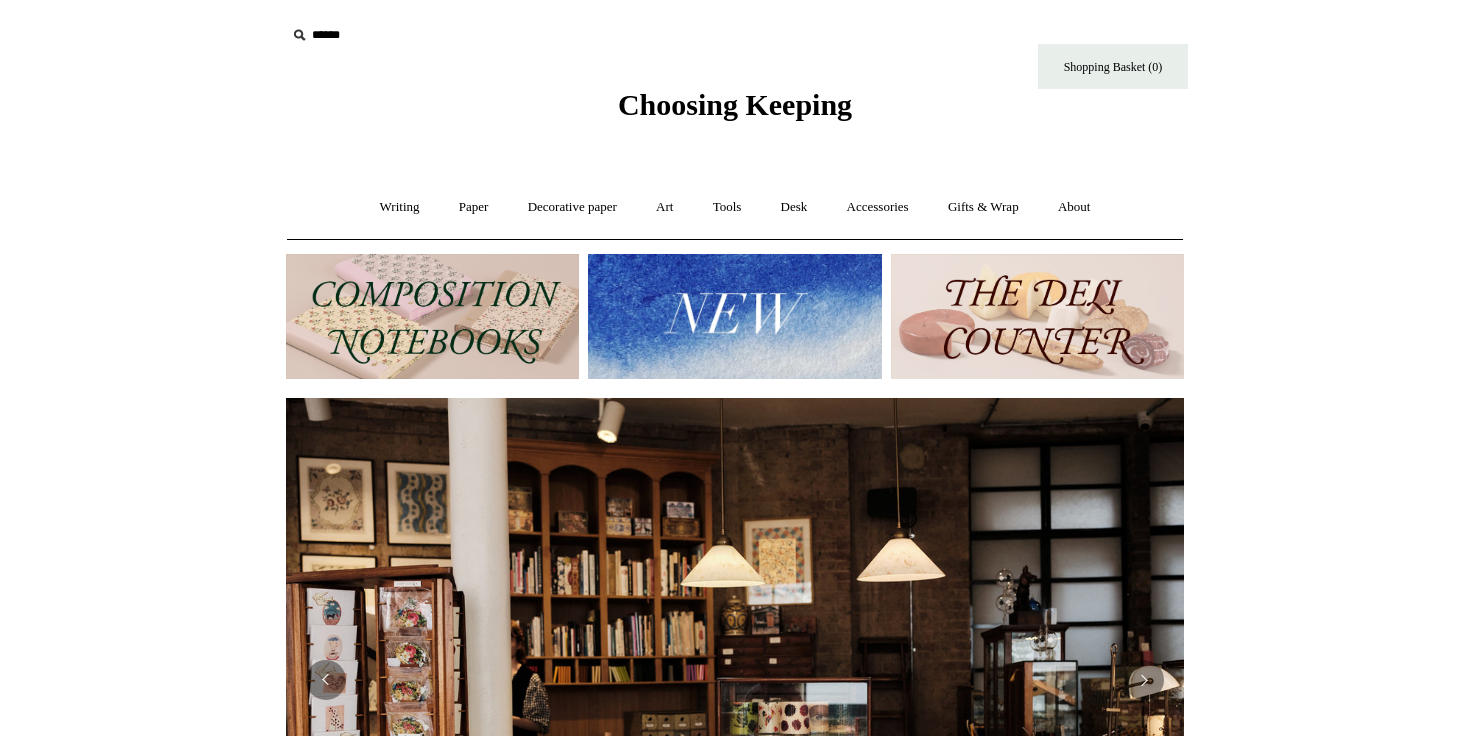 scroll, scrollTop: 0, scrollLeft: 0, axis: both 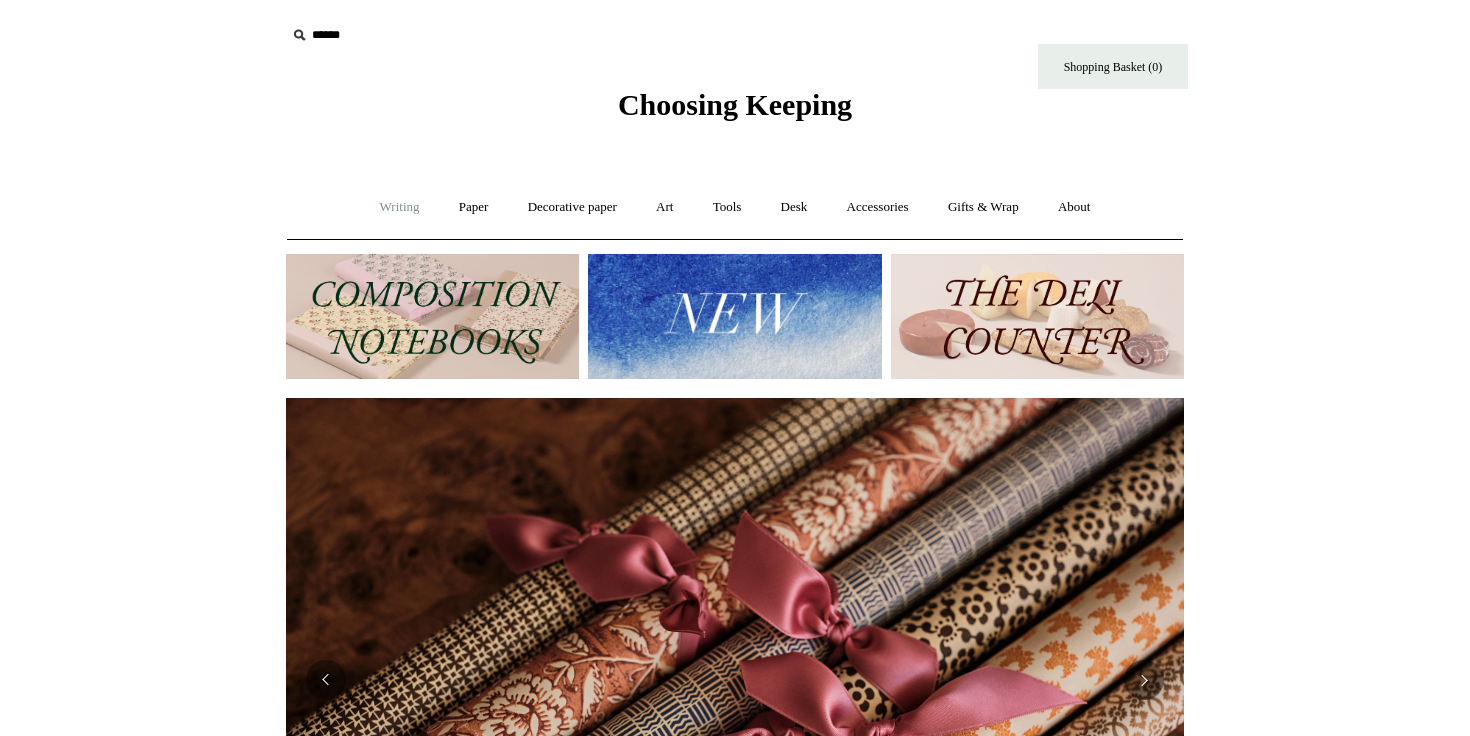 click on "Writing +" at bounding box center (400, 207) 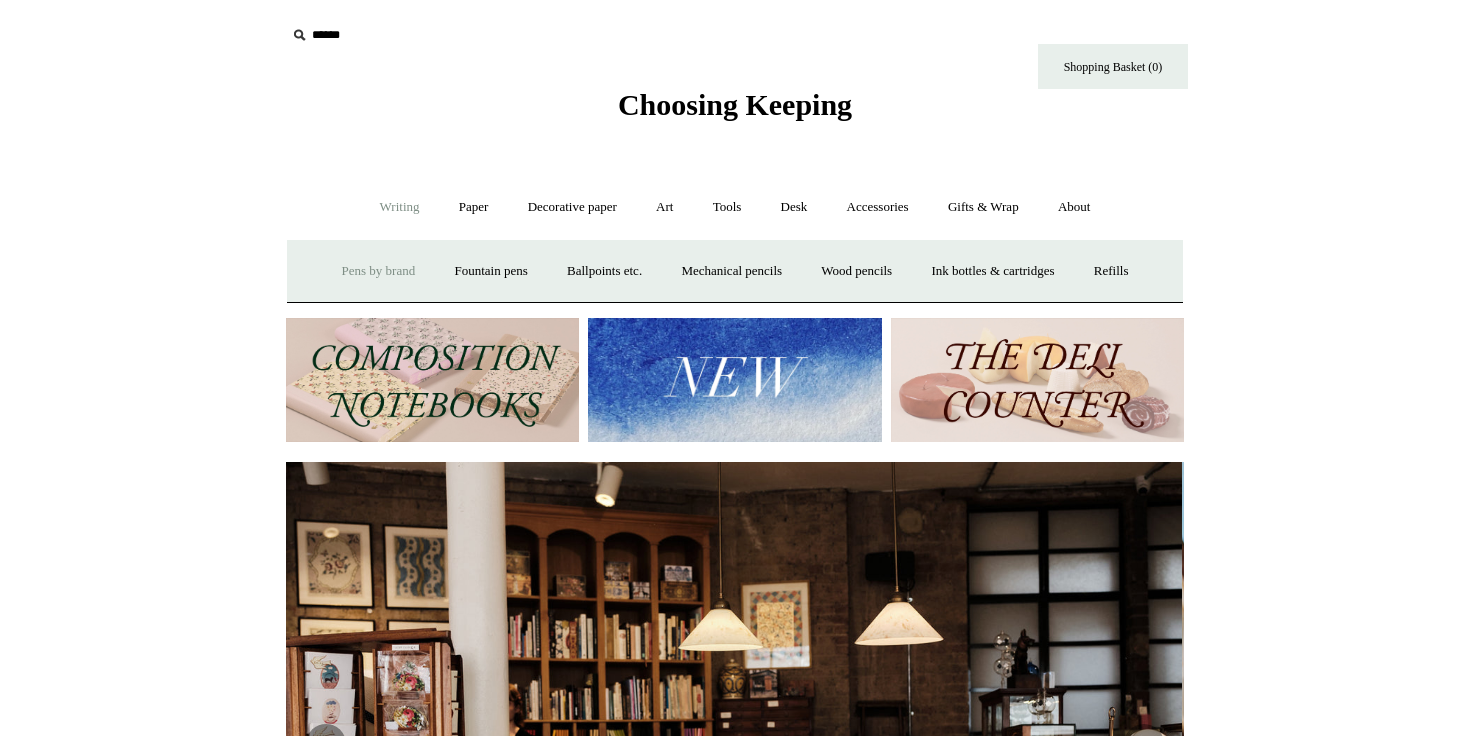 scroll, scrollTop: 0, scrollLeft: 0, axis: both 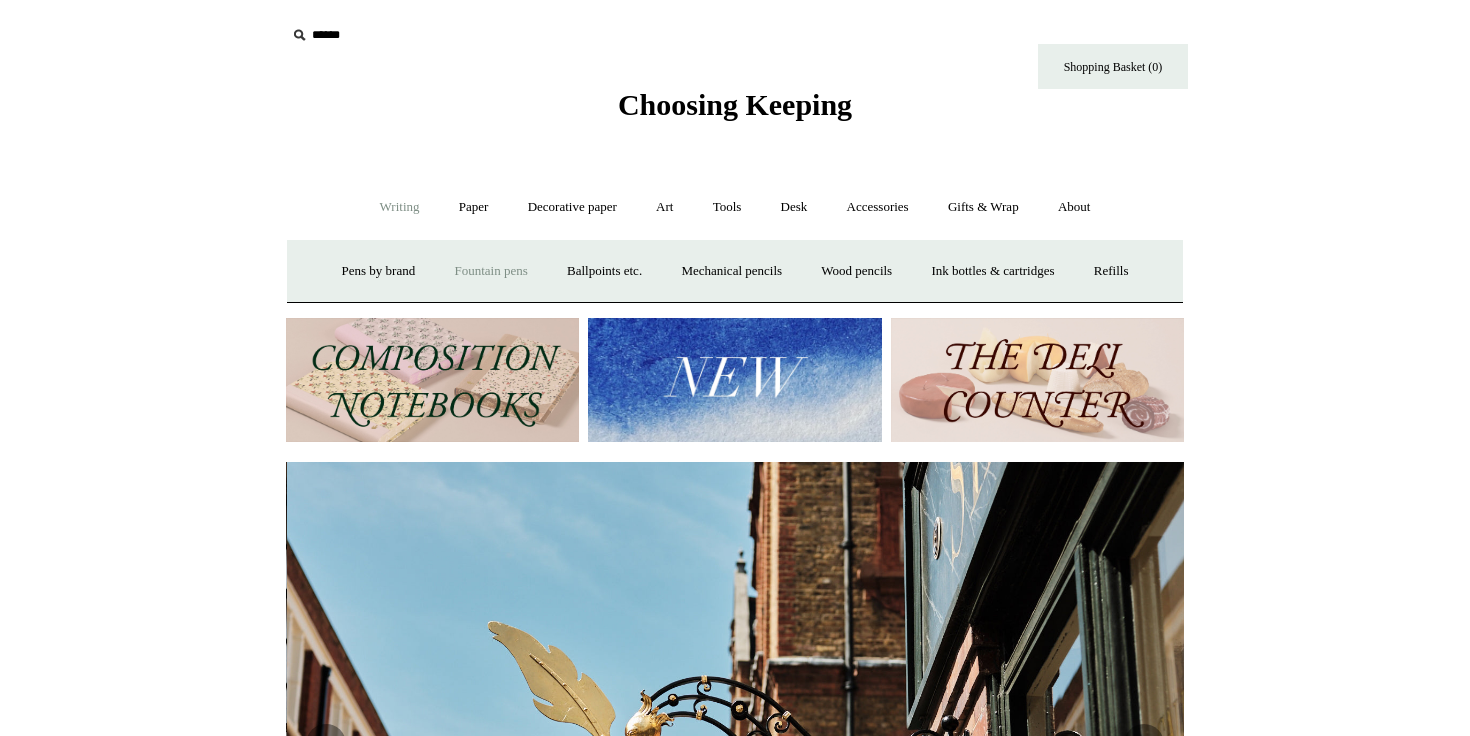 click on "Fountain pens +" at bounding box center (490, 271) 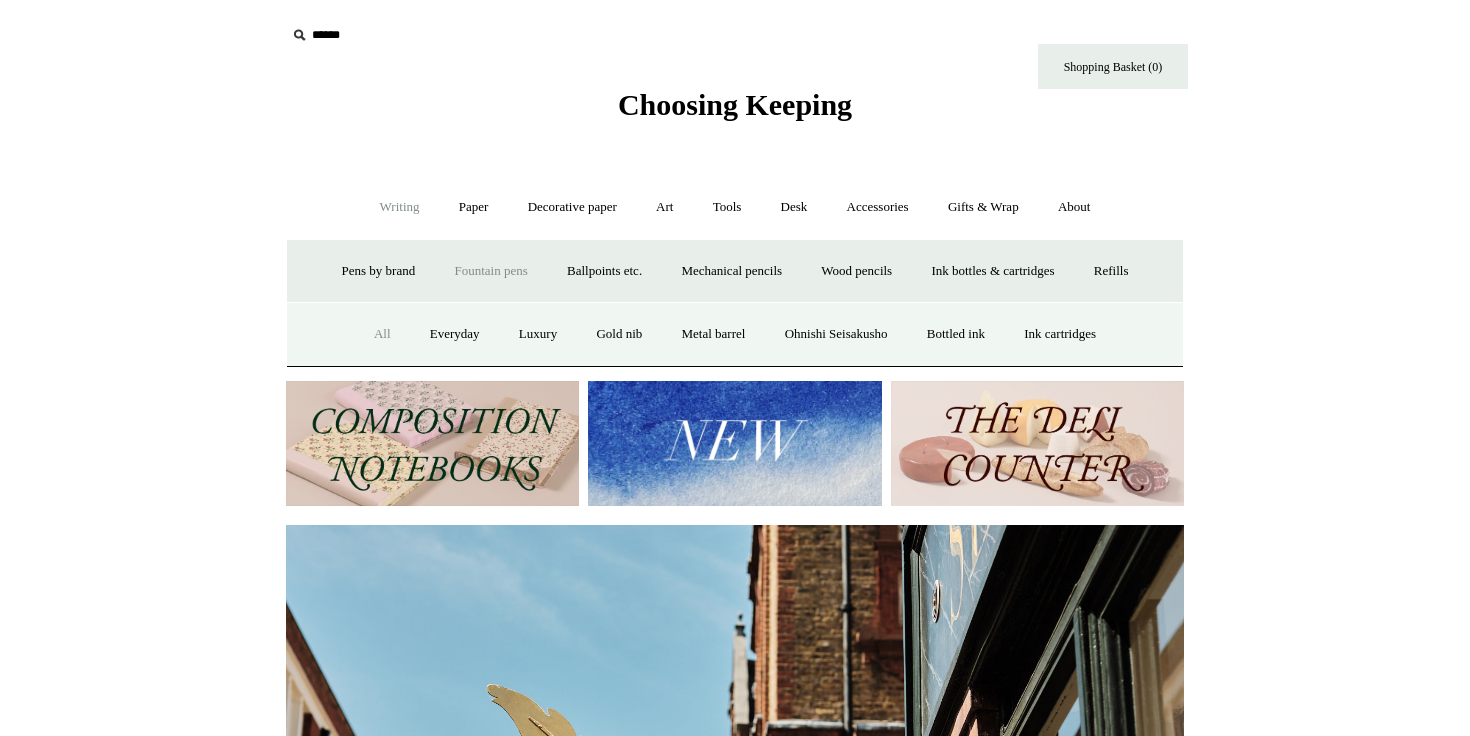 scroll, scrollTop: 0, scrollLeft: 1126, axis: horizontal 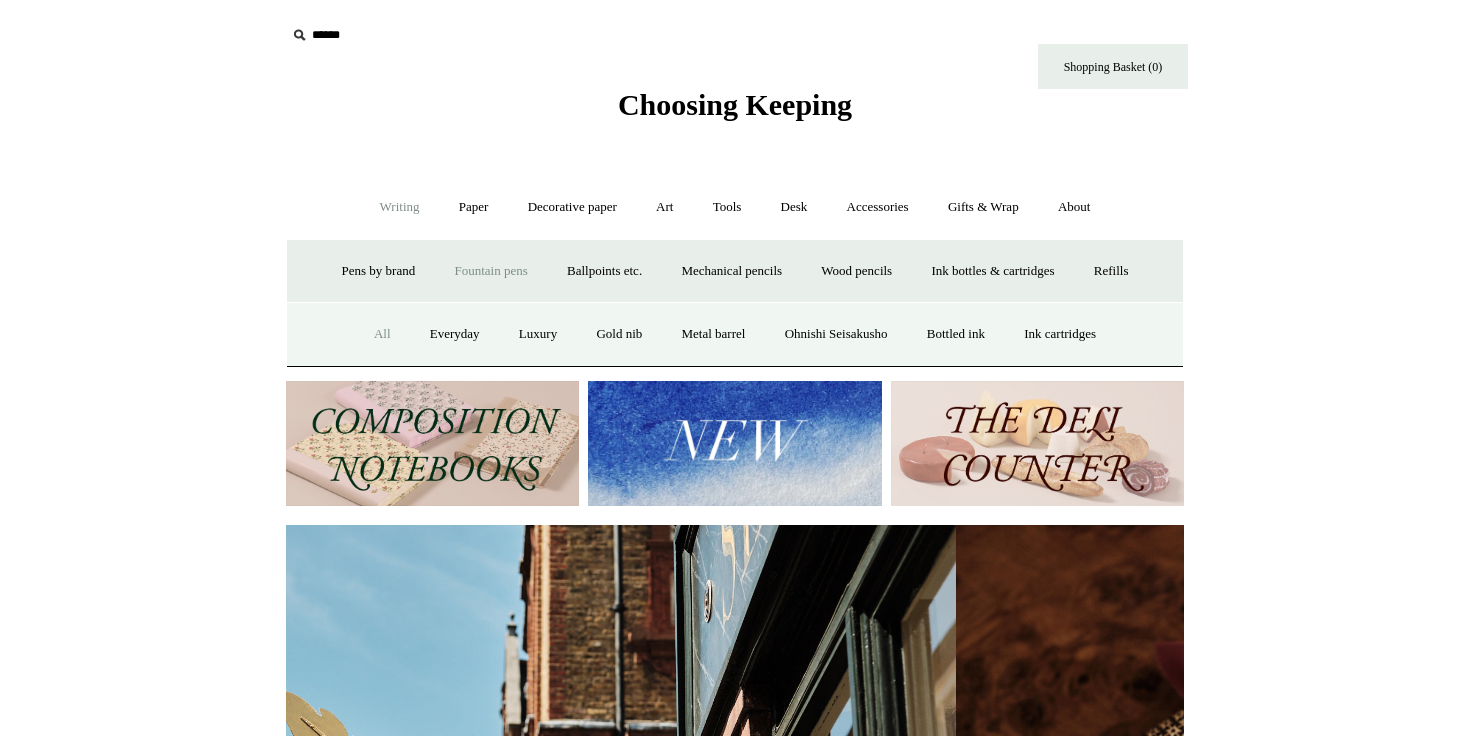 click on "All" at bounding box center [382, 334] 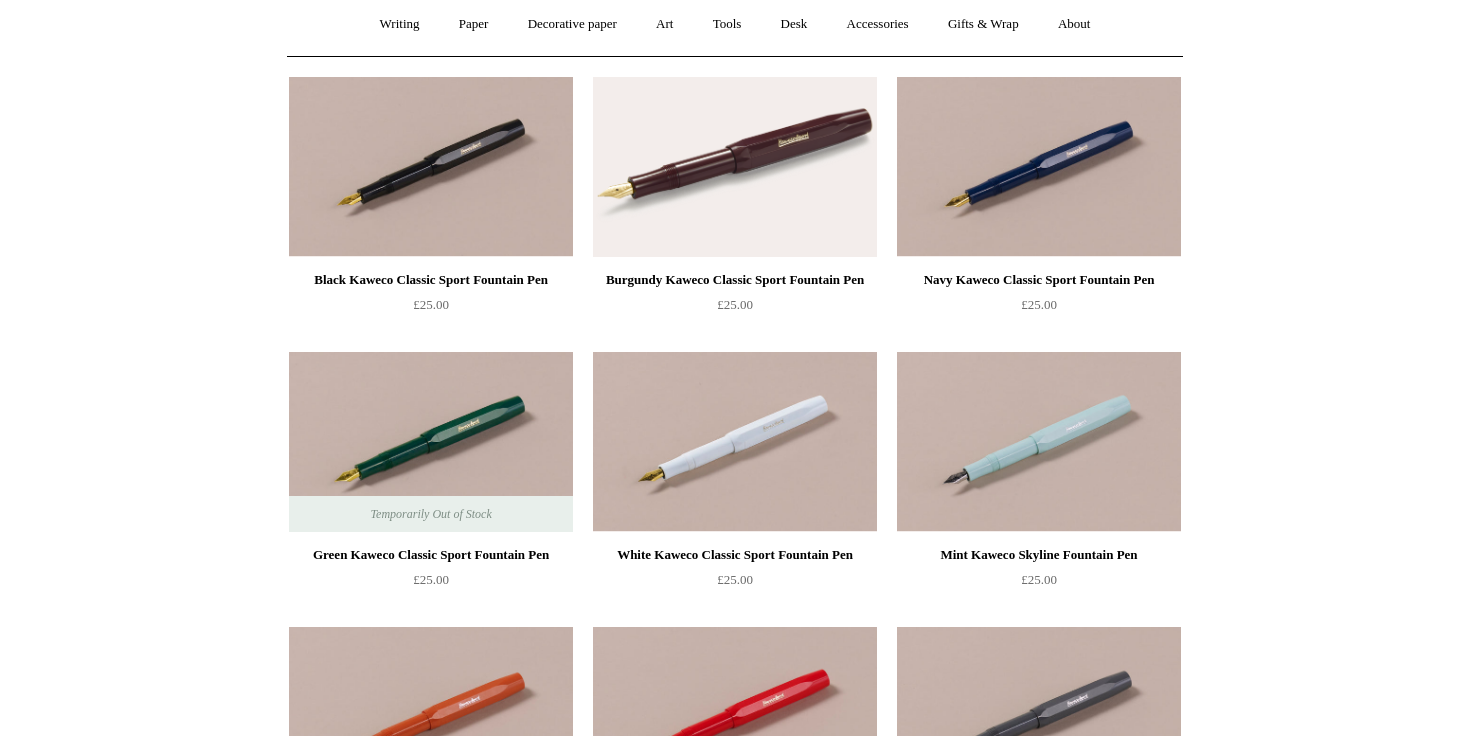 scroll, scrollTop: 0, scrollLeft: 0, axis: both 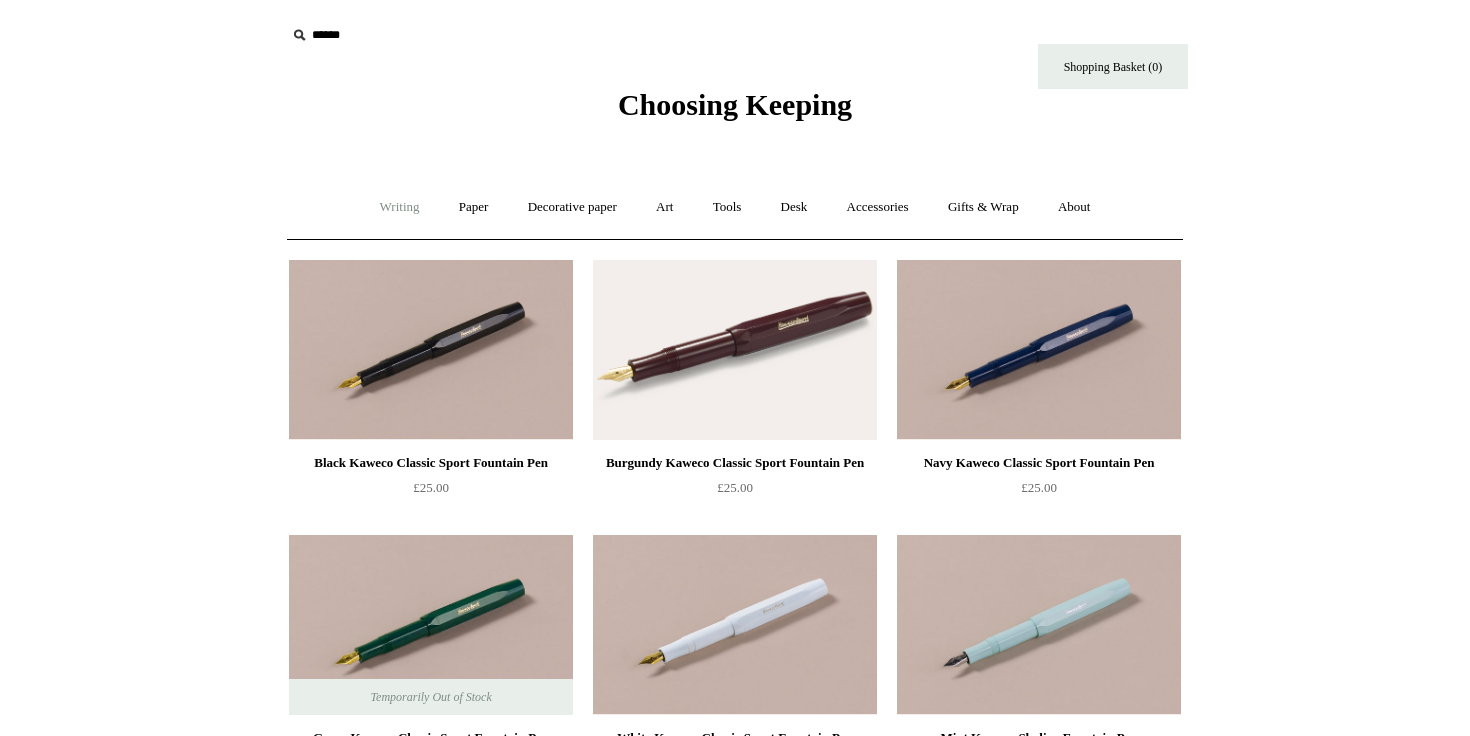 click on "Writing +" at bounding box center (400, 207) 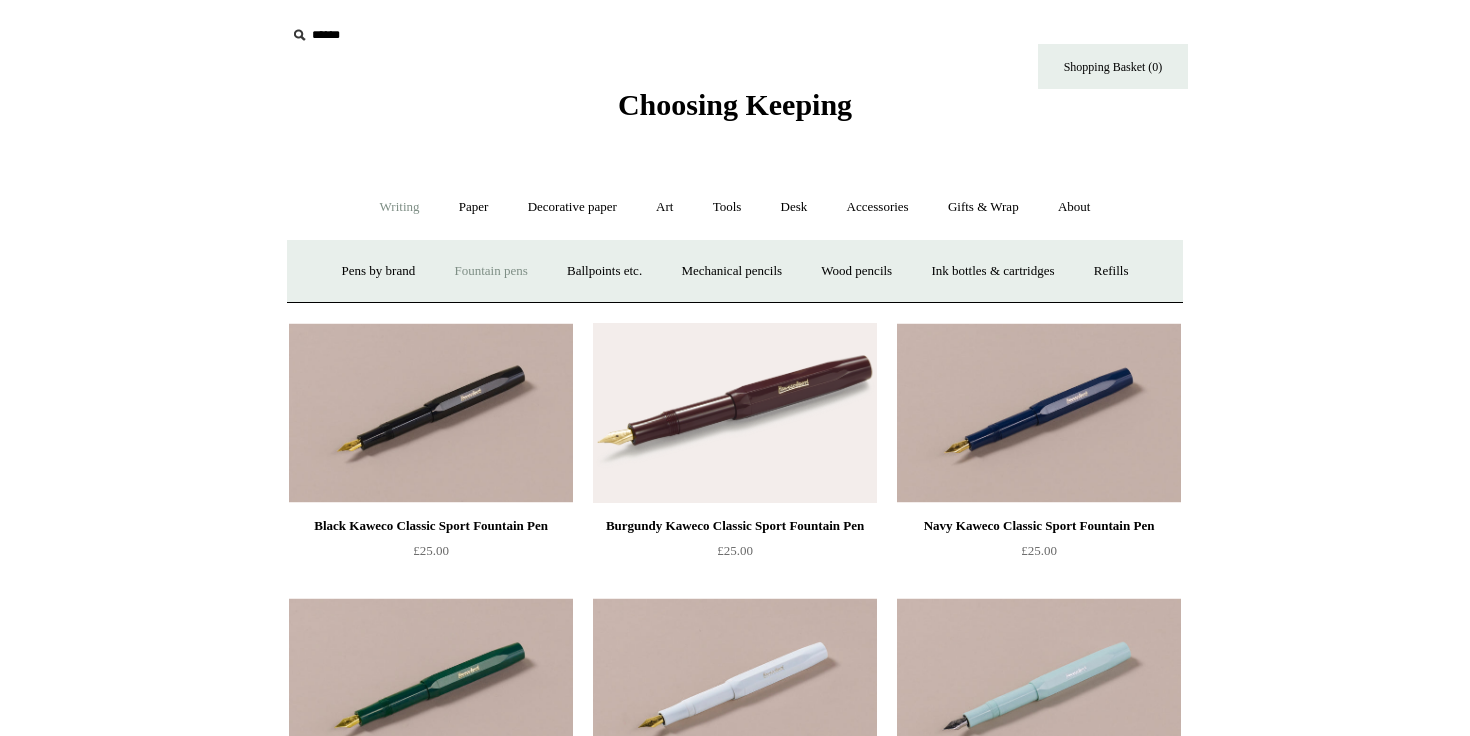 click on "Fountain pens +" at bounding box center [490, 271] 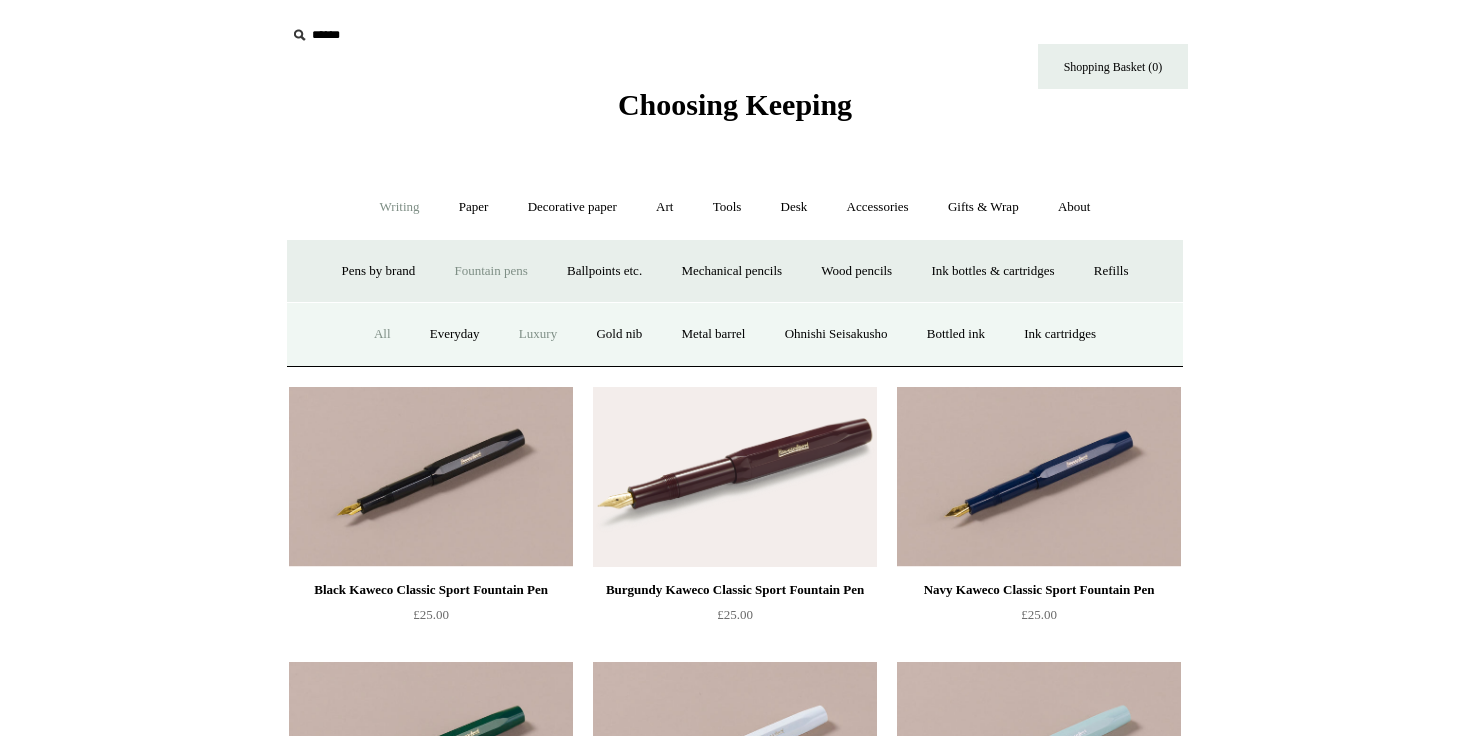 click on "Luxury" at bounding box center [538, 334] 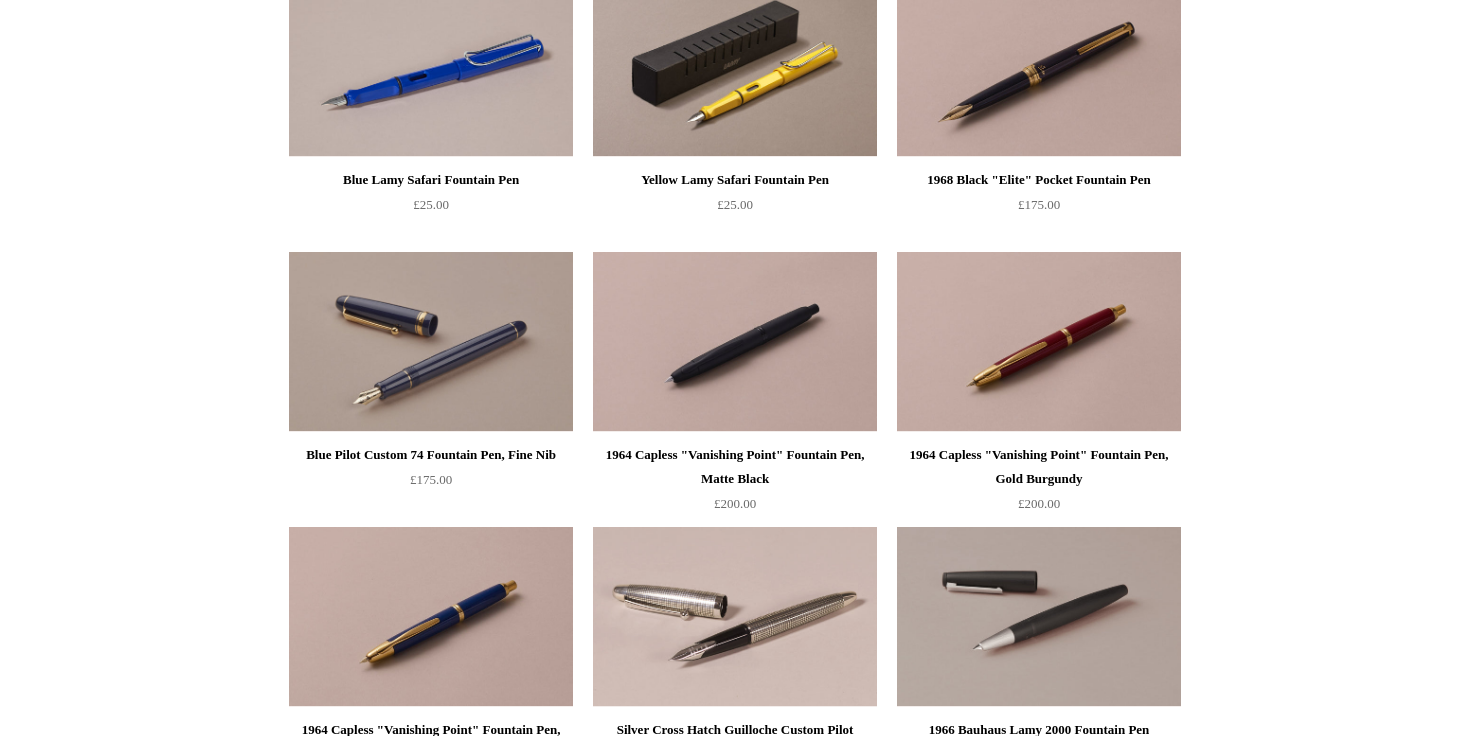 scroll, scrollTop: 2303, scrollLeft: 0, axis: vertical 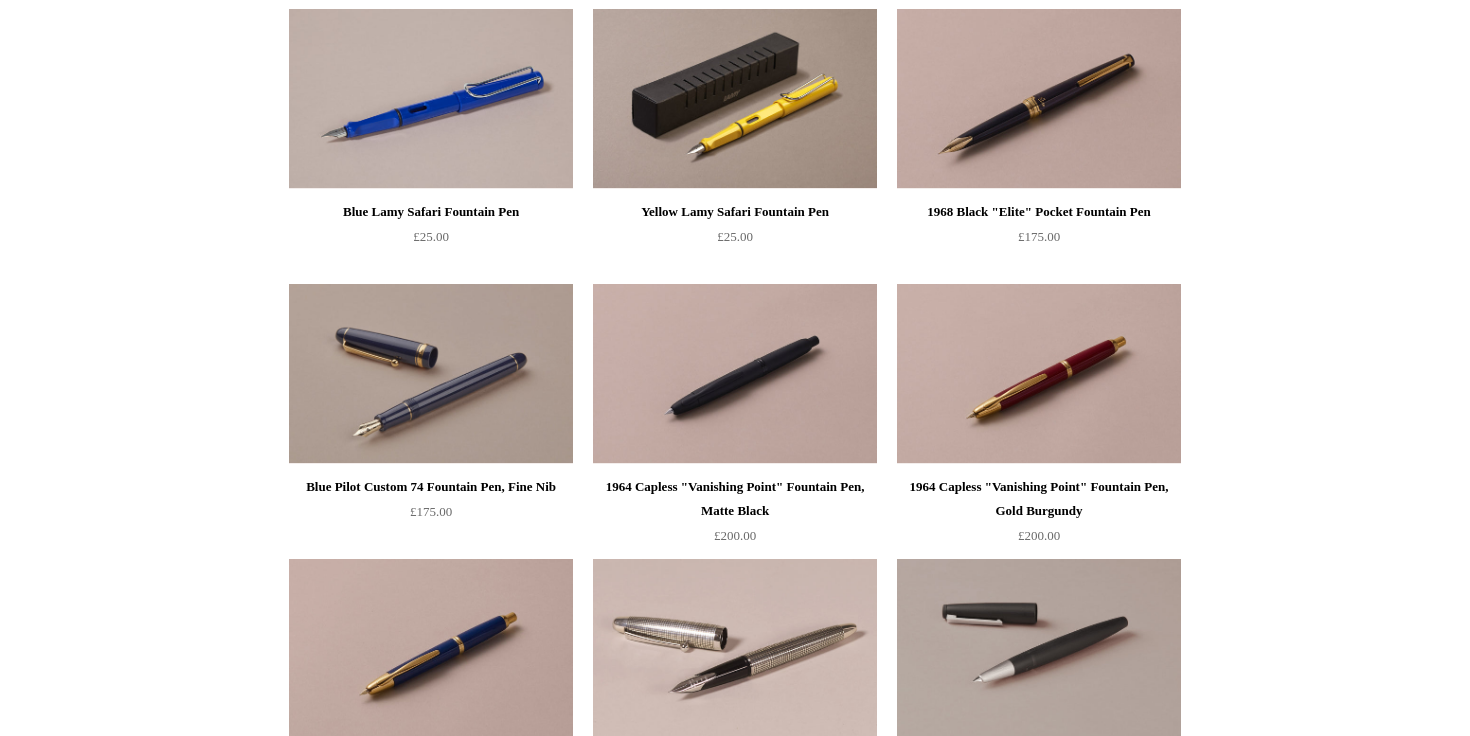 click at bounding box center [431, 374] 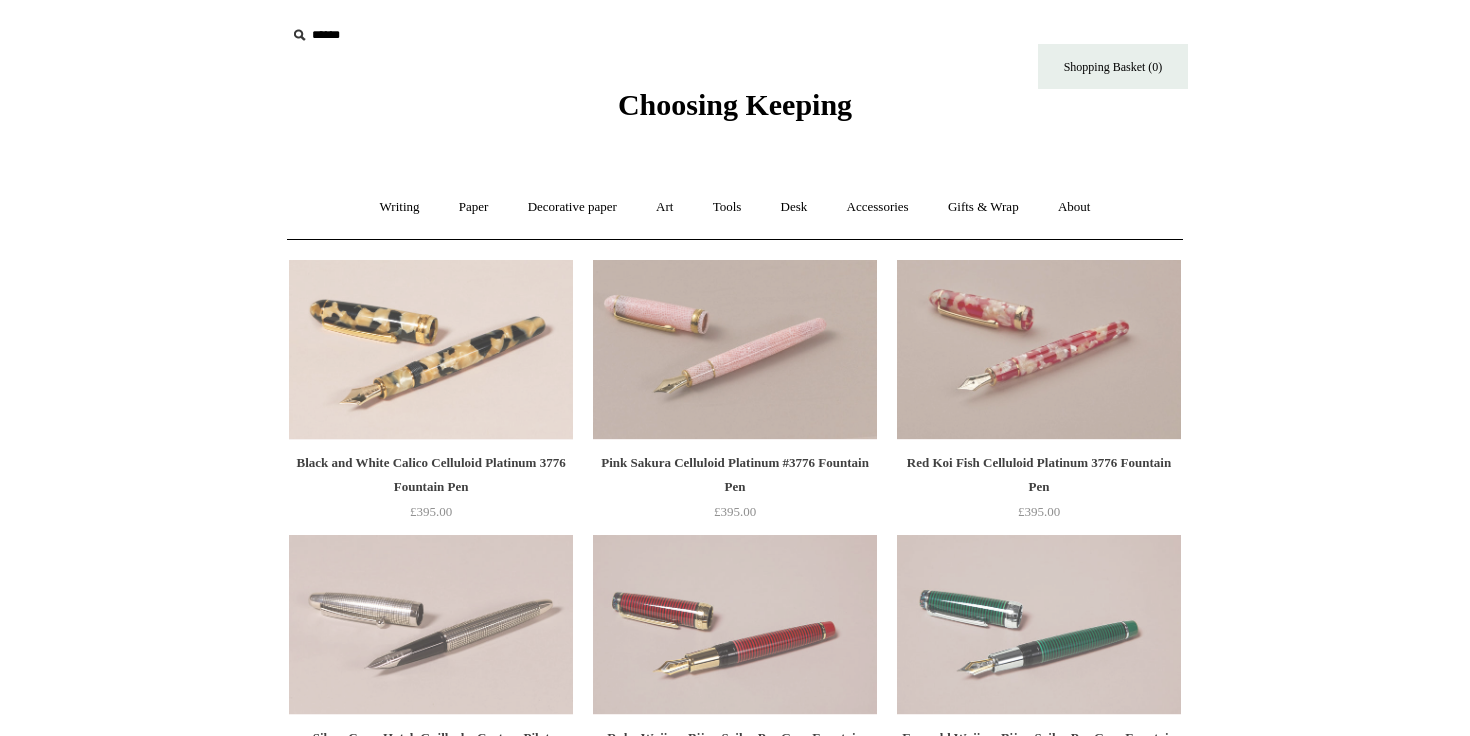 scroll, scrollTop: 0, scrollLeft: 0, axis: both 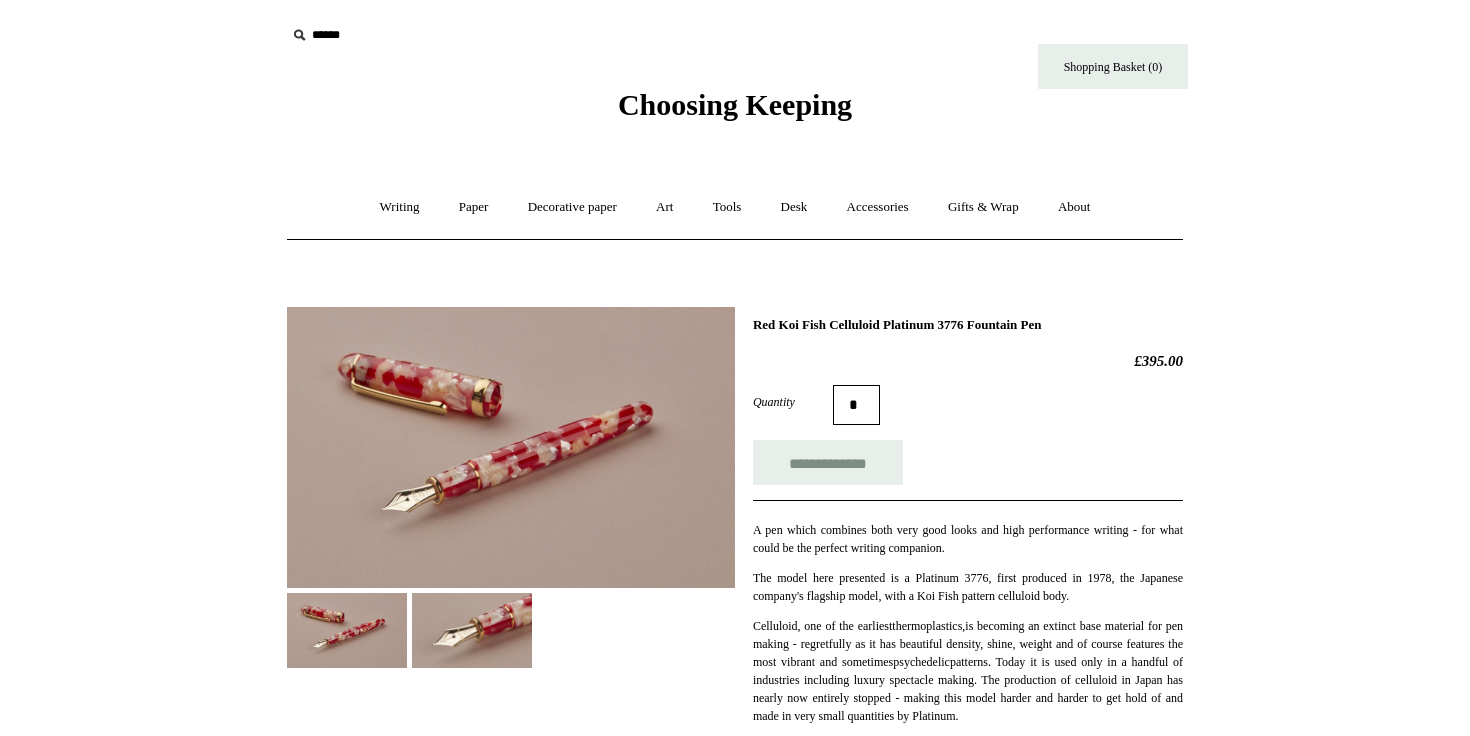 click at bounding box center (472, 630) 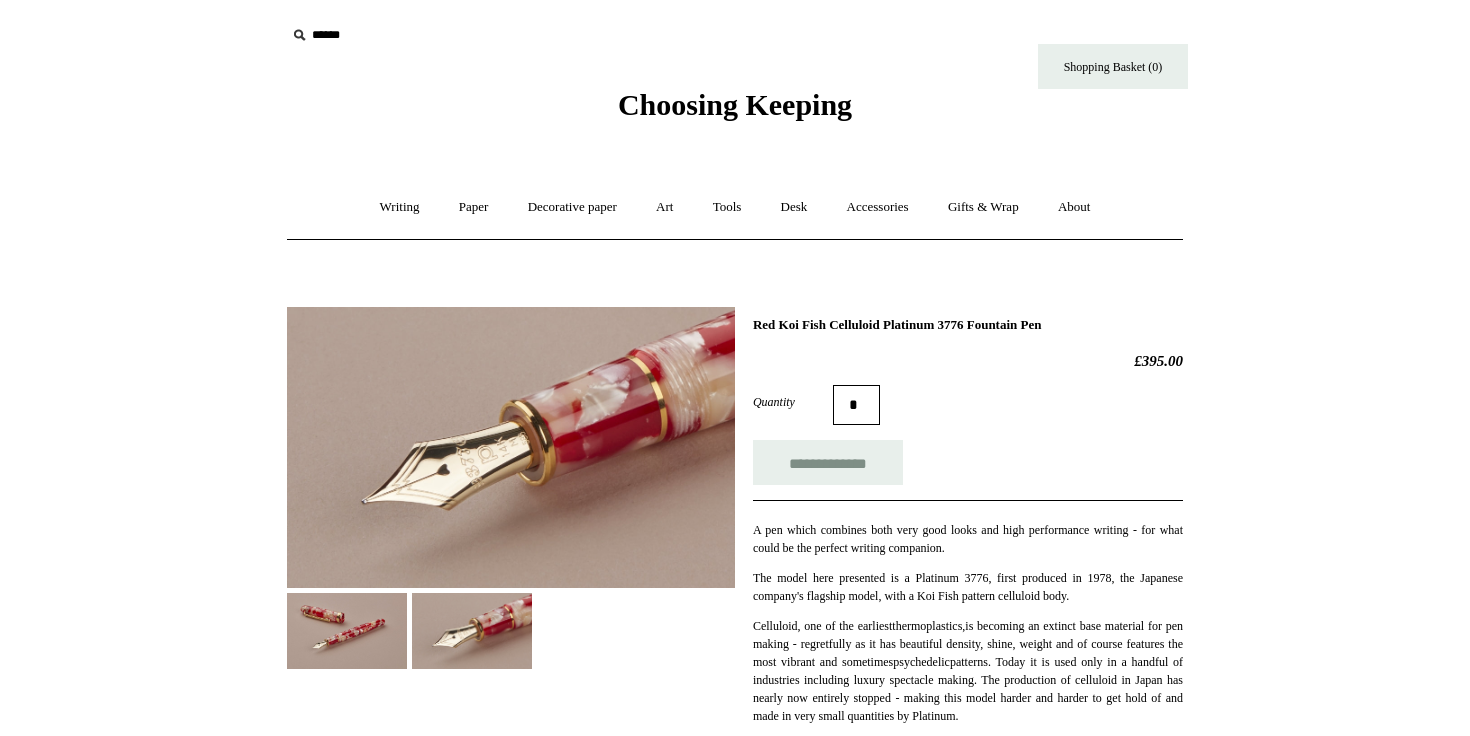 click at bounding box center (347, 630) 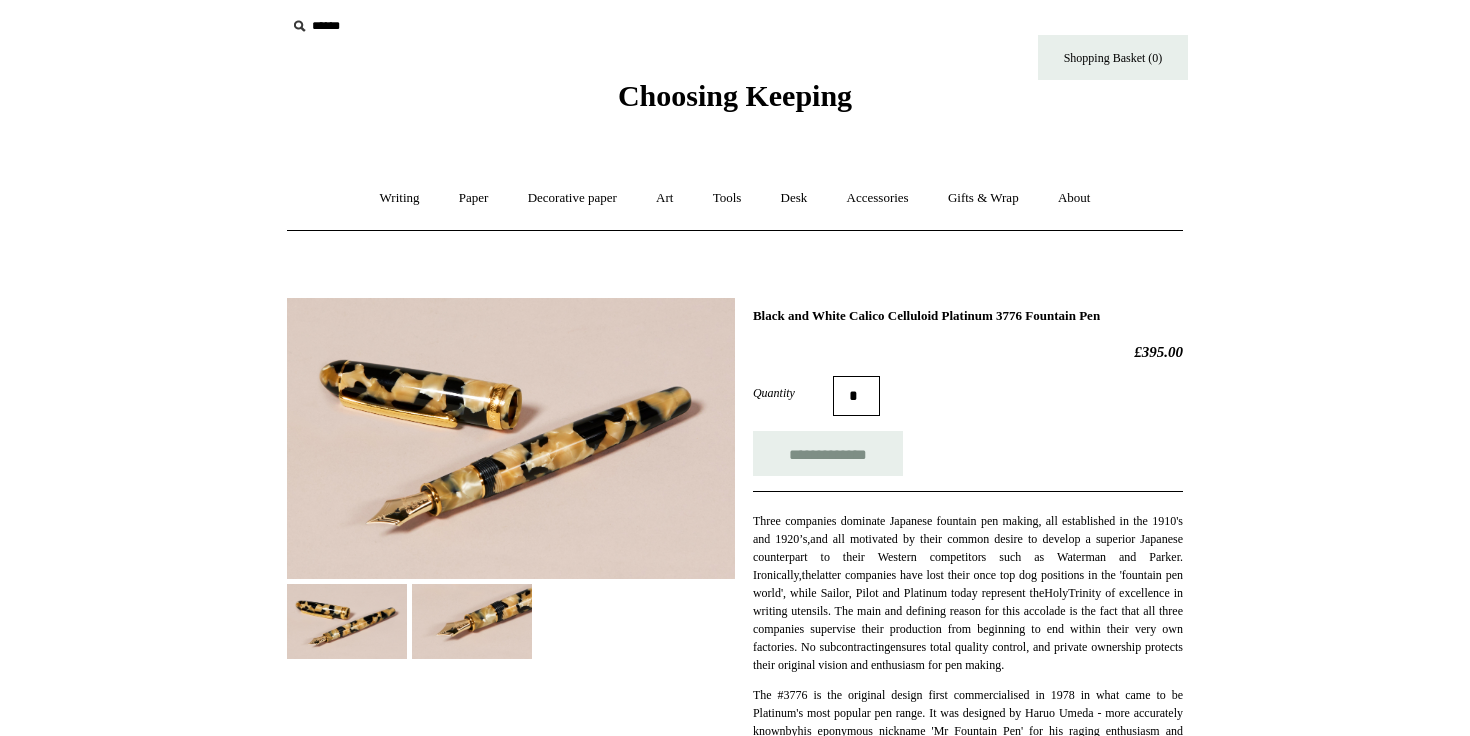 scroll, scrollTop: 11, scrollLeft: 0, axis: vertical 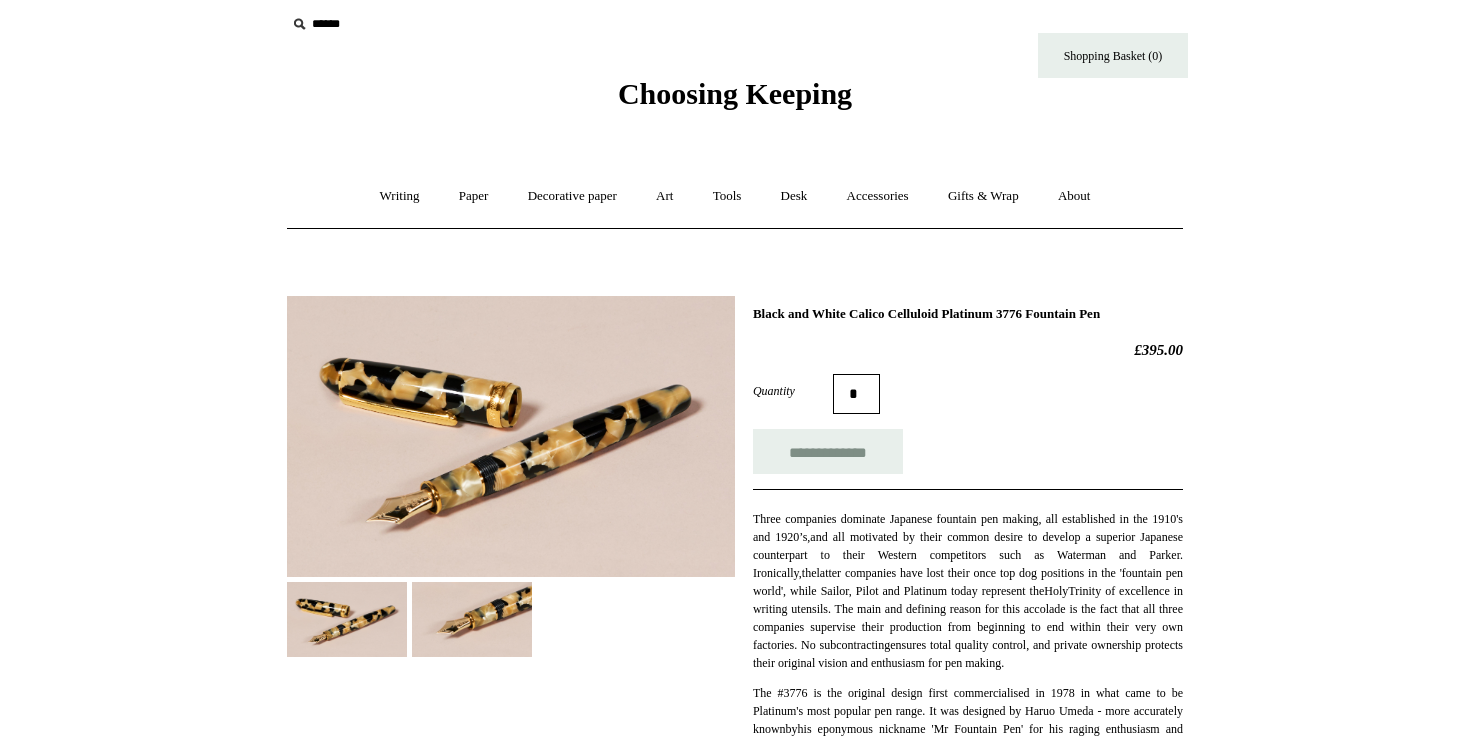 click at bounding box center [511, 436] 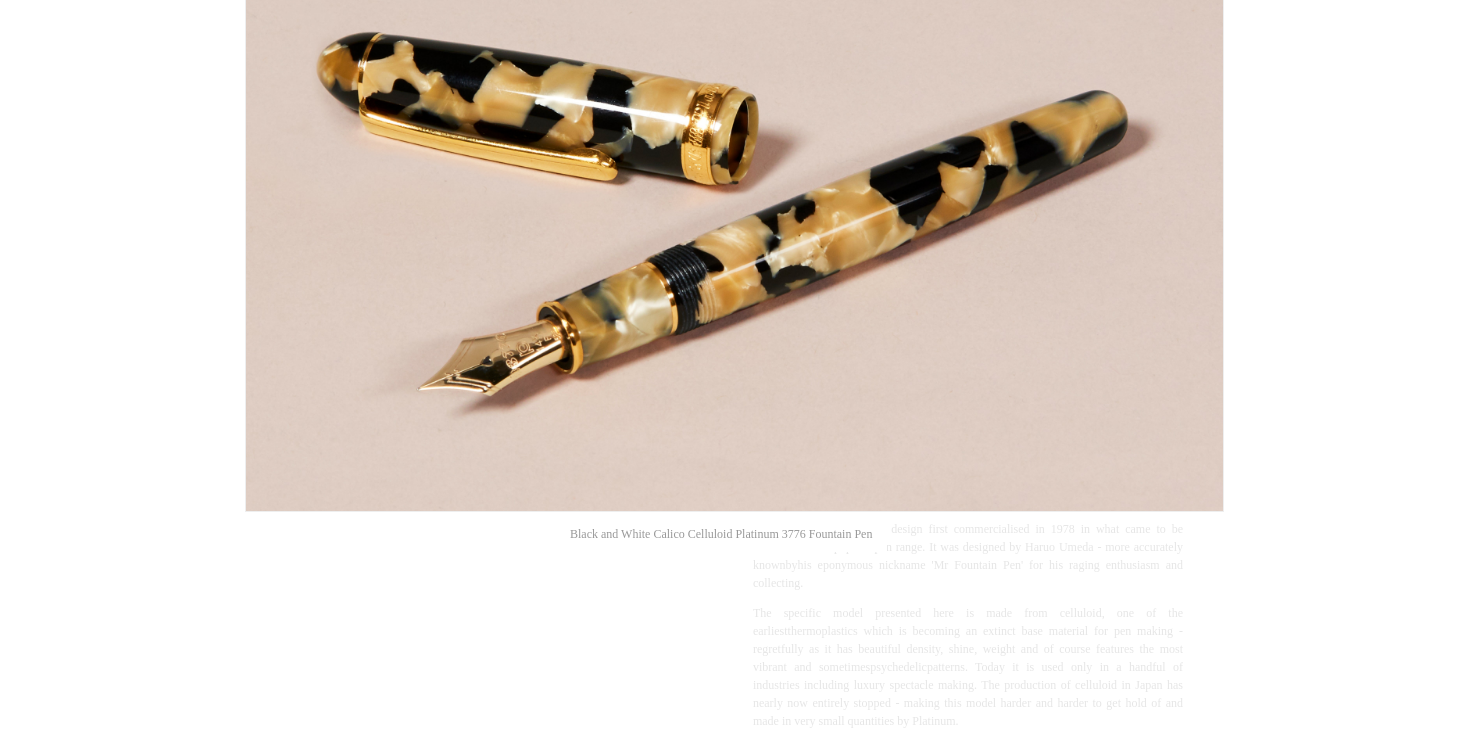 scroll, scrollTop: 190, scrollLeft: 0, axis: vertical 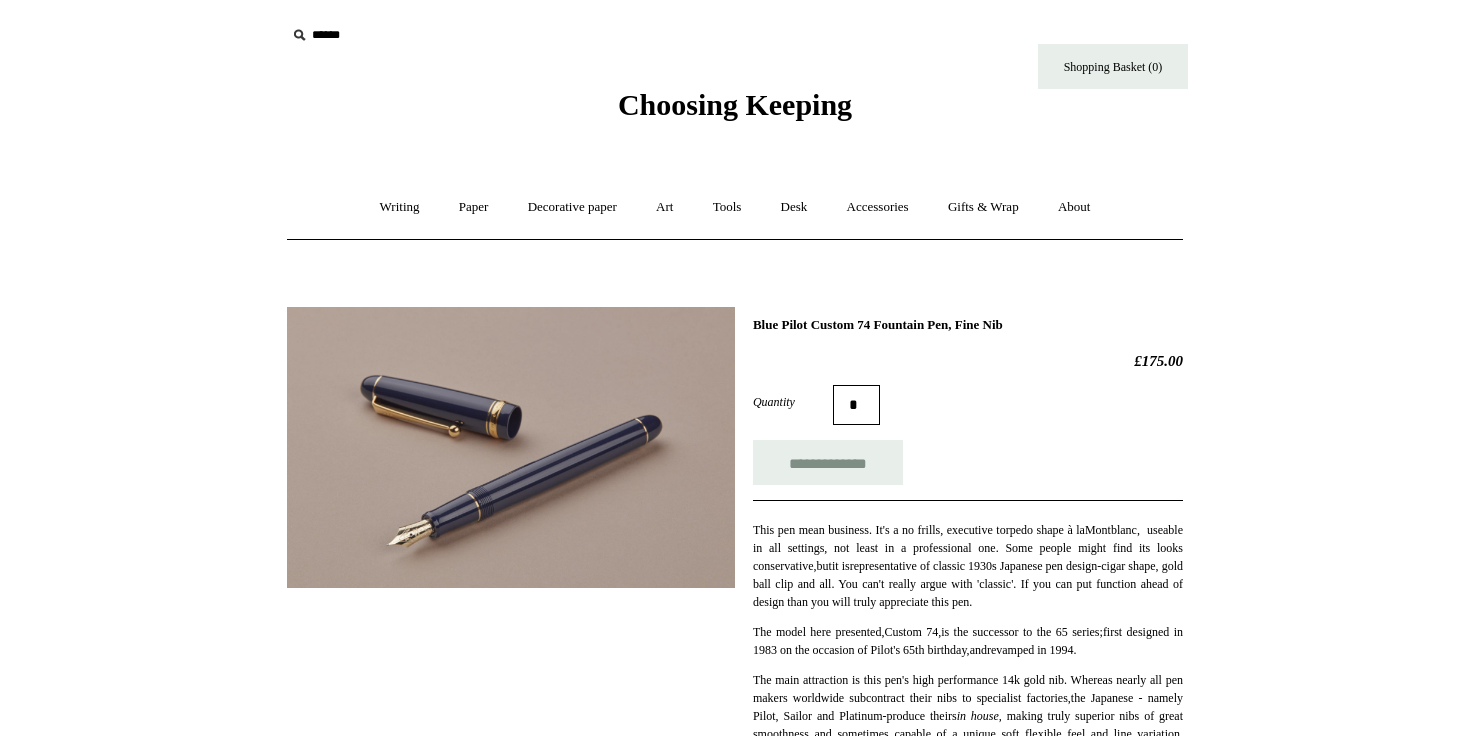 click at bounding box center [511, 447] 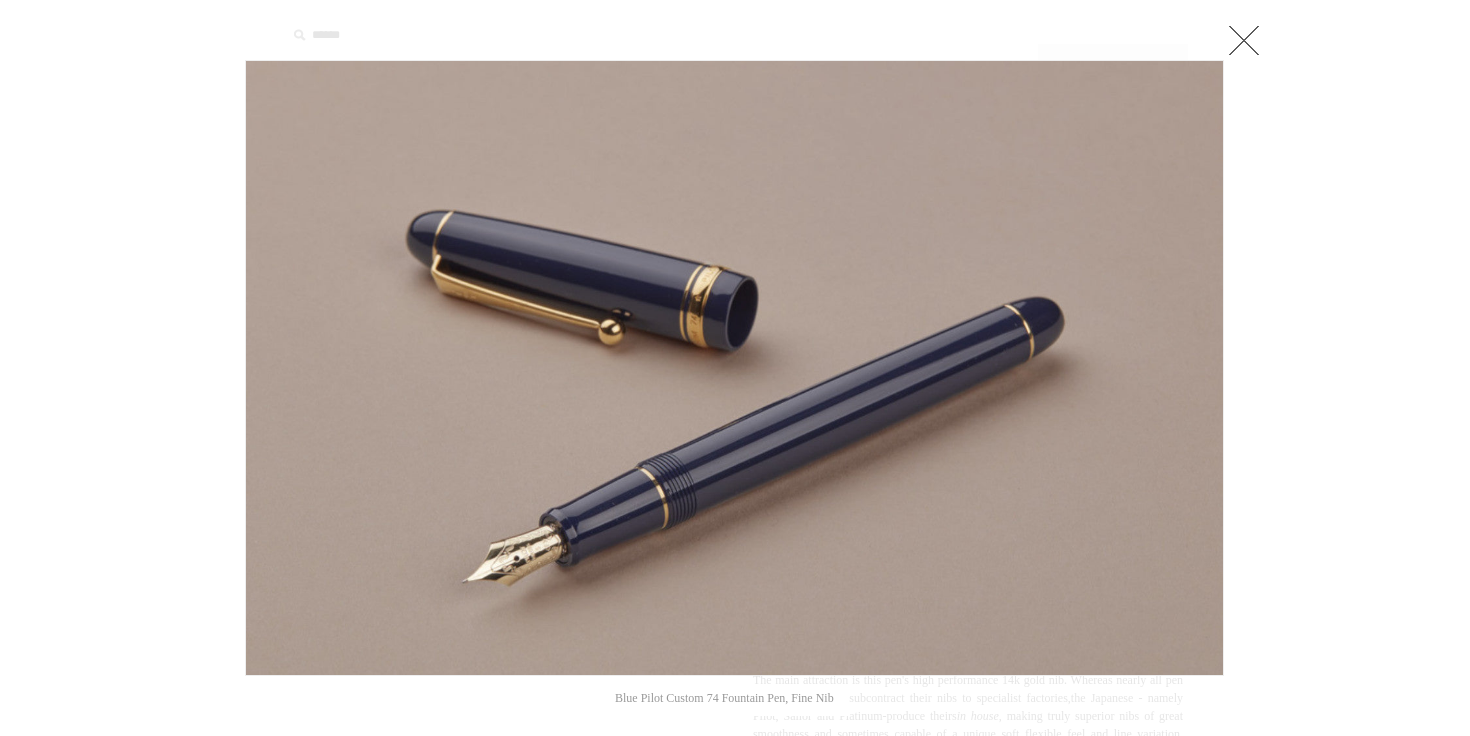 click at bounding box center [735, 912] 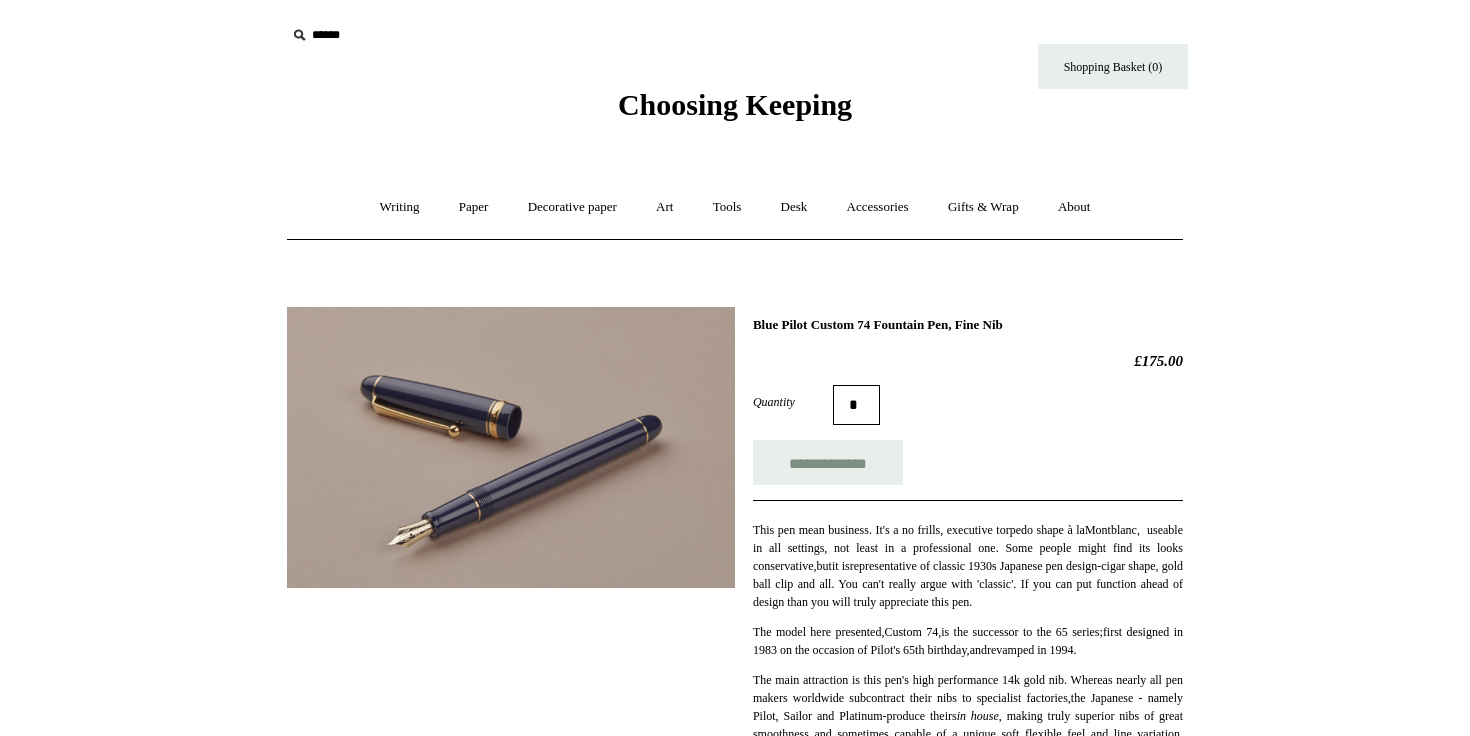 click on "Choosing Keeping" at bounding box center [735, 104] 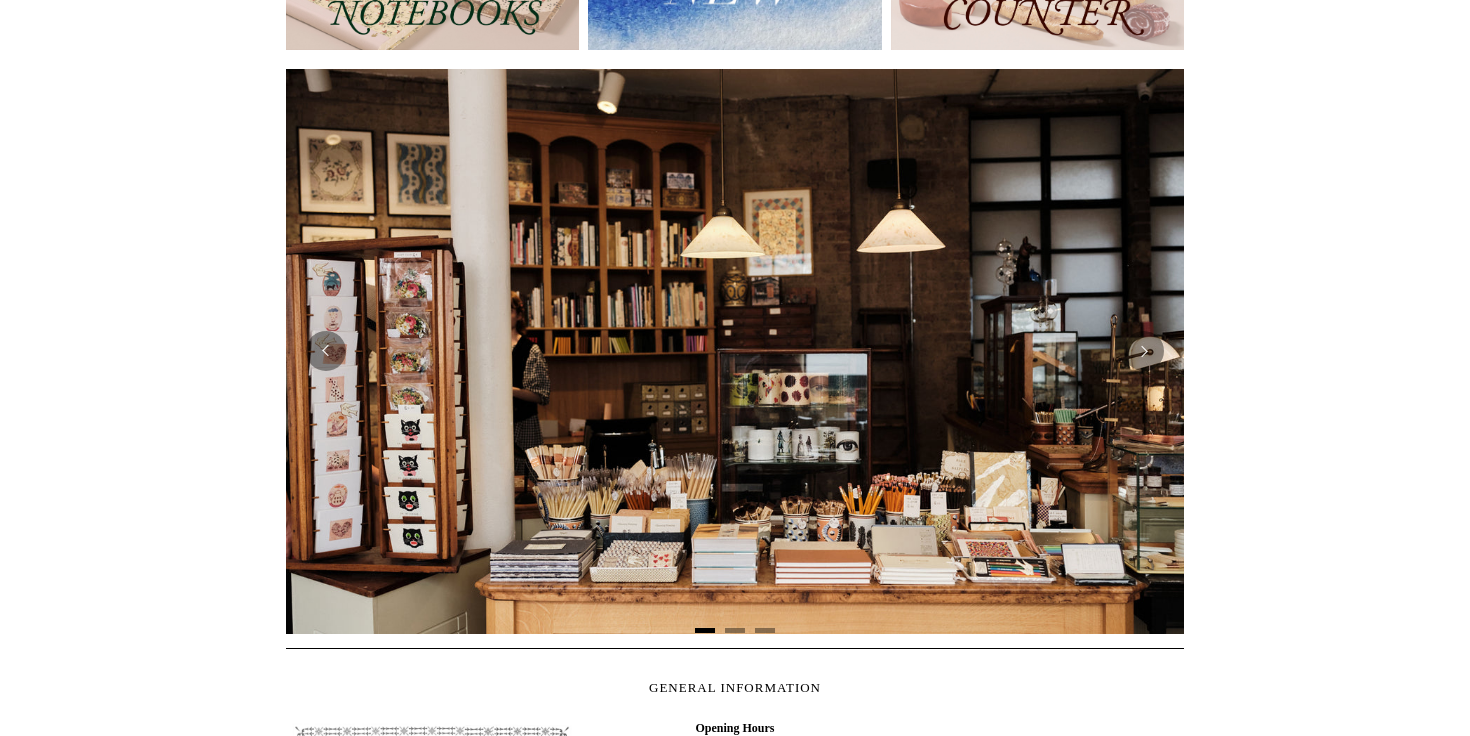 scroll, scrollTop: 0, scrollLeft: 0, axis: both 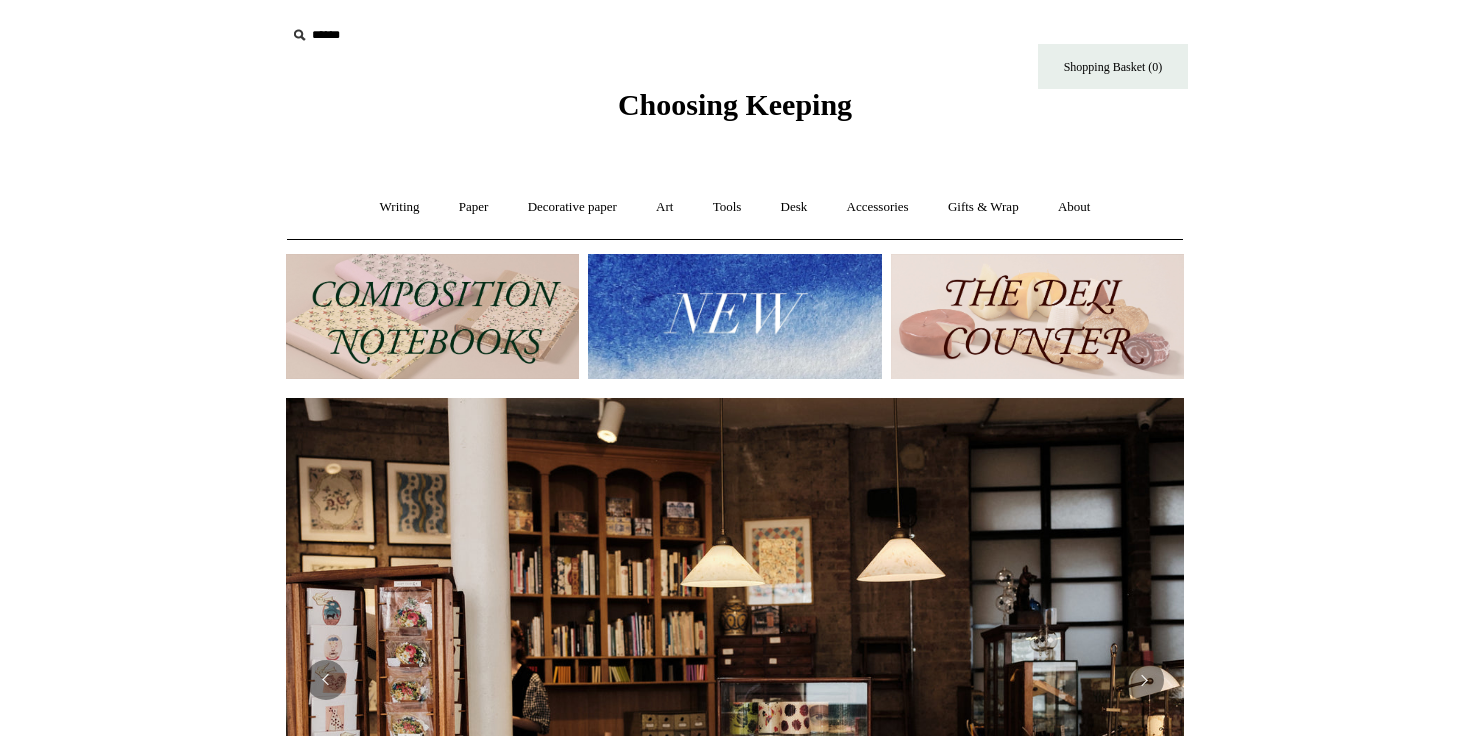 click at bounding box center [432, 316] 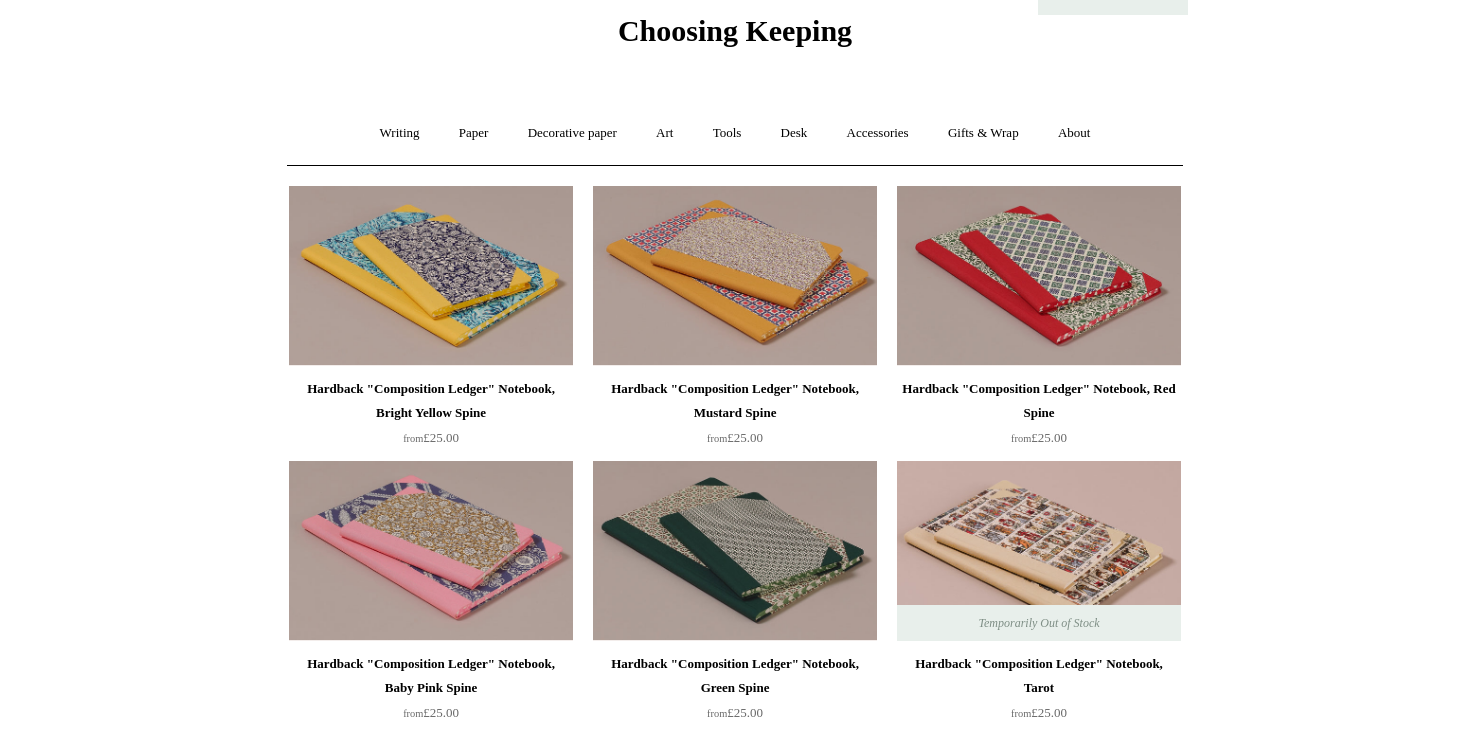 scroll, scrollTop: 79, scrollLeft: 0, axis: vertical 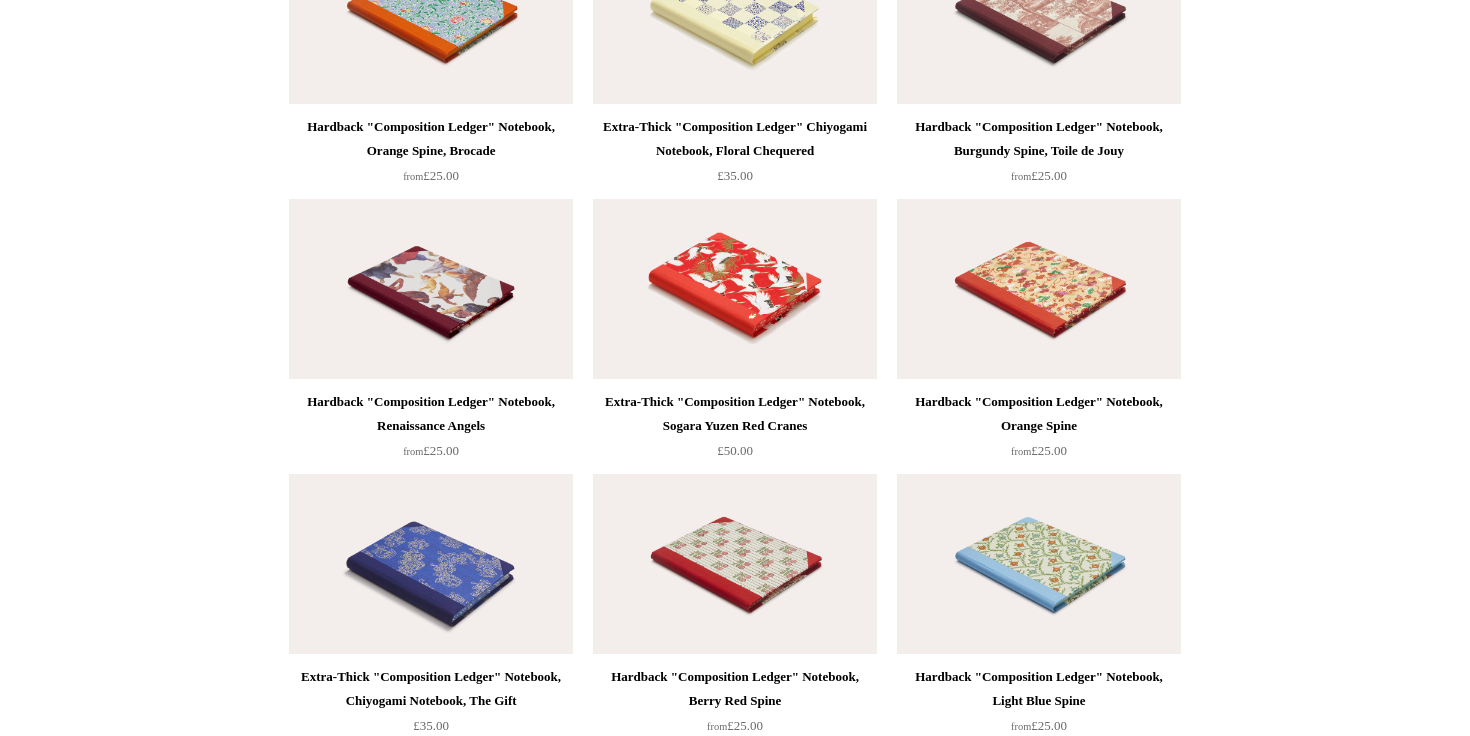click at bounding box center (431, 289) 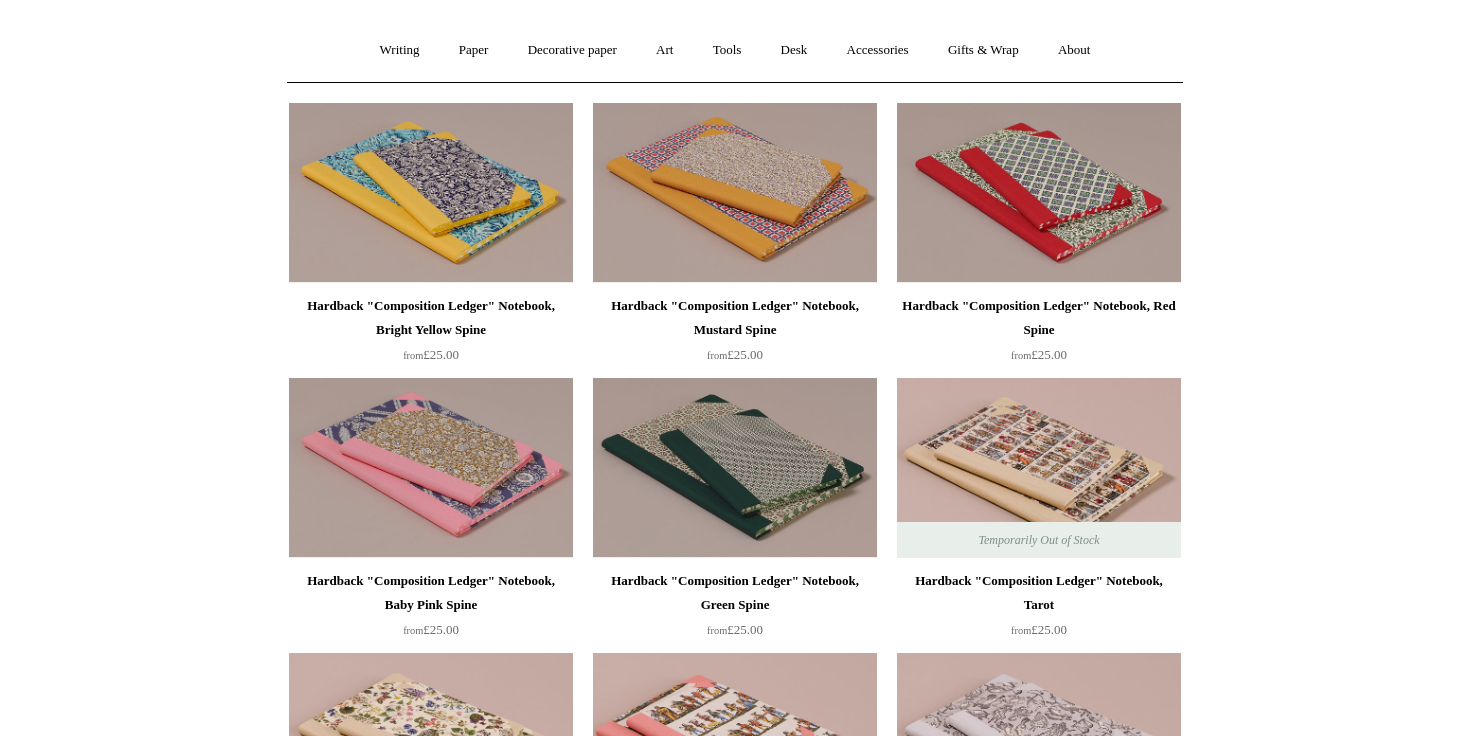 scroll, scrollTop: 0, scrollLeft: 0, axis: both 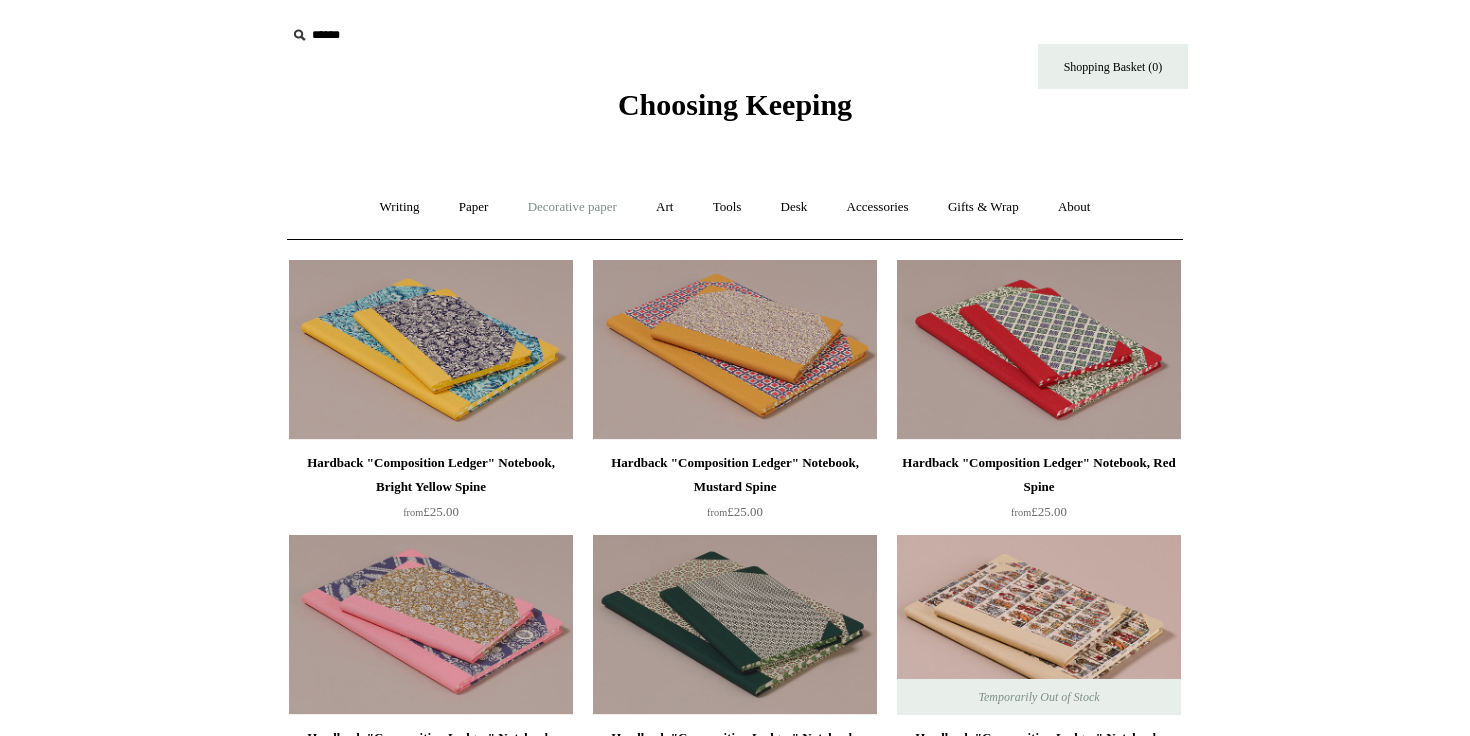 click on "Decorative paper +" at bounding box center [572, 207] 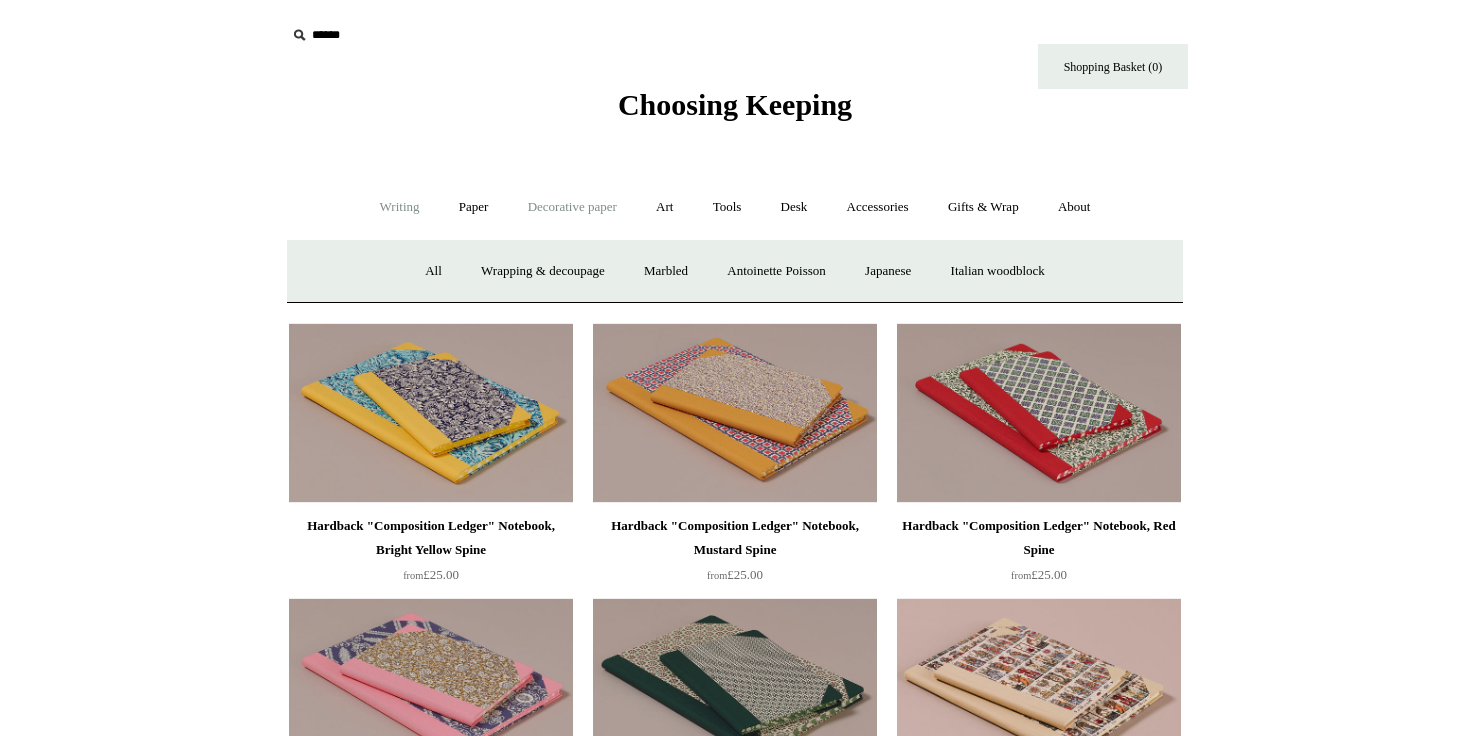 click on "Writing +" at bounding box center [400, 207] 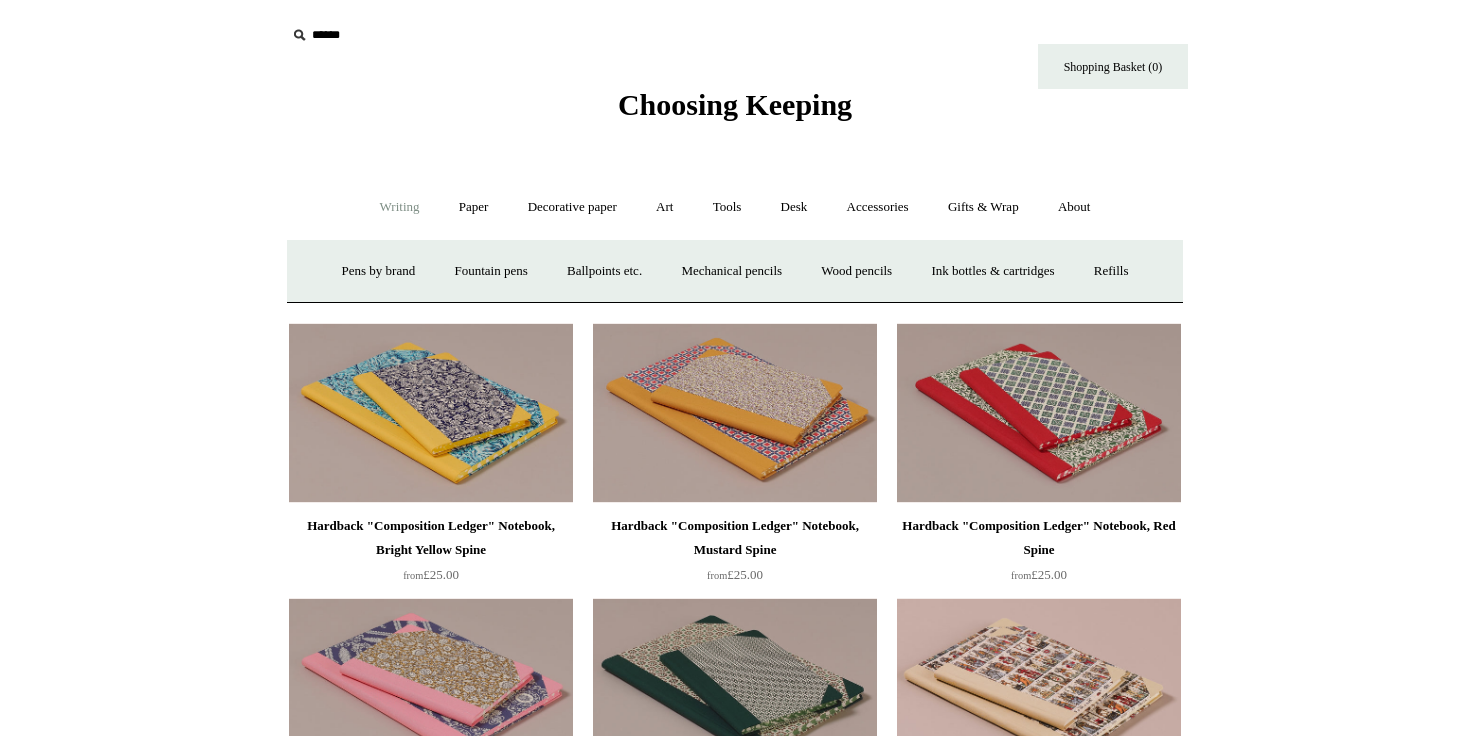 click on "Writing -" at bounding box center (400, 207) 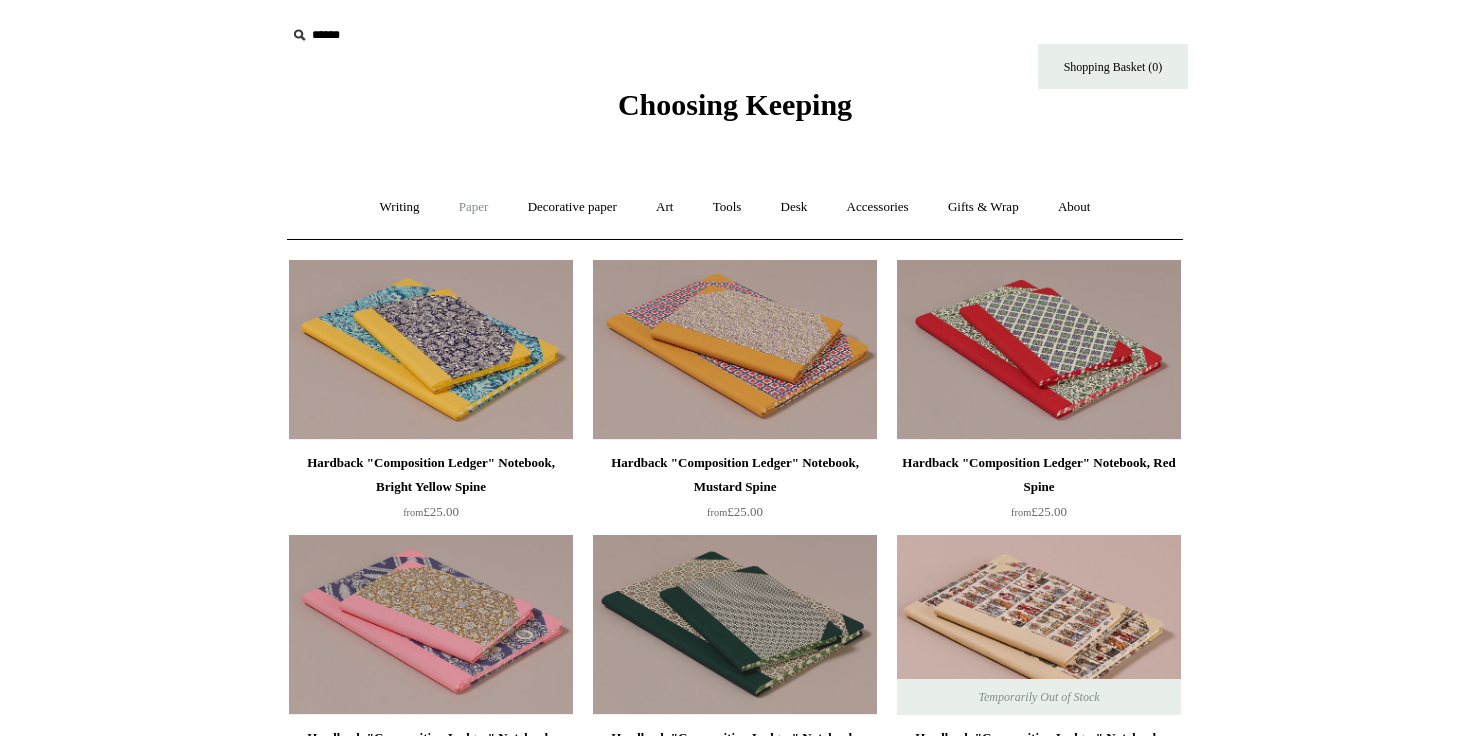 click on "Paper +" at bounding box center [474, 207] 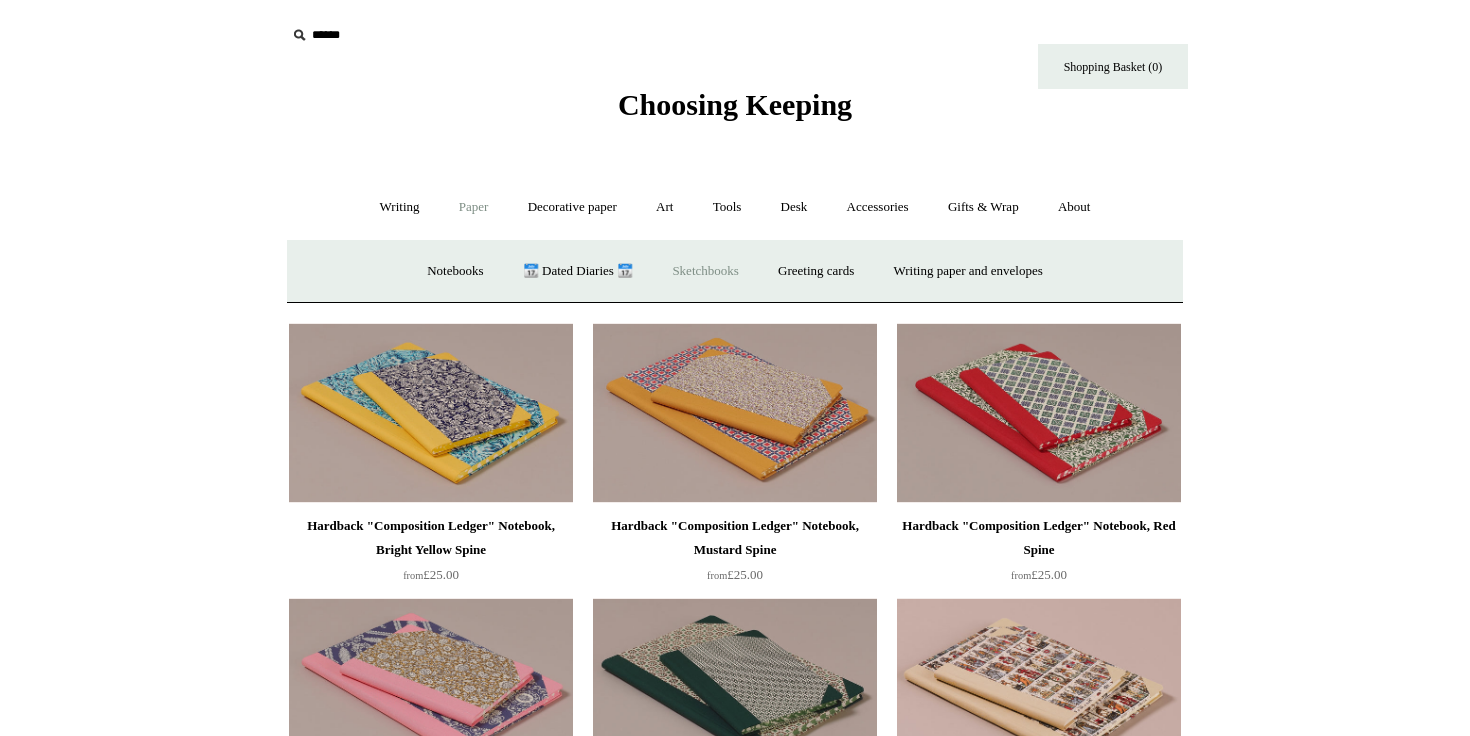 click on "Sketchbooks +" at bounding box center (705, 271) 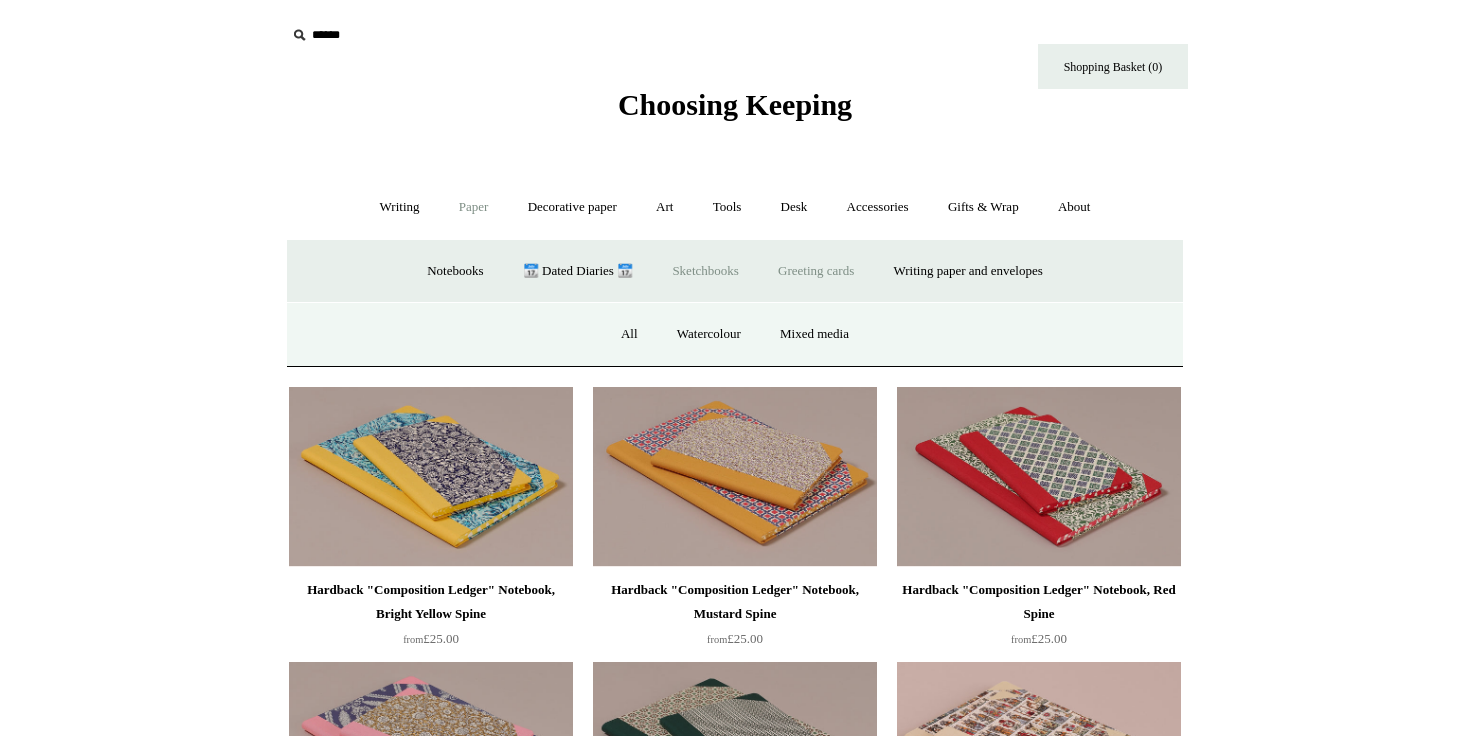click on "Greeting cards +" at bounding box center [816, 271] 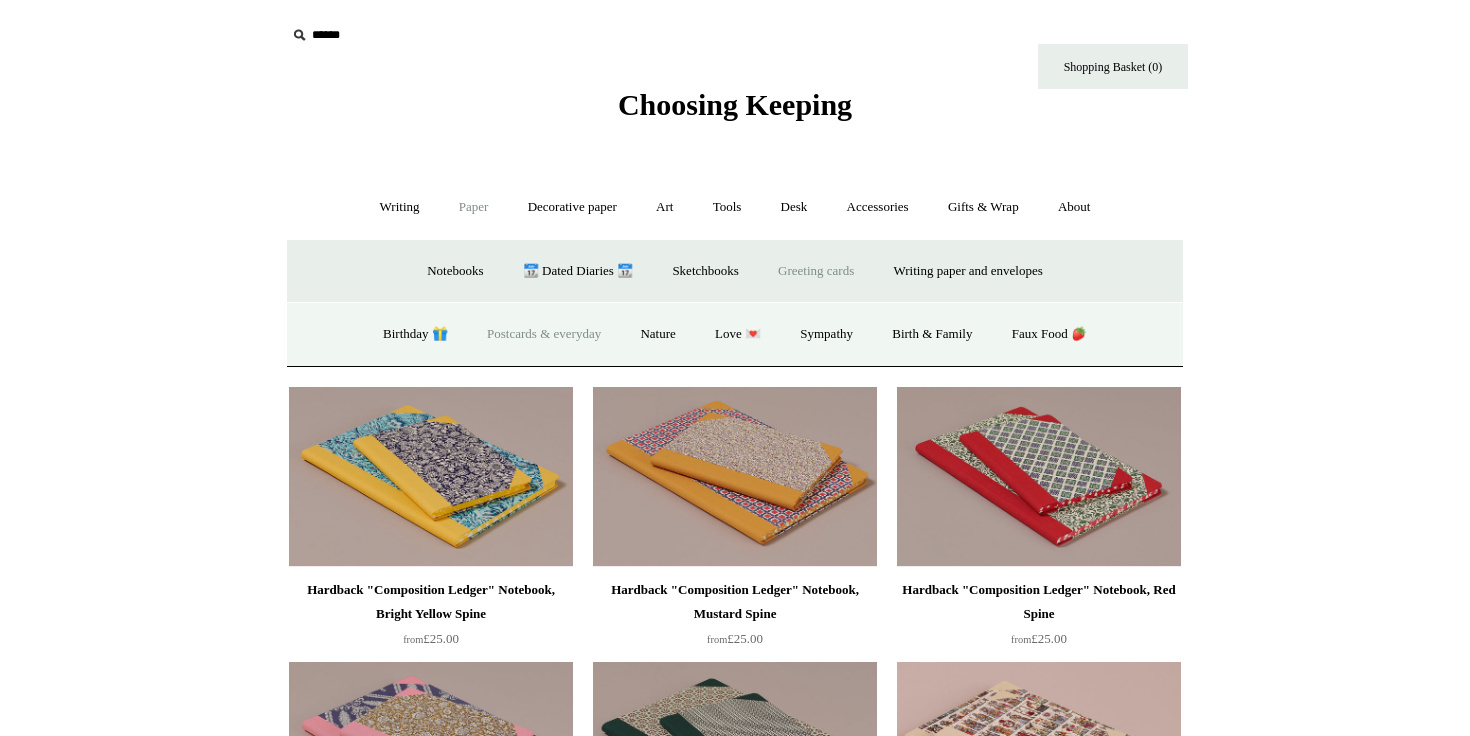 click on "Postcards & everyday" at bounding box center (544, 334) 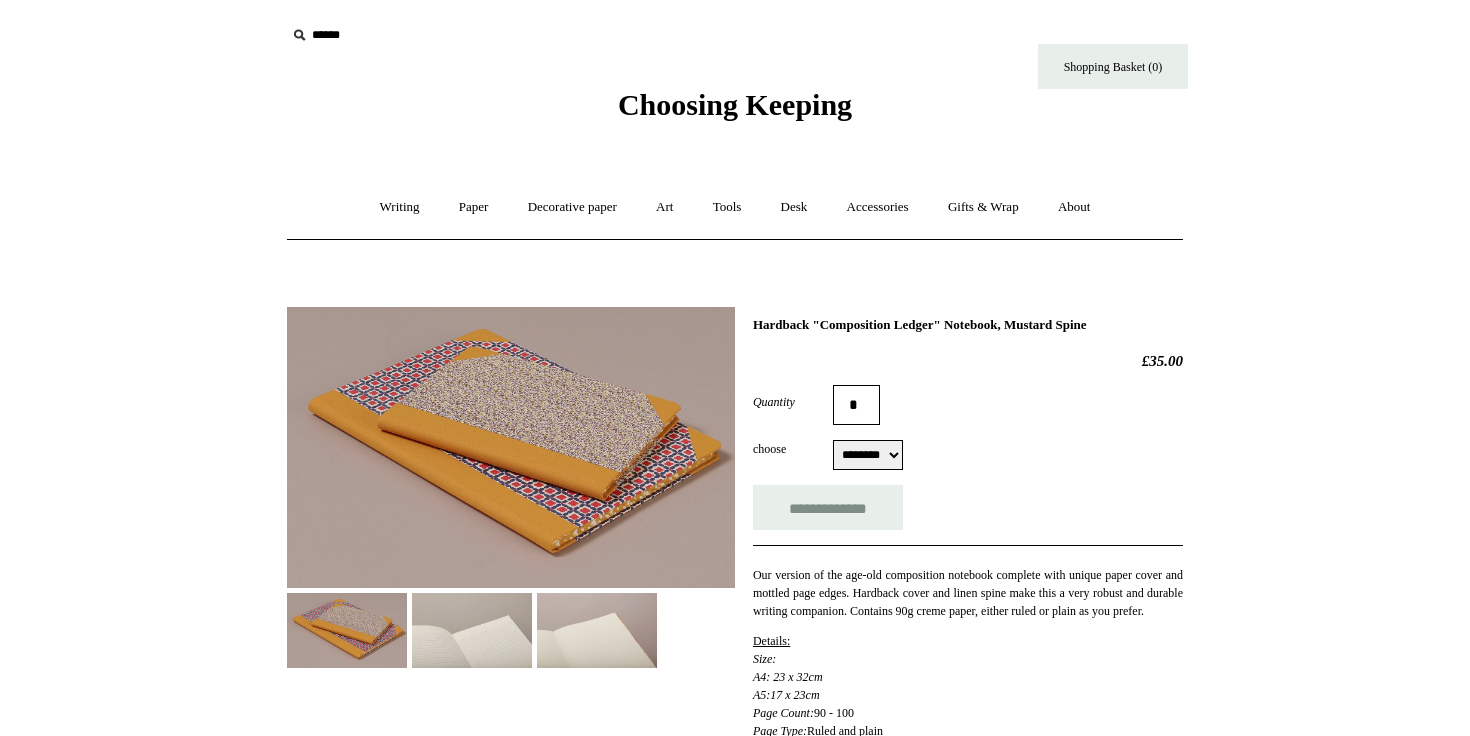 scroll, scrollTop: 0, scrollLeft: 0, axis: both 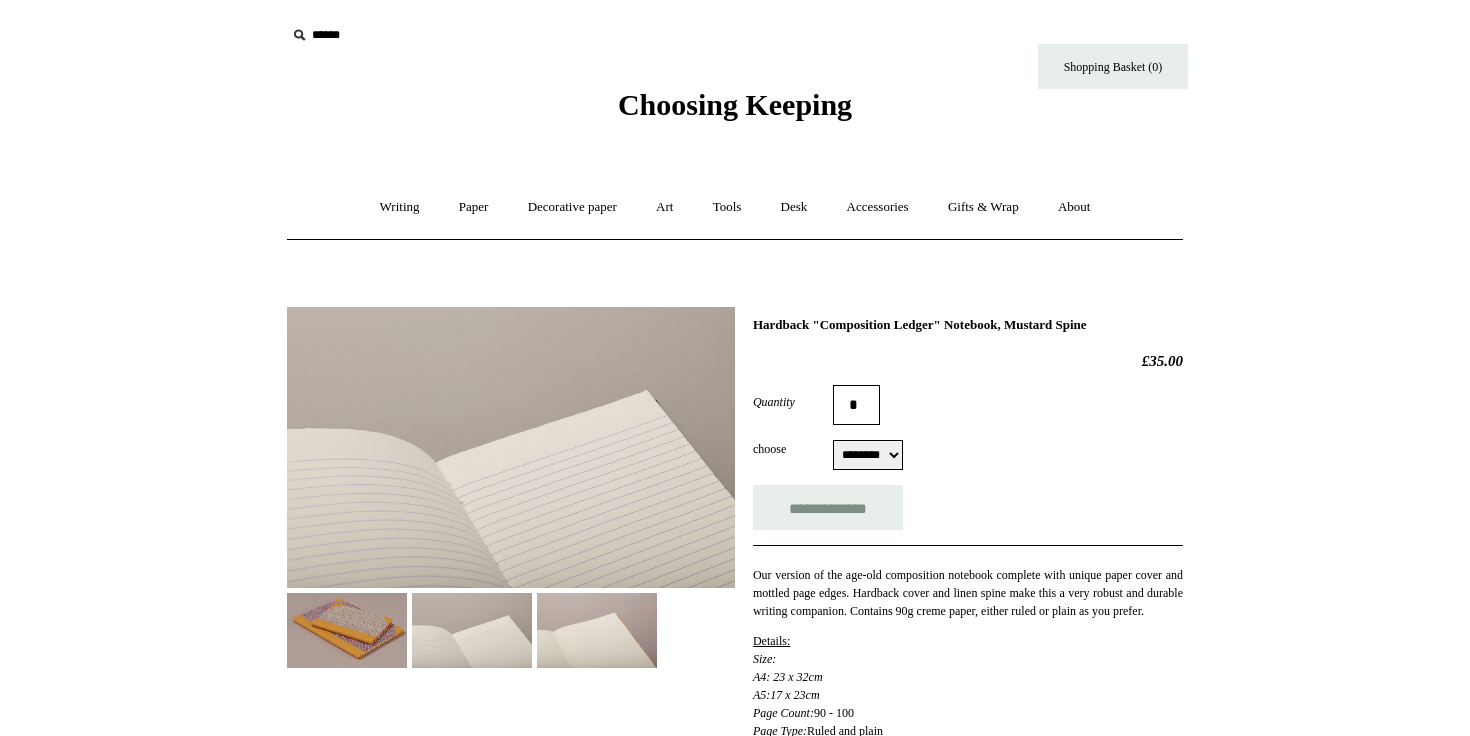 click at bounding box center [597, 630] 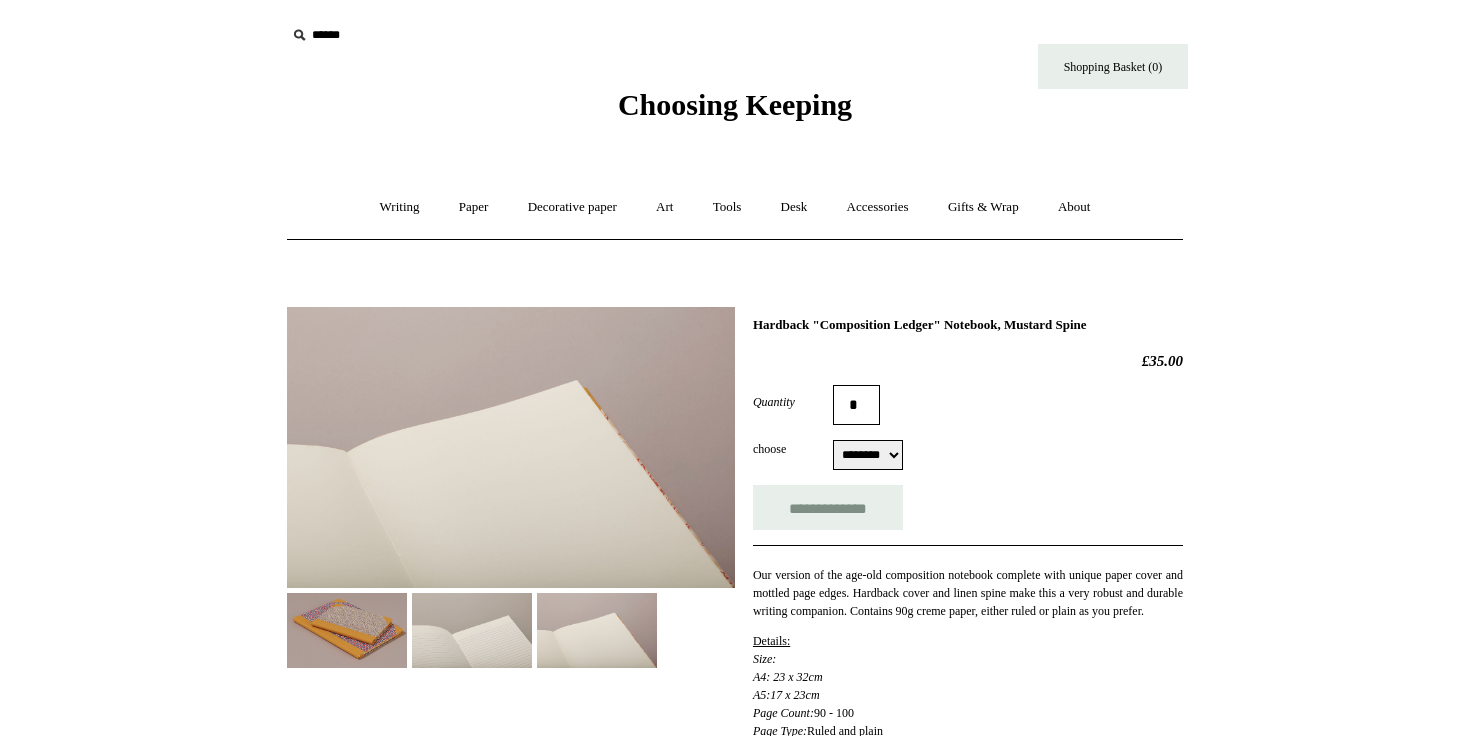 click at bounding box center [347, 630] 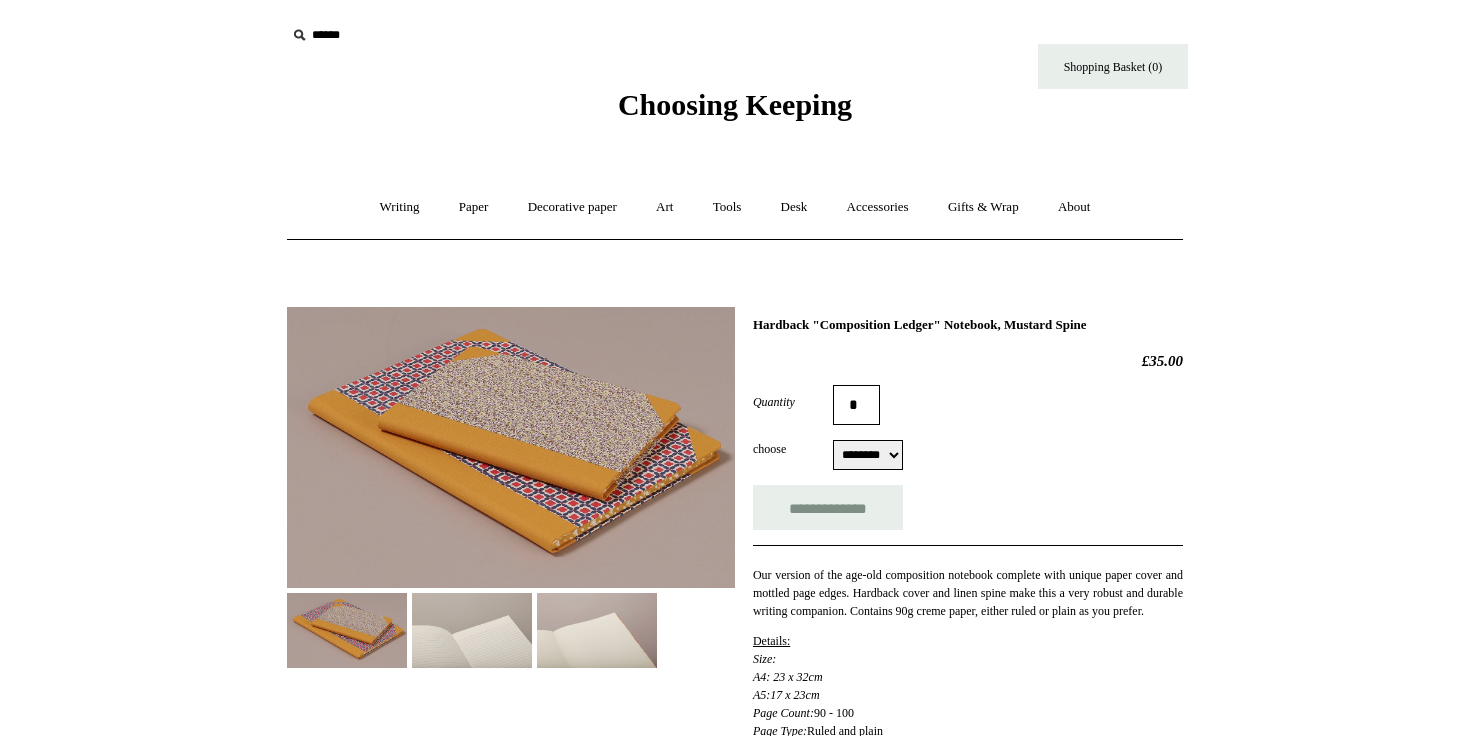 click at bounding box center [511, 447] 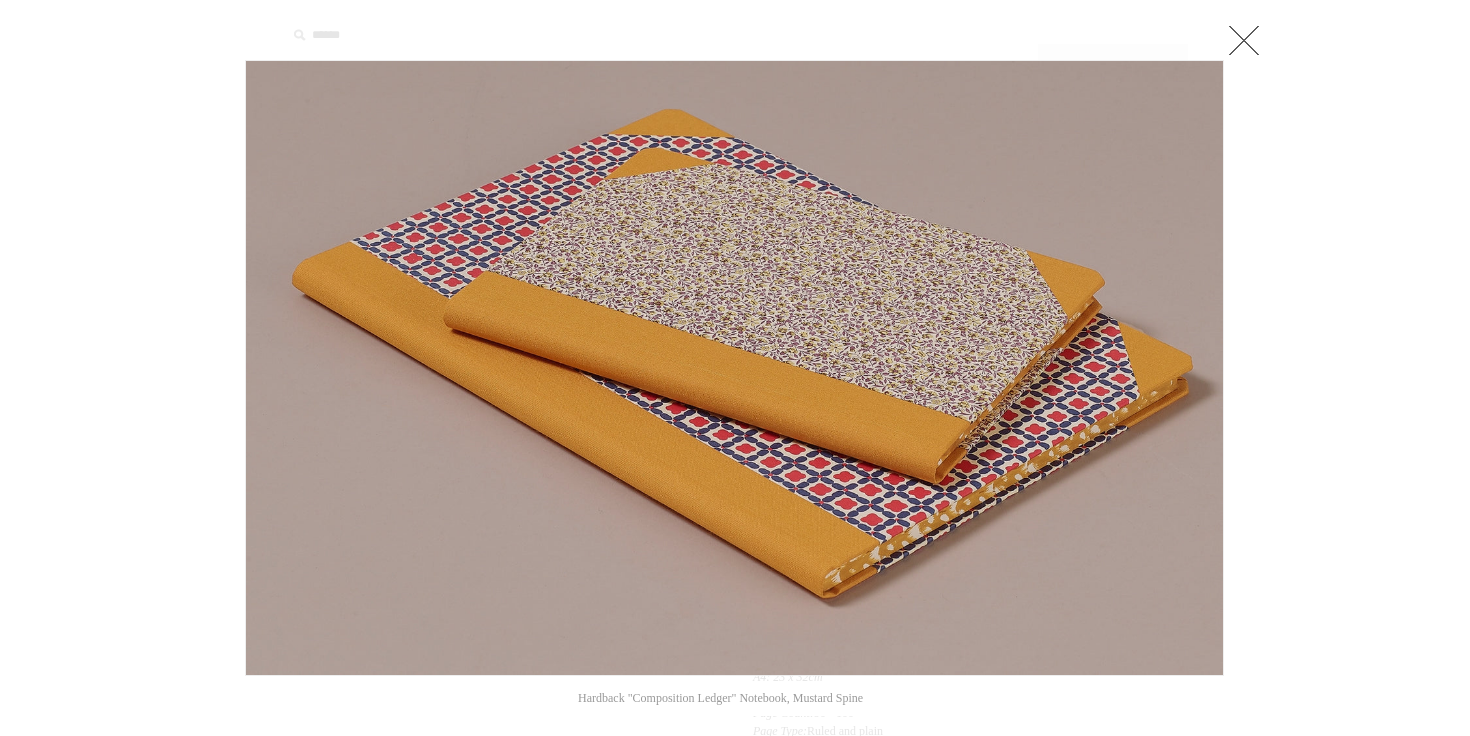 click at bounding box center [1244, 40] 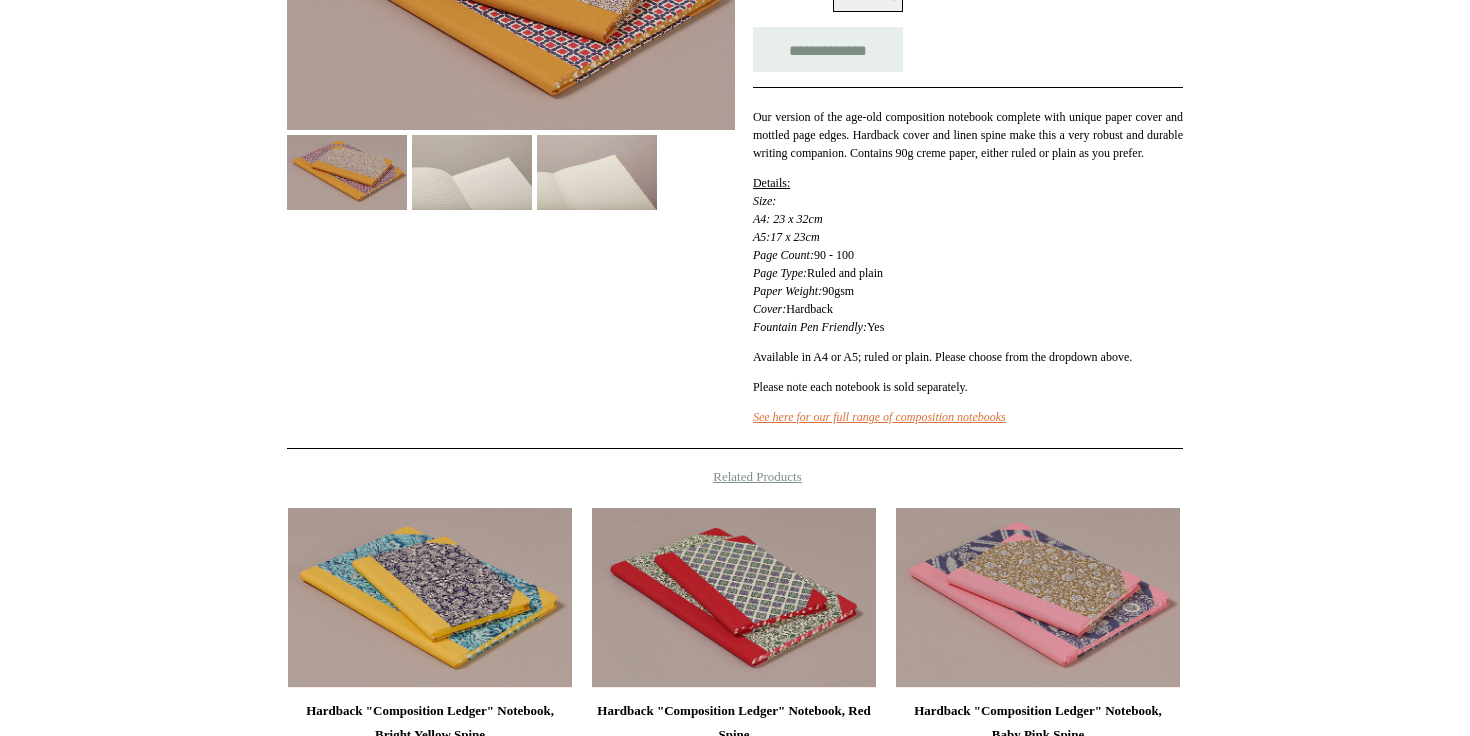 scroll, scrollTop: 0, scrollLeft: 0, axis: both 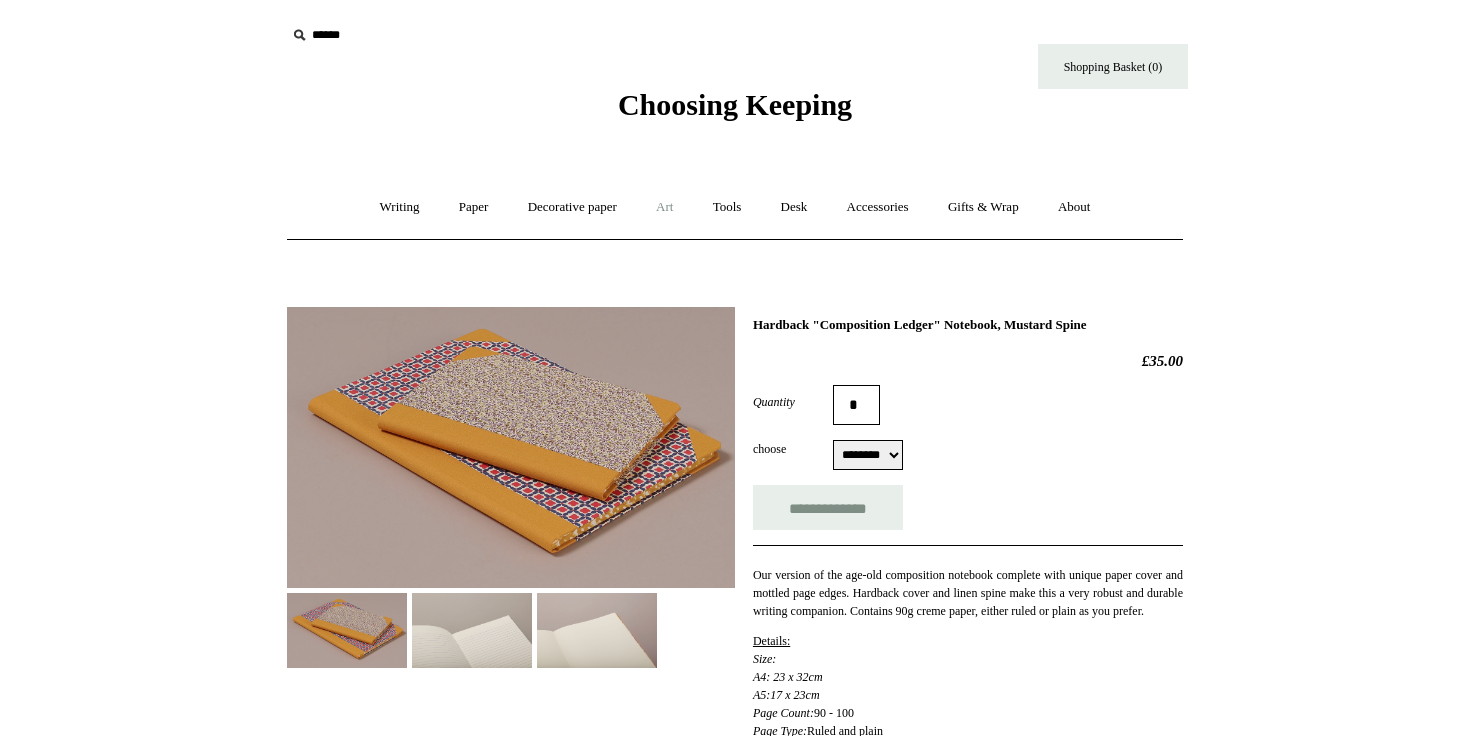 click on "Art +" at bounding box center [664, 207] 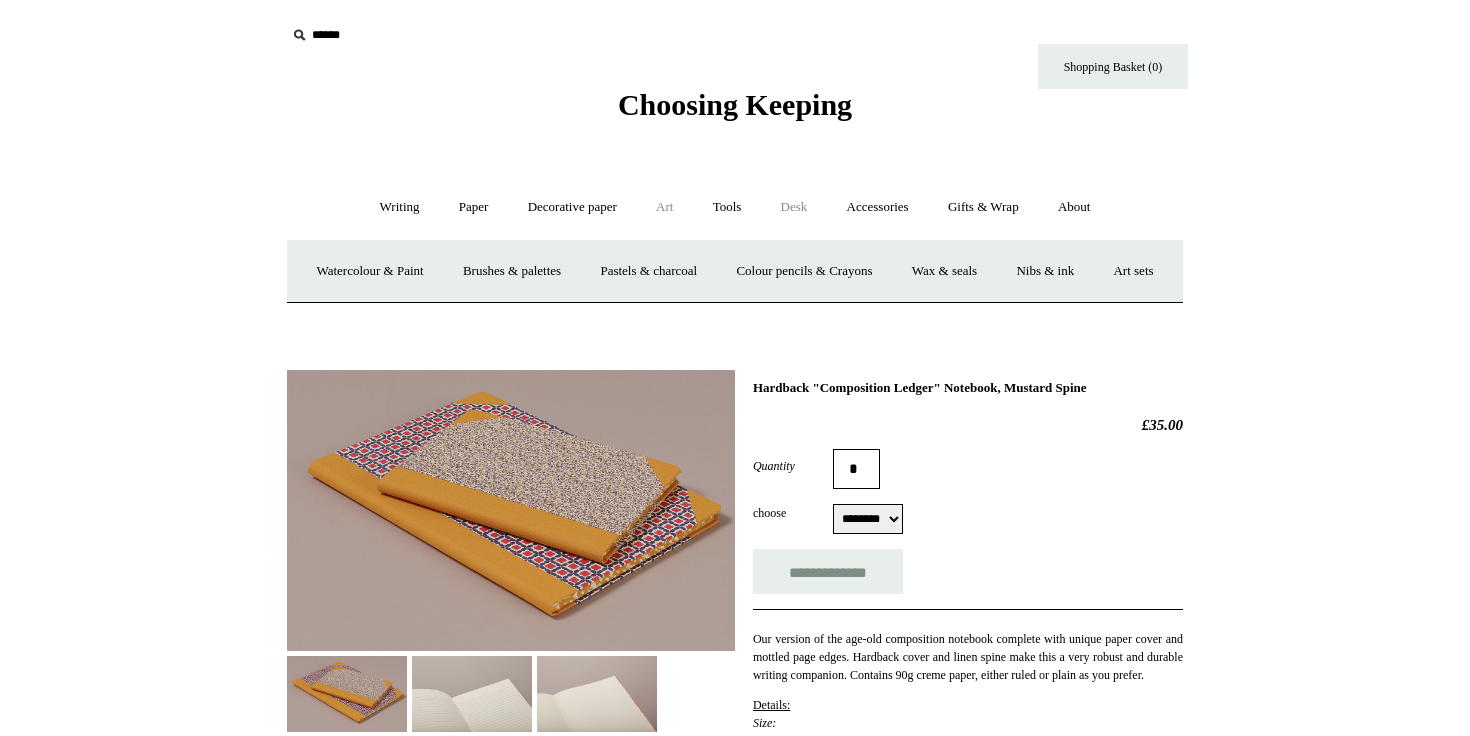 click on "Desk +" at bounding box center (794, 207) 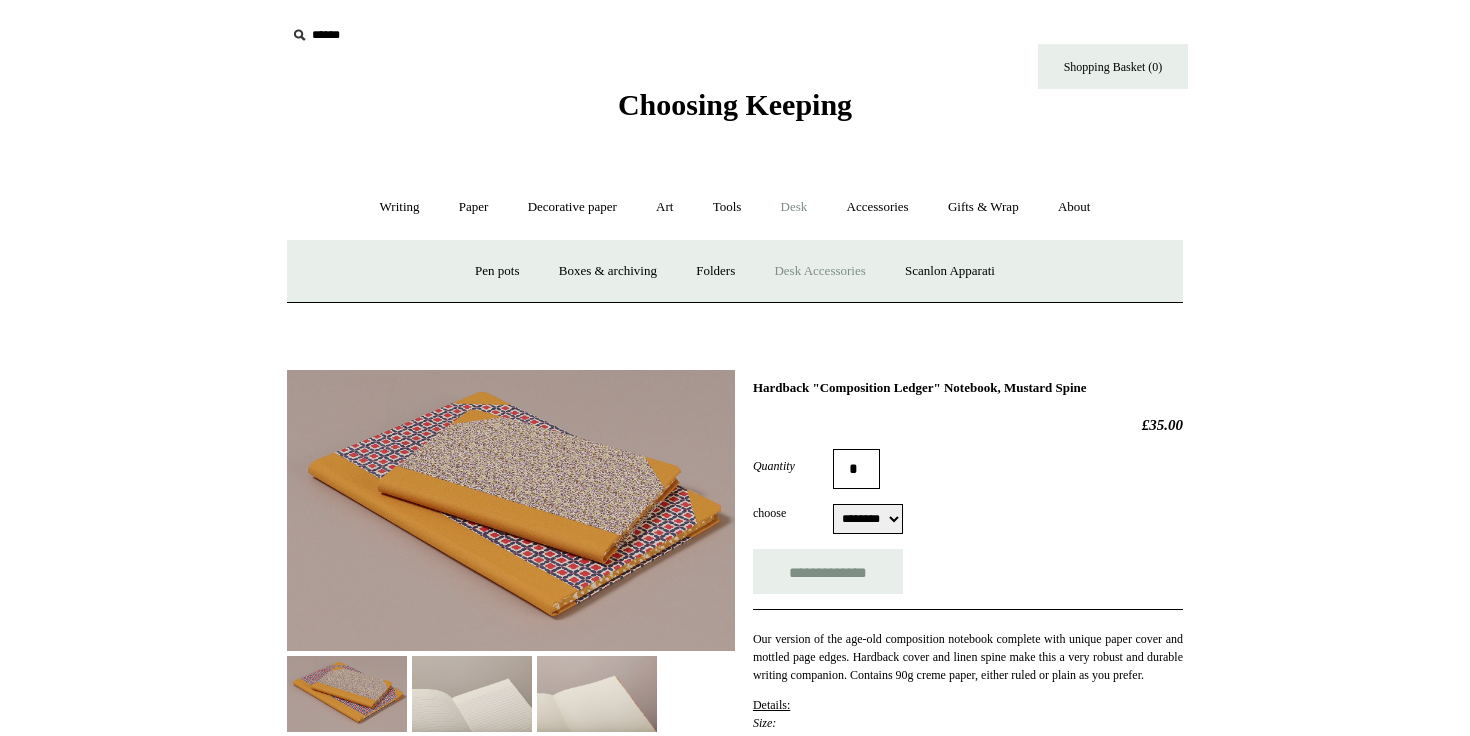 click on "Desk Accessories" at bounding box center [819, 271] 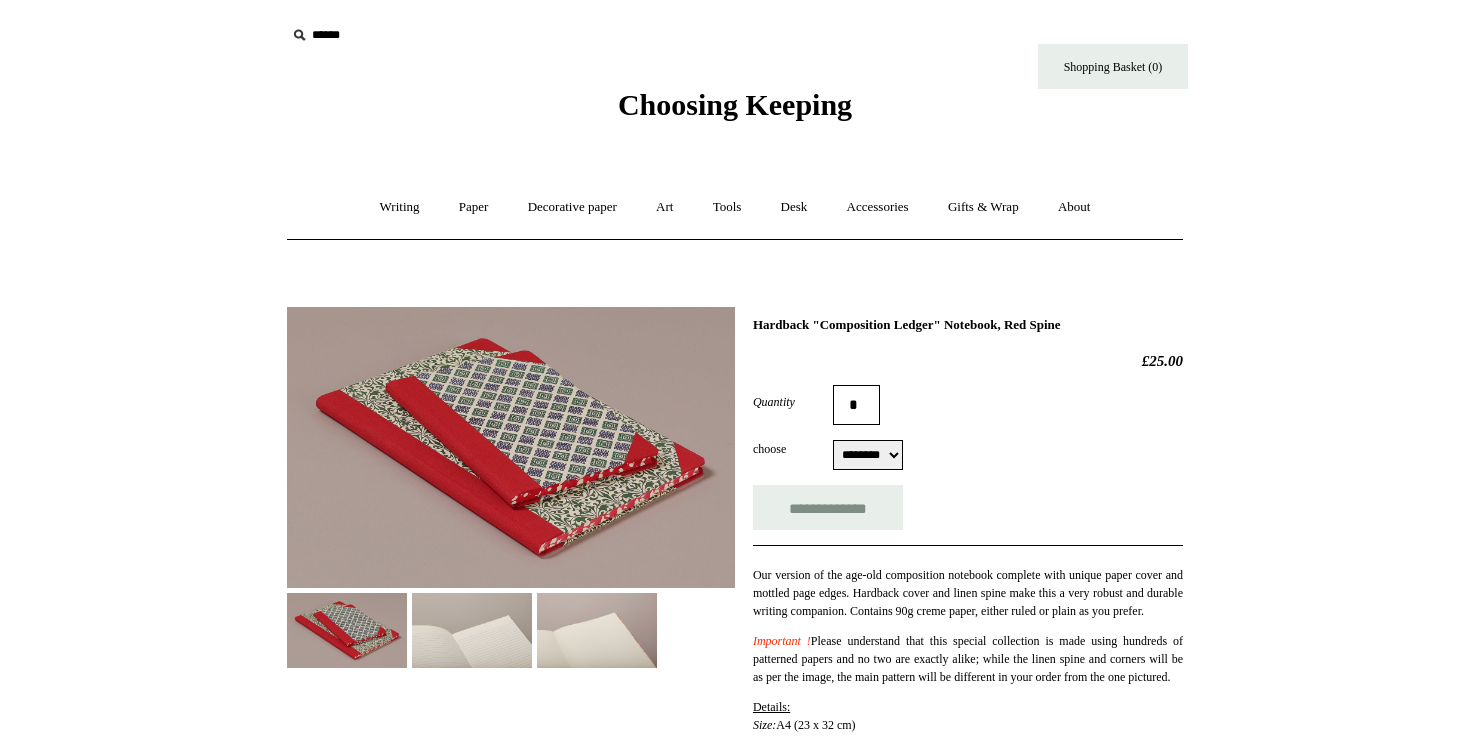 select on "********" 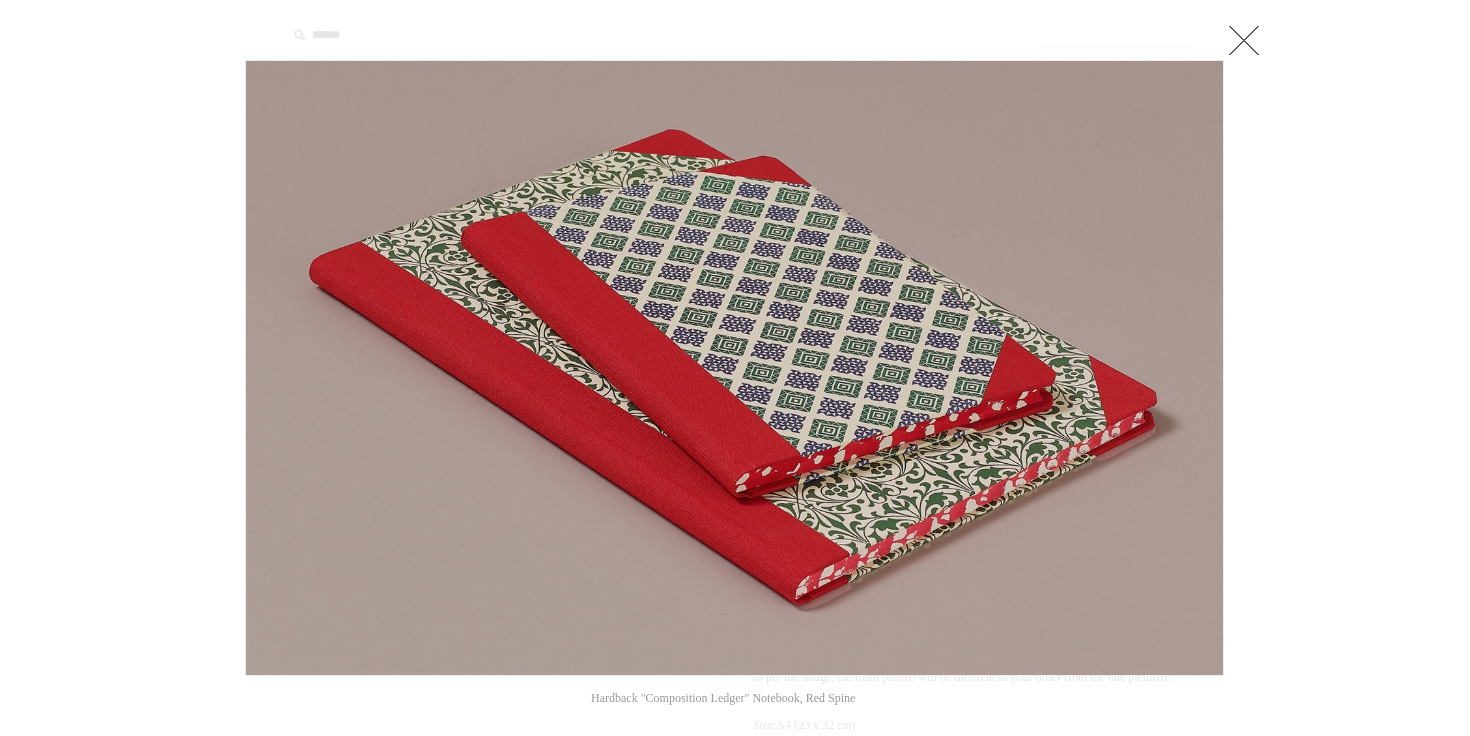 click at bounding box center (734, 368) 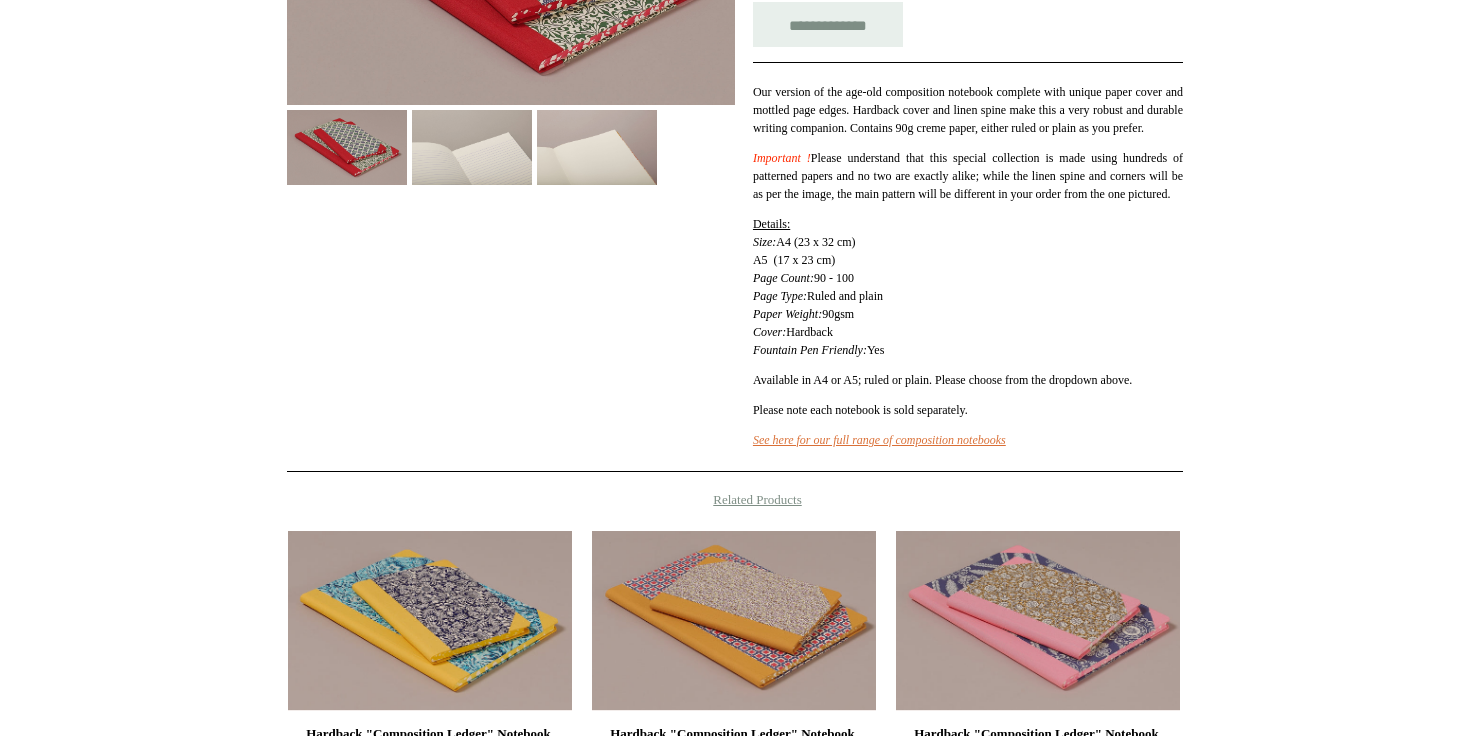 scroll, scrollTop: 499, scrollLeft: 0, axis: vertical 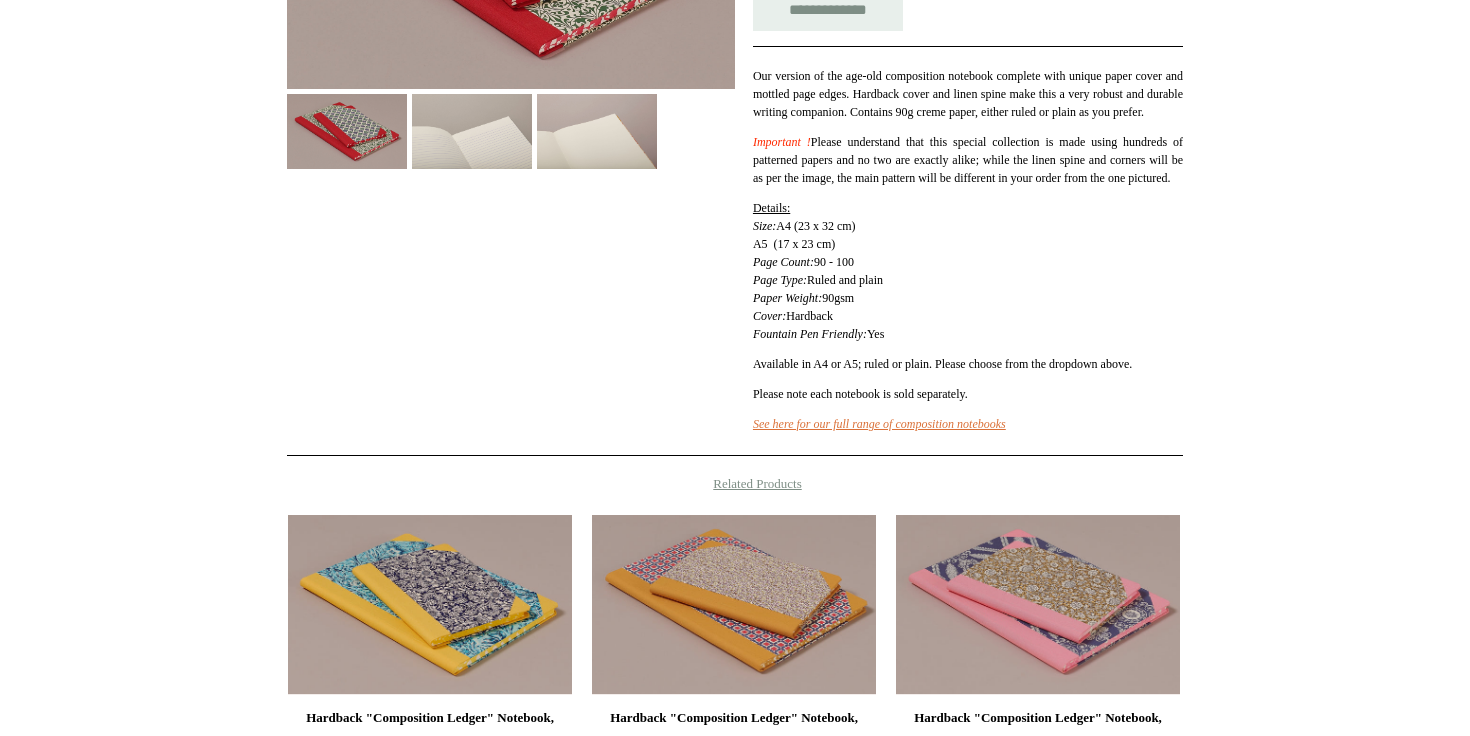 click on "See here for our full range of composition notebooks" at bounding box center (968, 424) 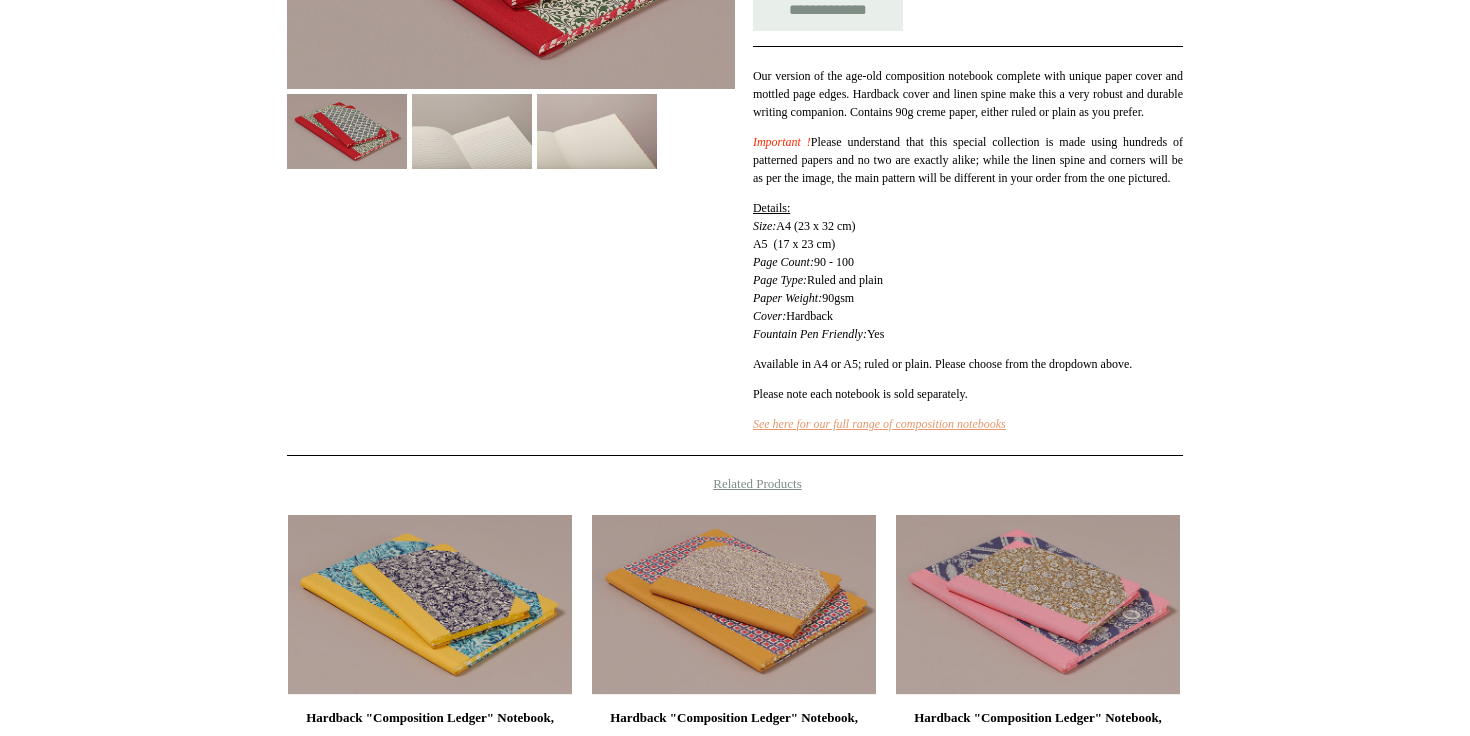click on "See here for our full range of composition notebooks" at bounding box center (879, 424) 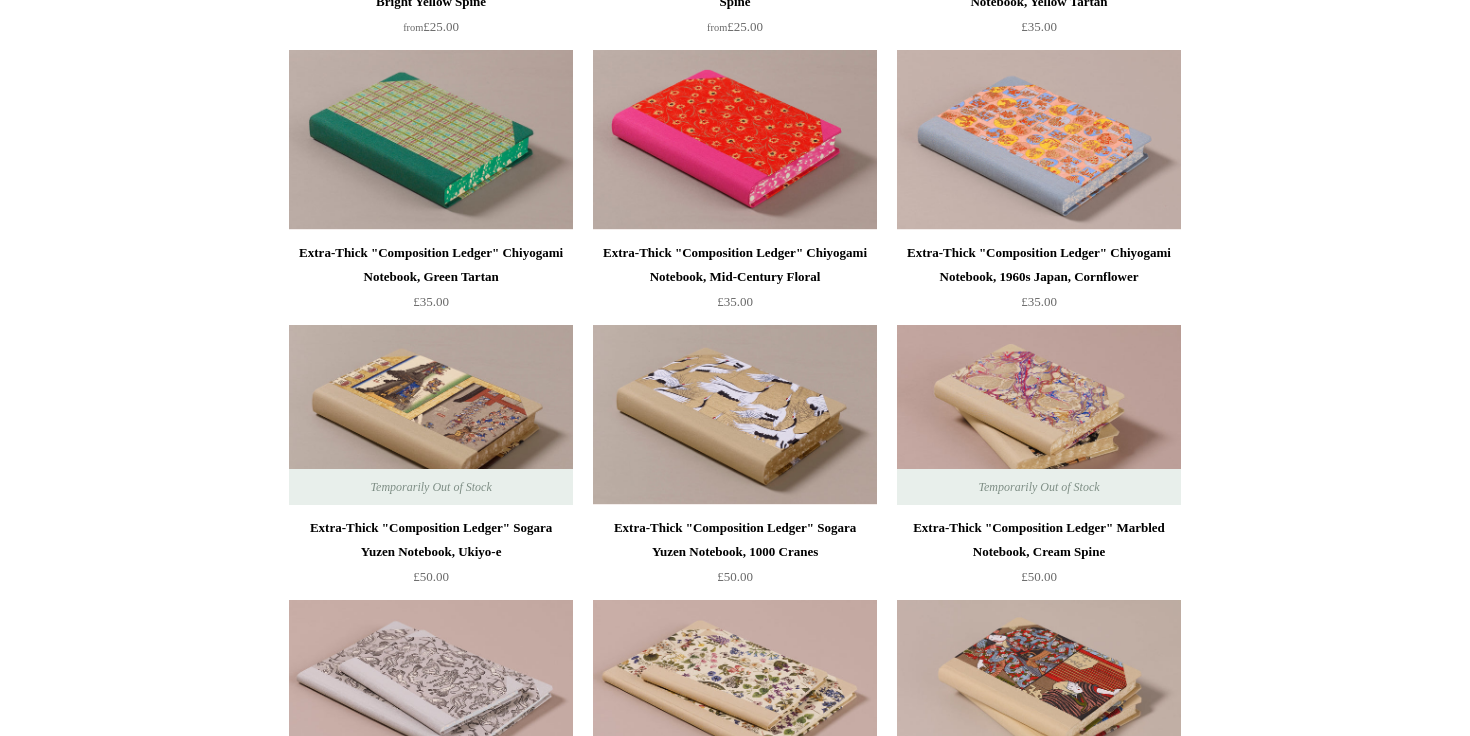 scroll, scrollTop: 1311, scrollLeft: 0, axis: vertical 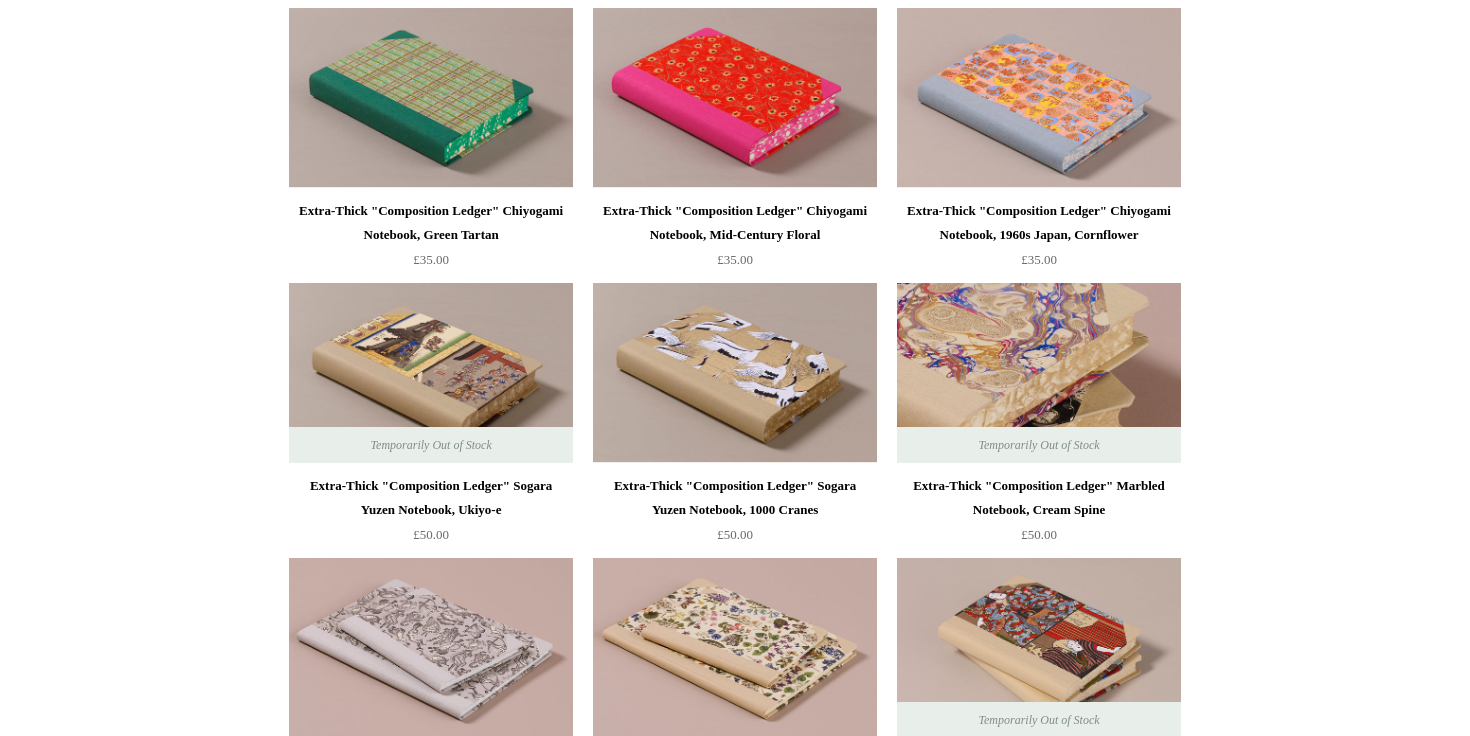 click at bounding box center [1039, 373] 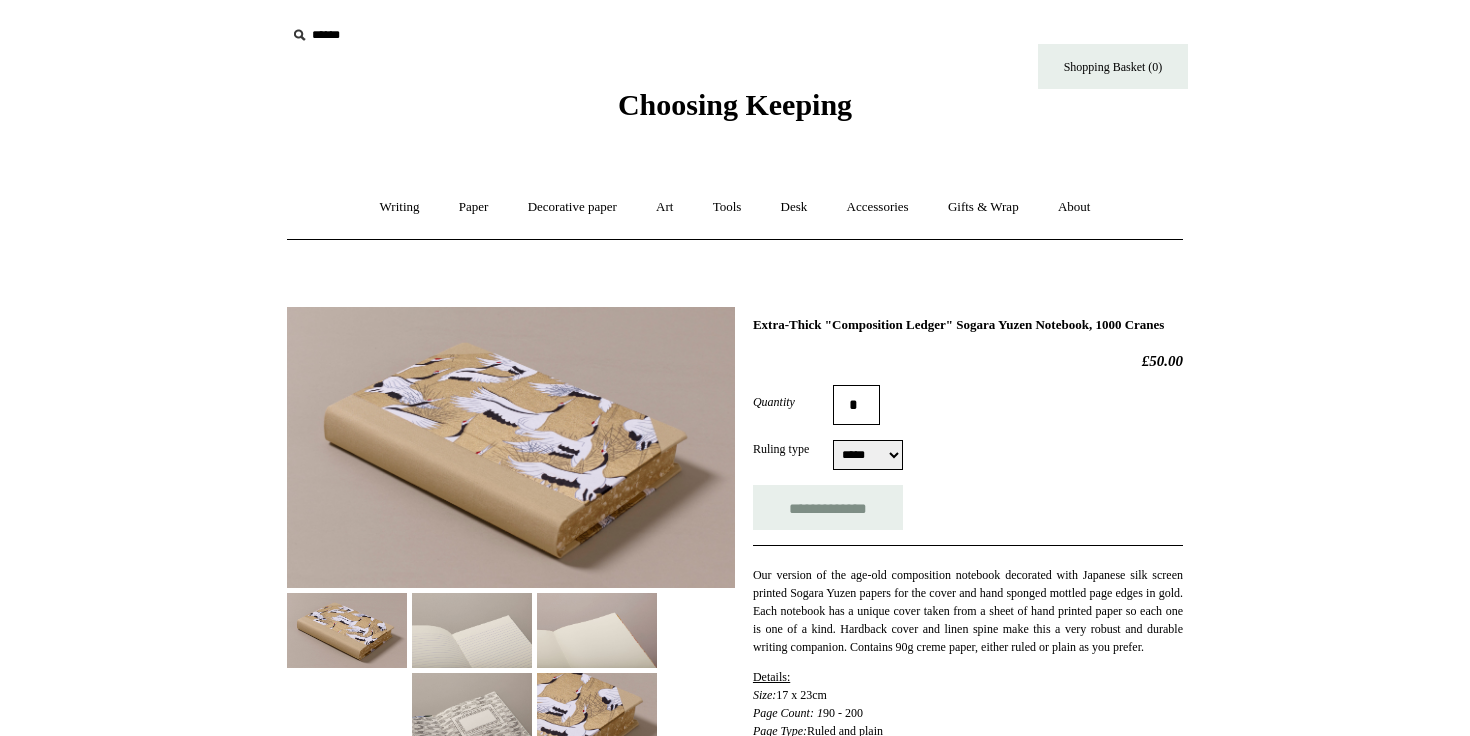 scroll, scrollTop: 0, scrollLeft: 0, axis: both 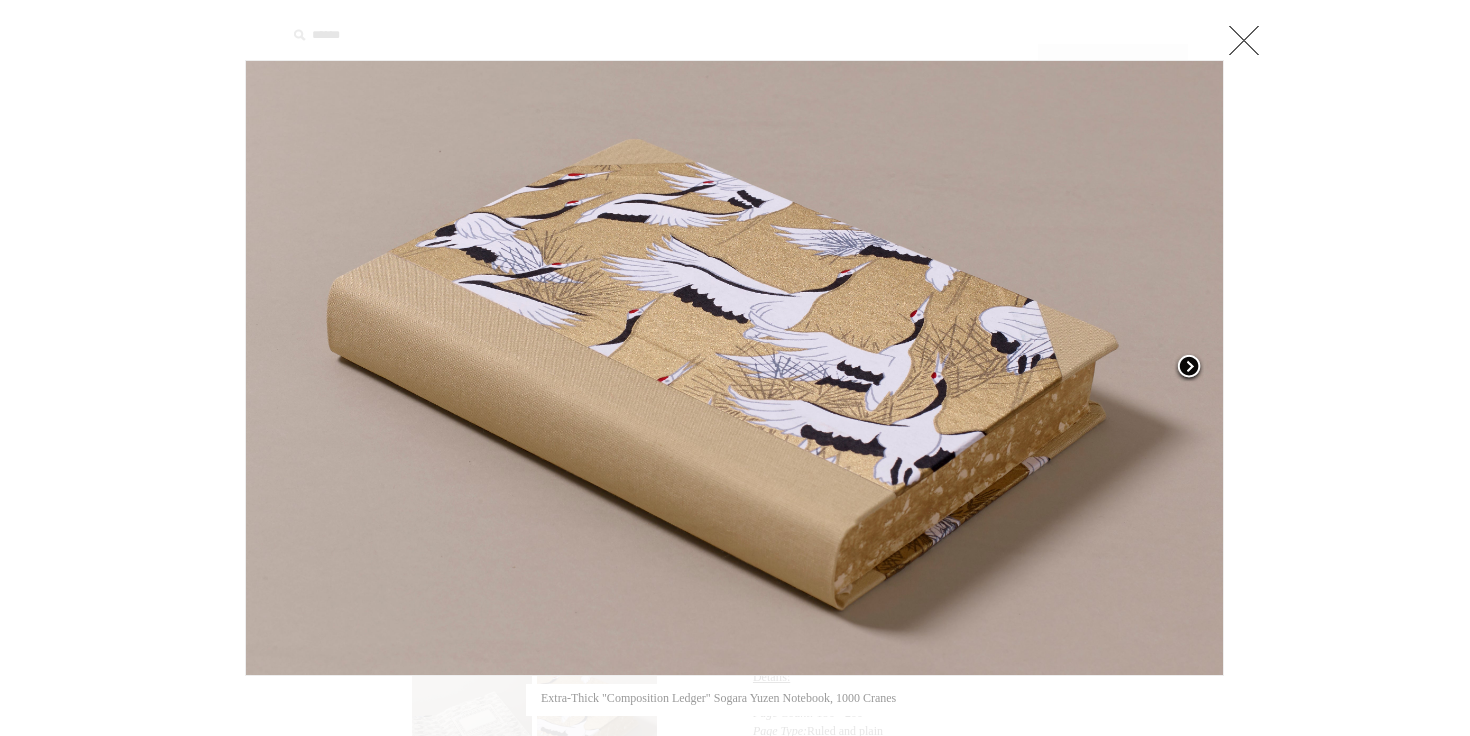 click at bounding box center (1189, 368) 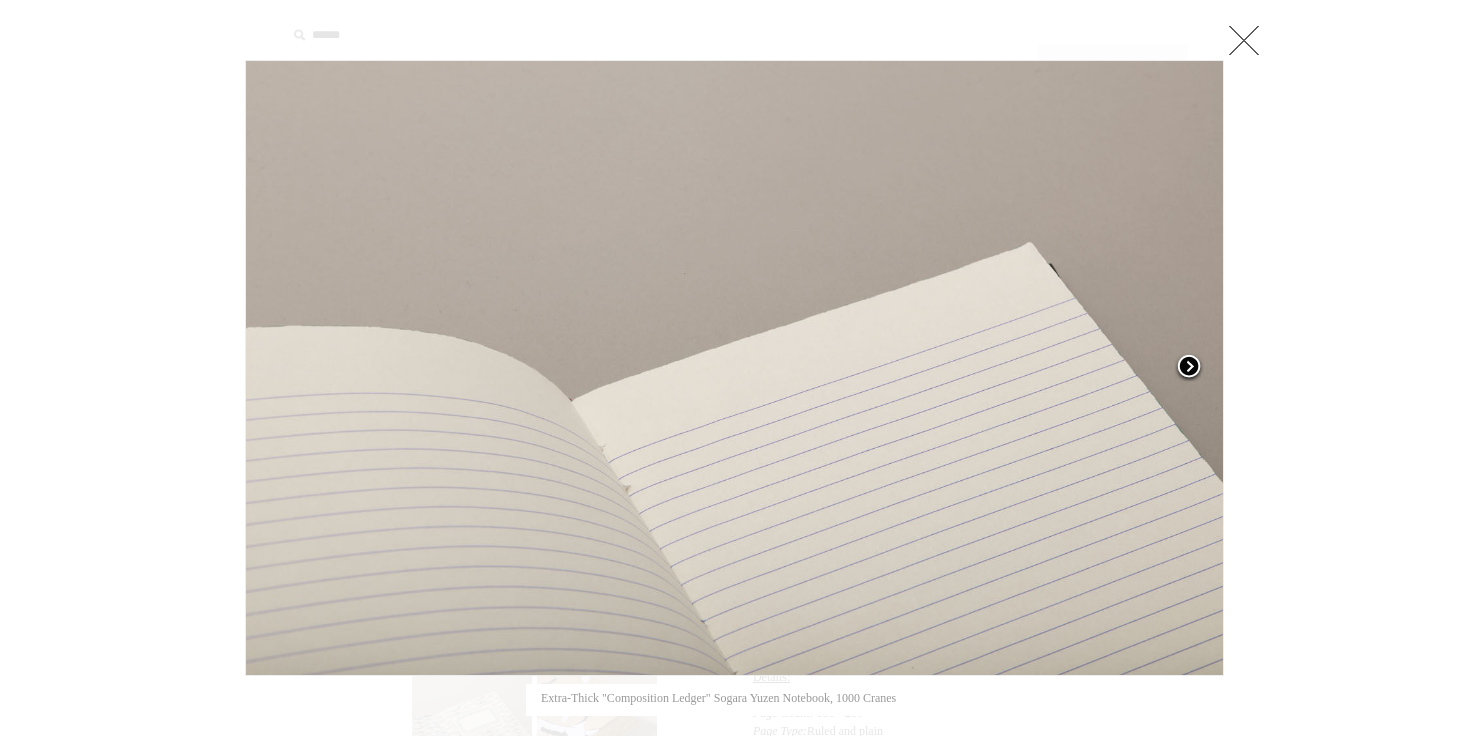 click at bounding box center (1189, 368) 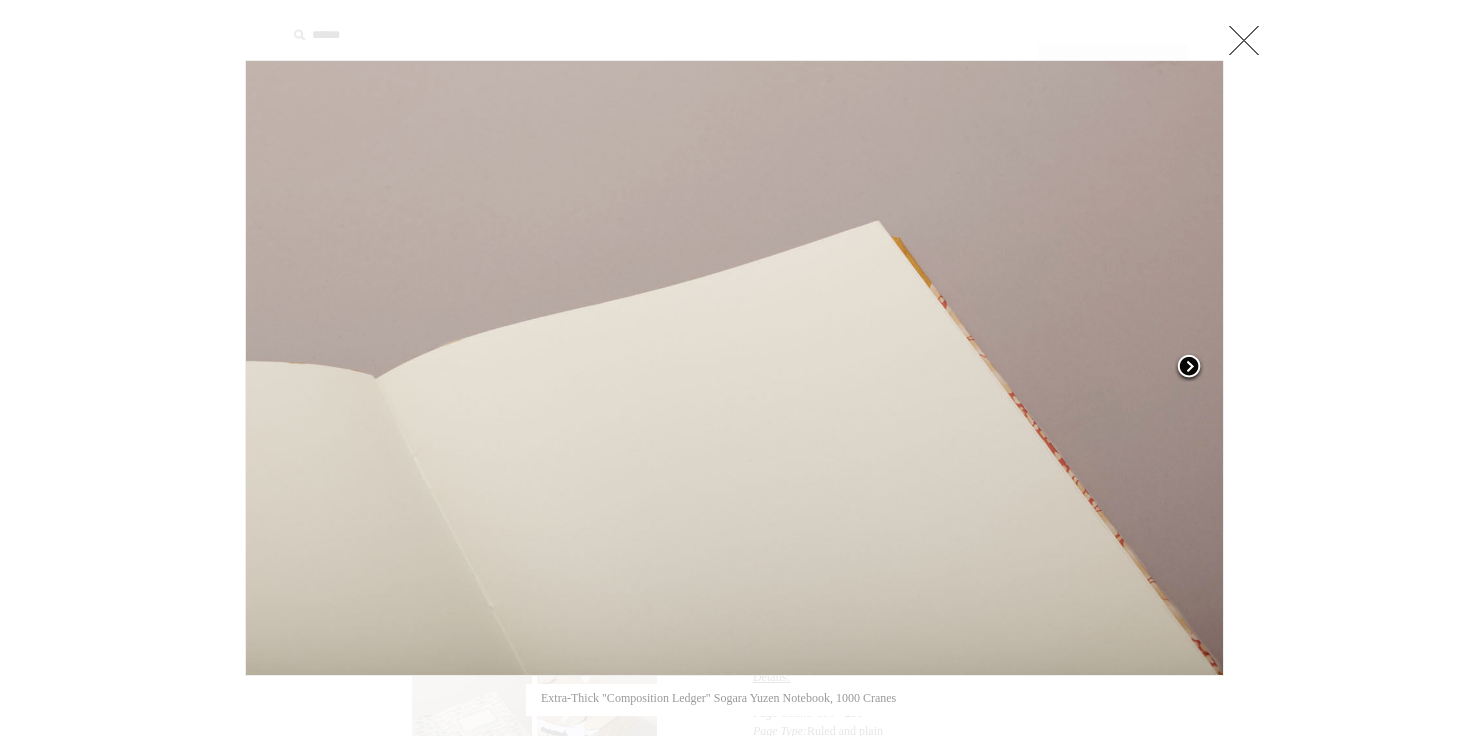 click at bounding box center [1189, 368] 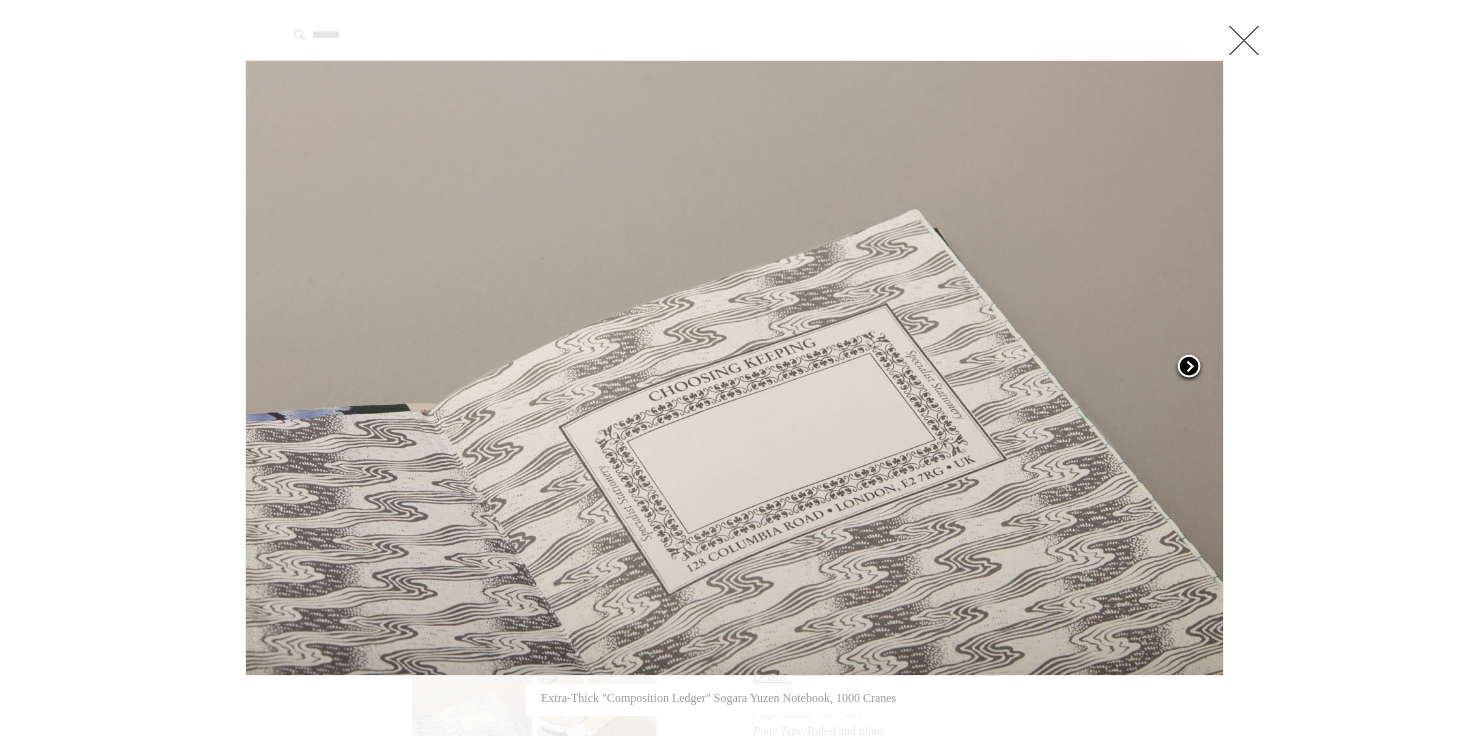 click at bounding box center [1189, 368] 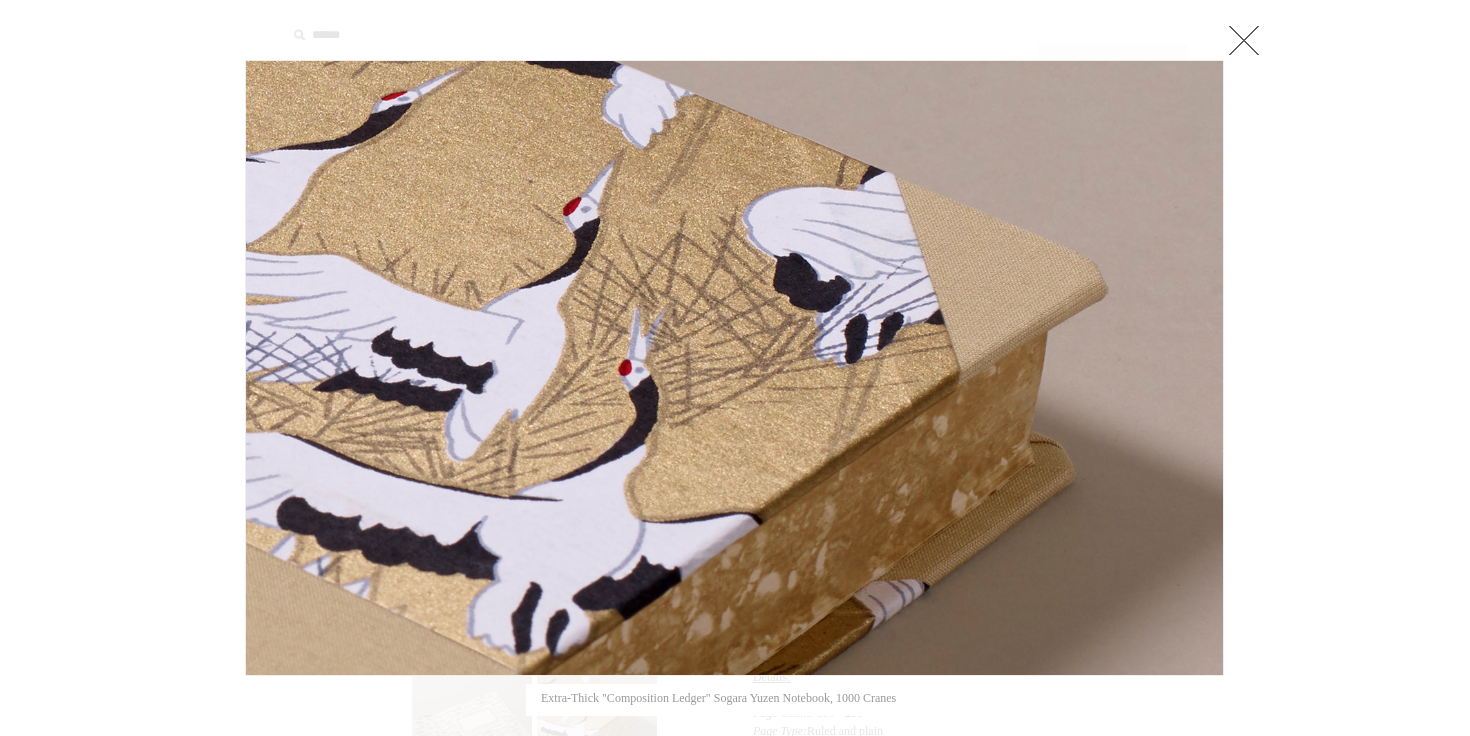 click at bounding box center [1244, 40] 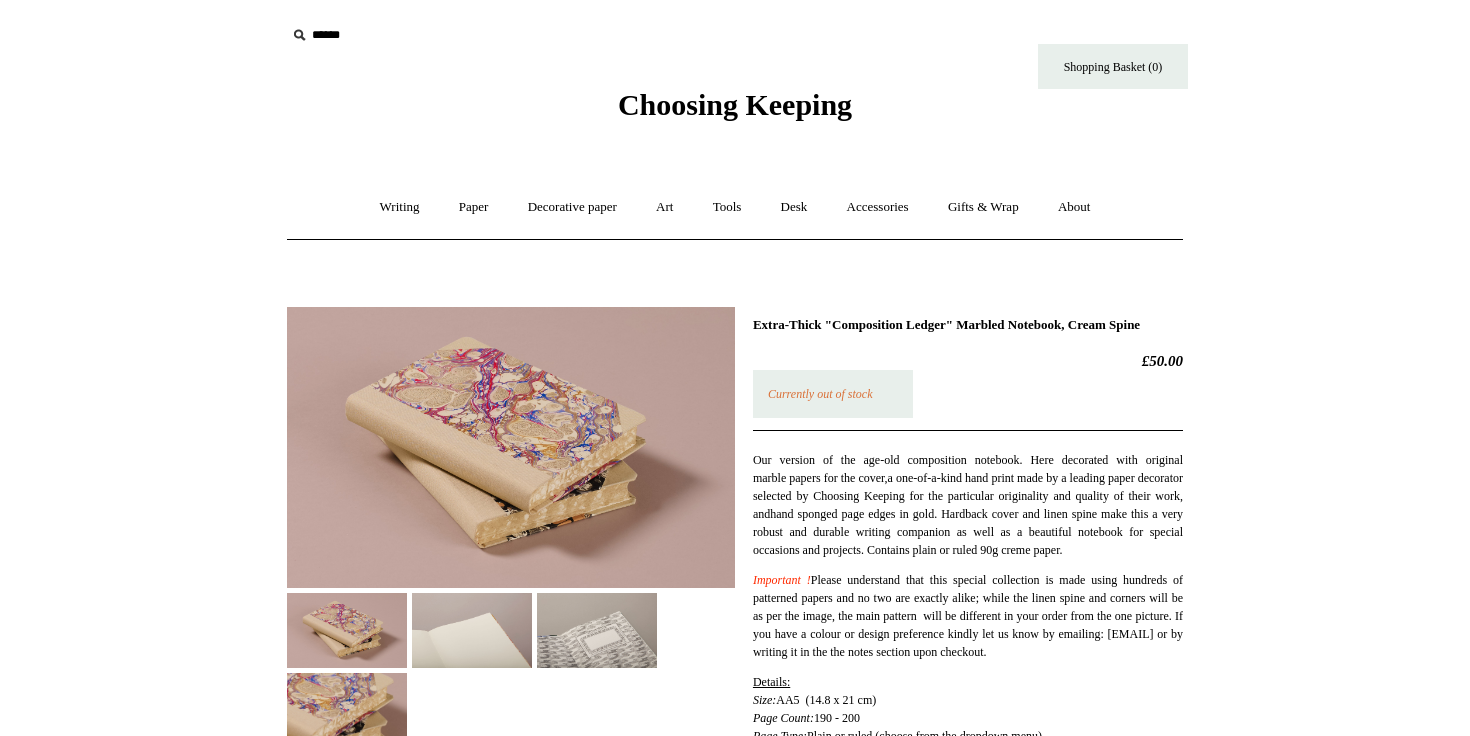 scroll, scrollTop: 0, scrollLeft: 0, axis: both 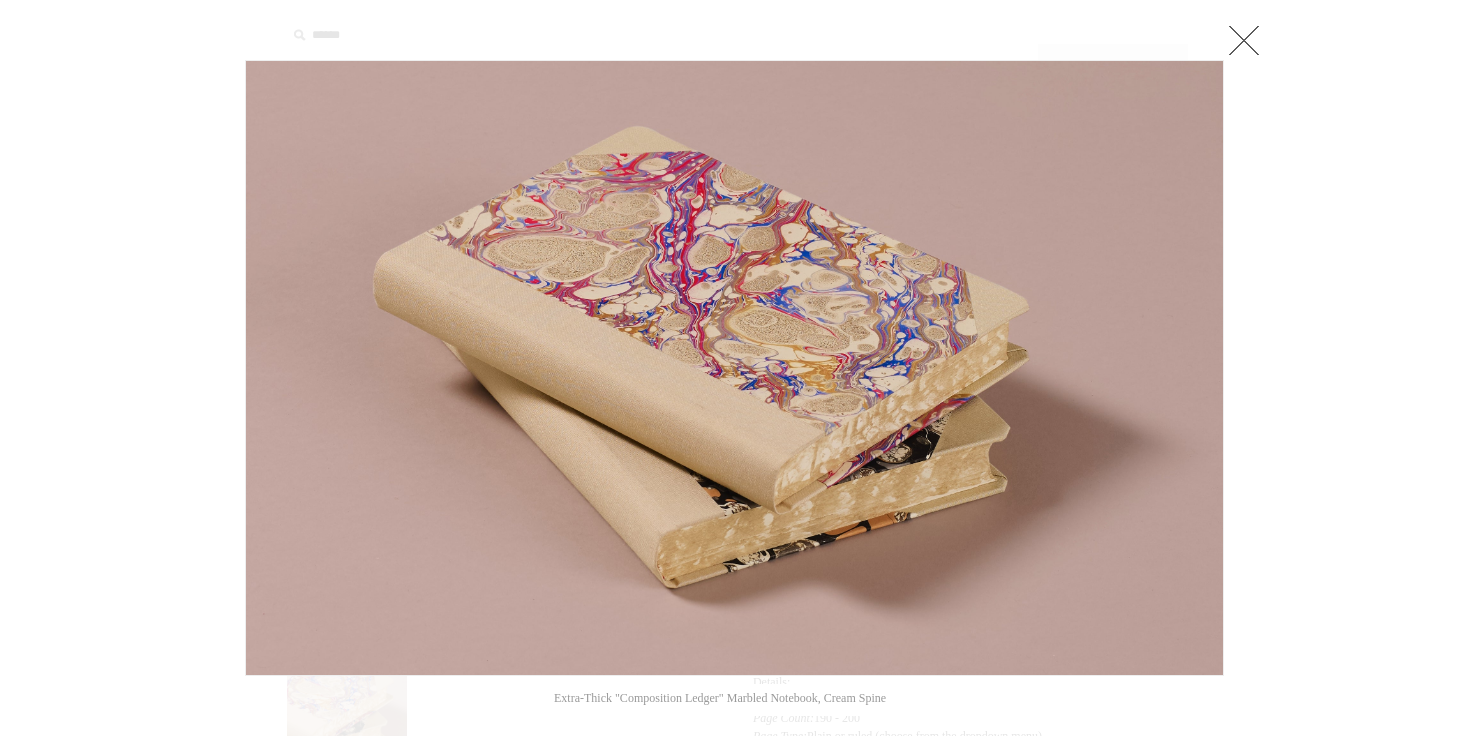 click at bounding box center [734, 368] 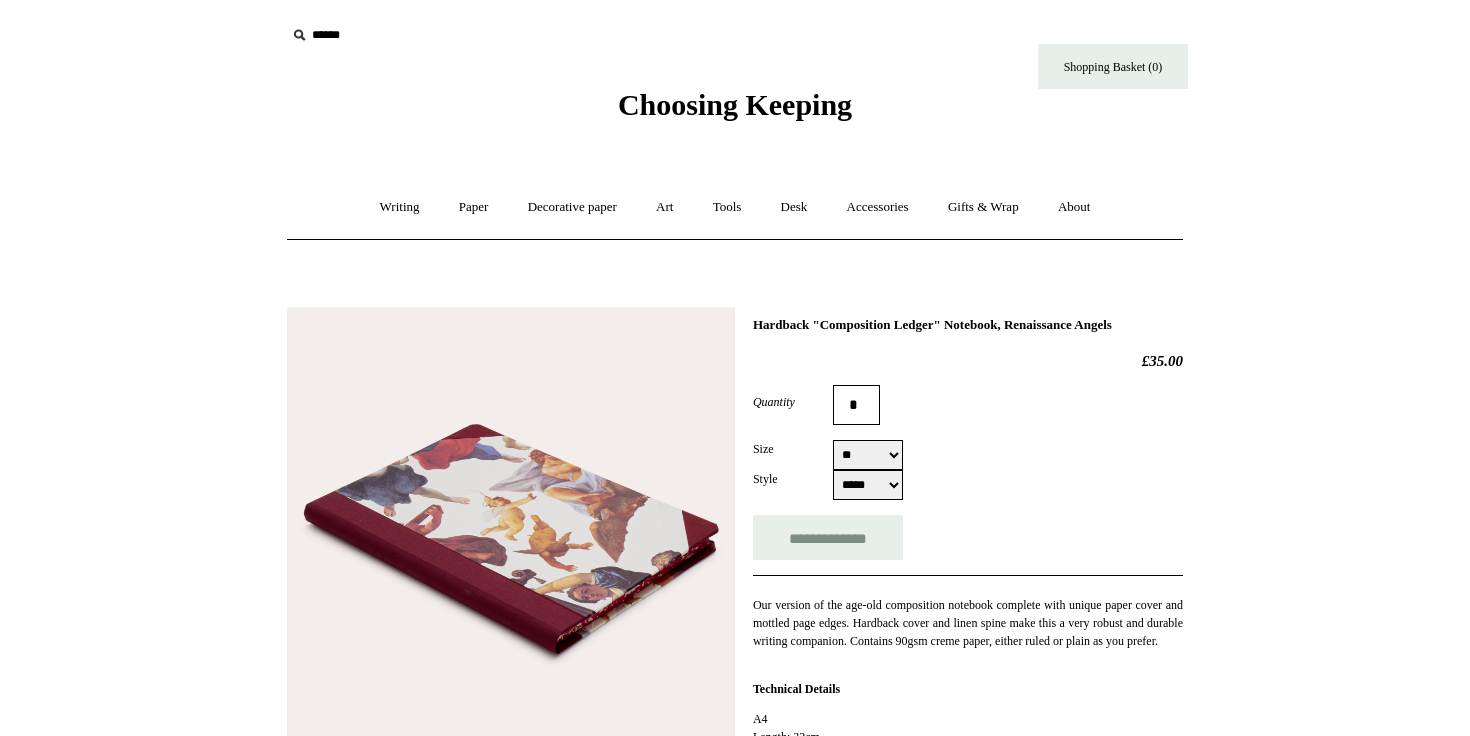 select on "**" 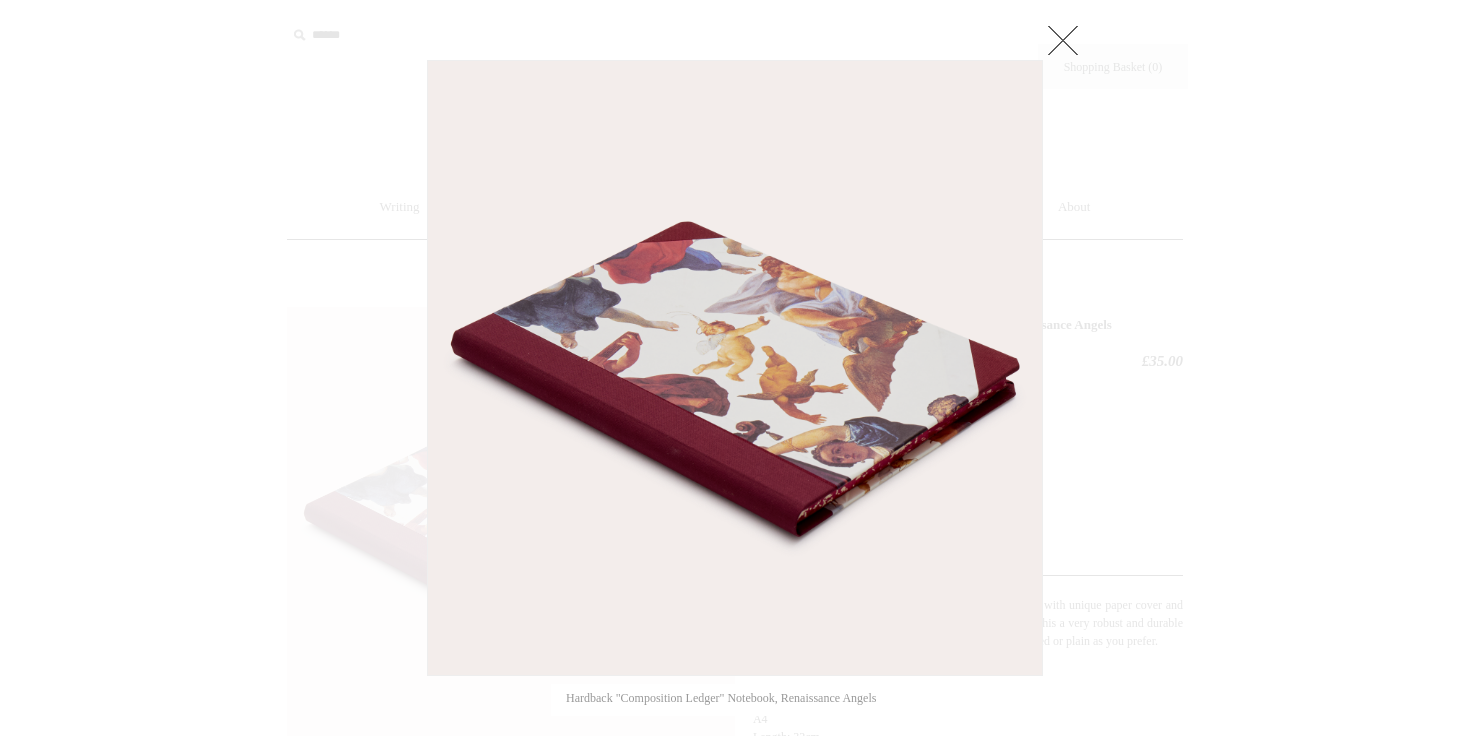 click at bounding box center [735, 875] 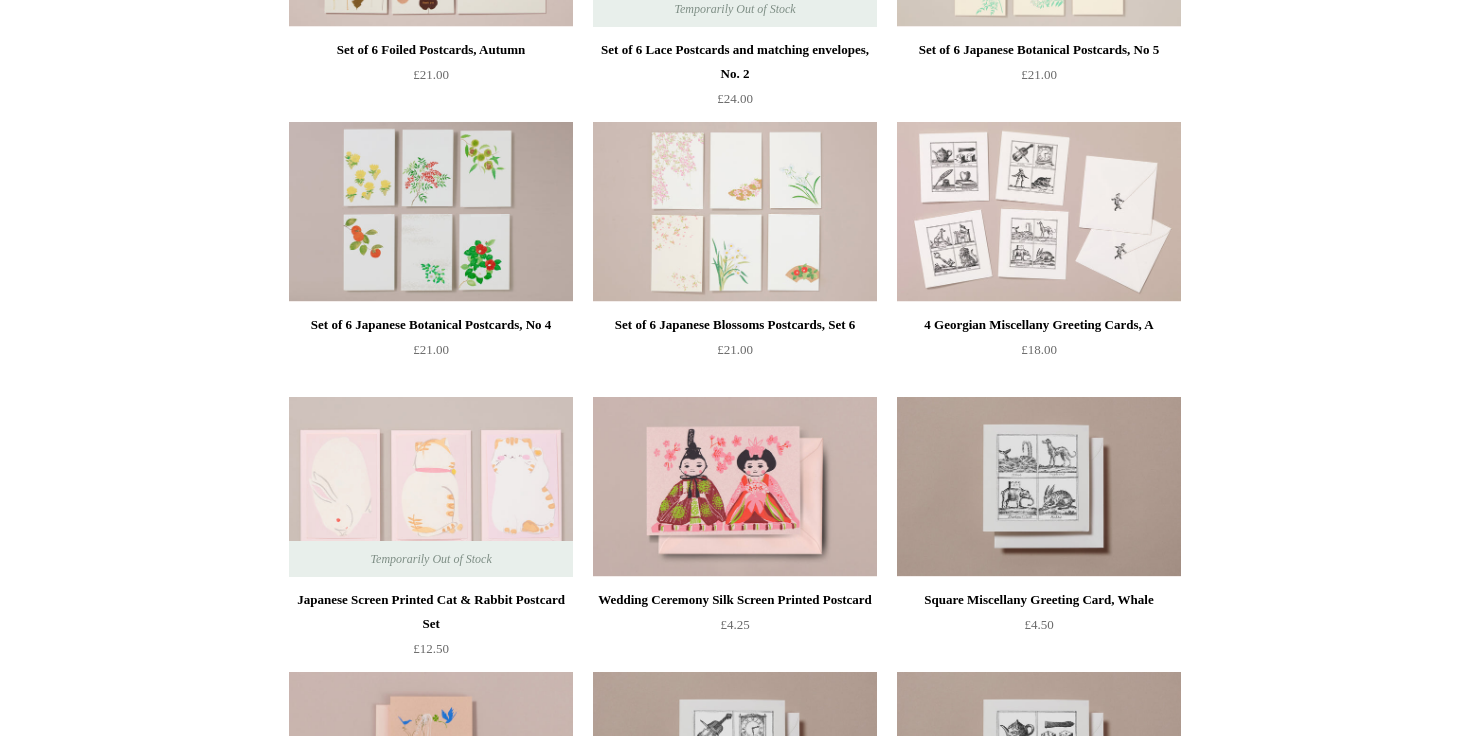 scroll, scrollTop: 409, scrollLeft: 0, axis: vertical 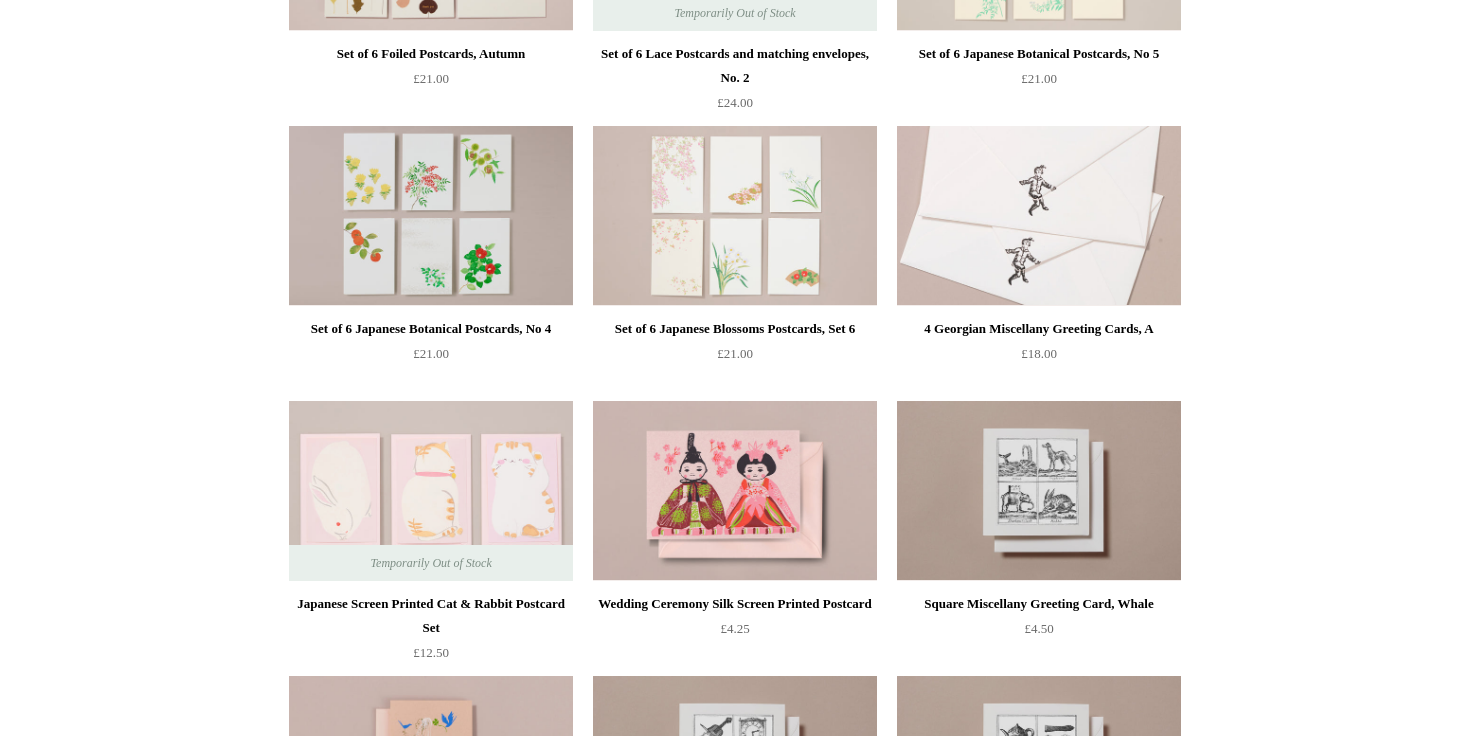 click at bounding box center [1039, 216] 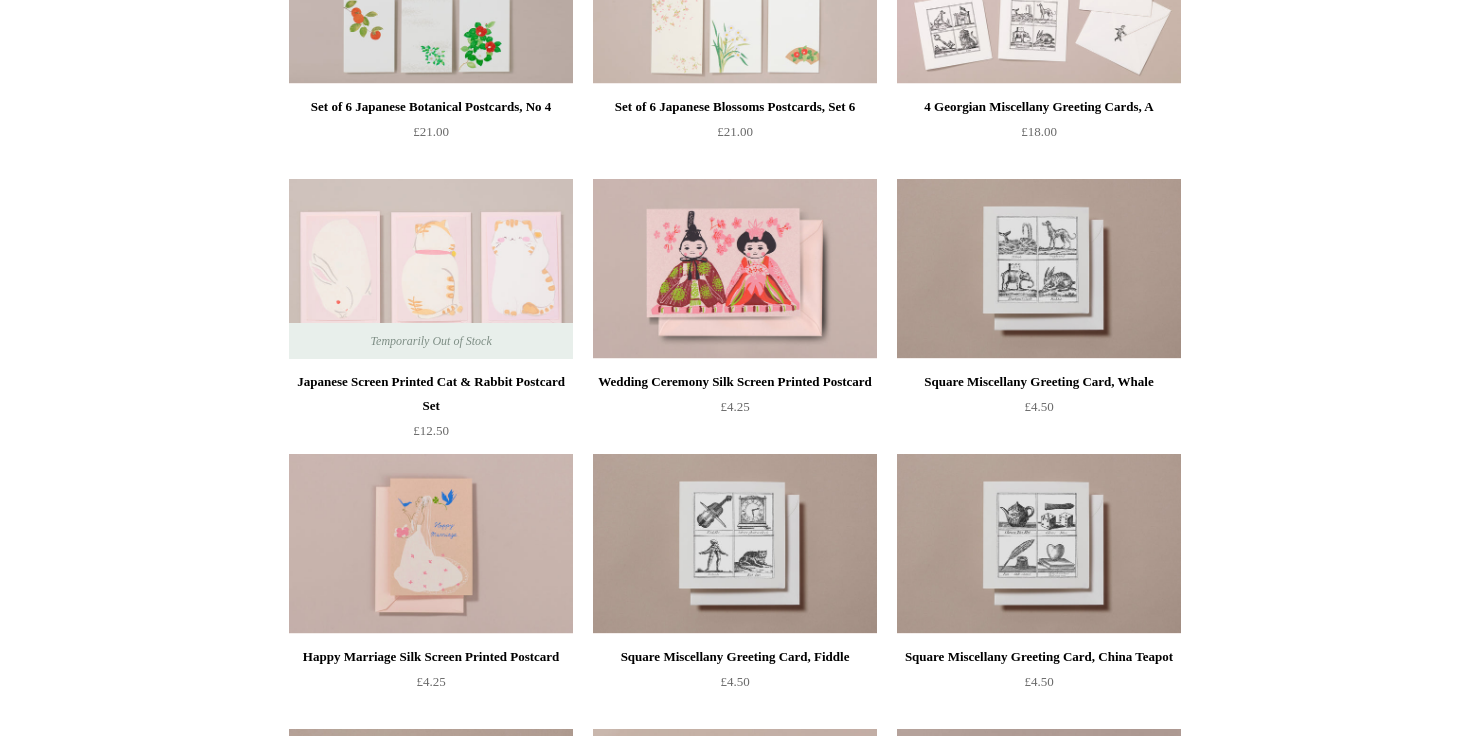 scroll, scrollTop: 0, scrollLeft: 0, axis: both 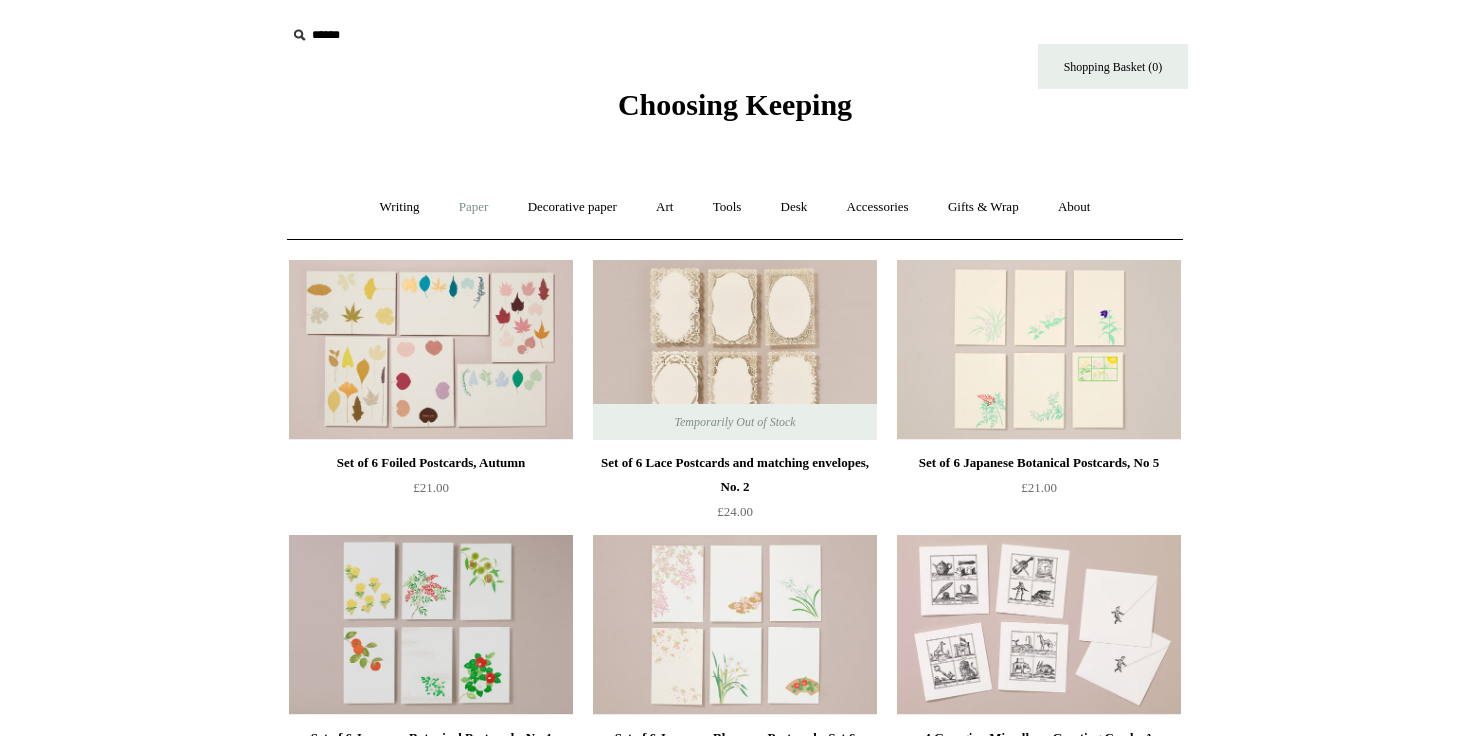 click on "Paper +" at bounding box center [474, 207] 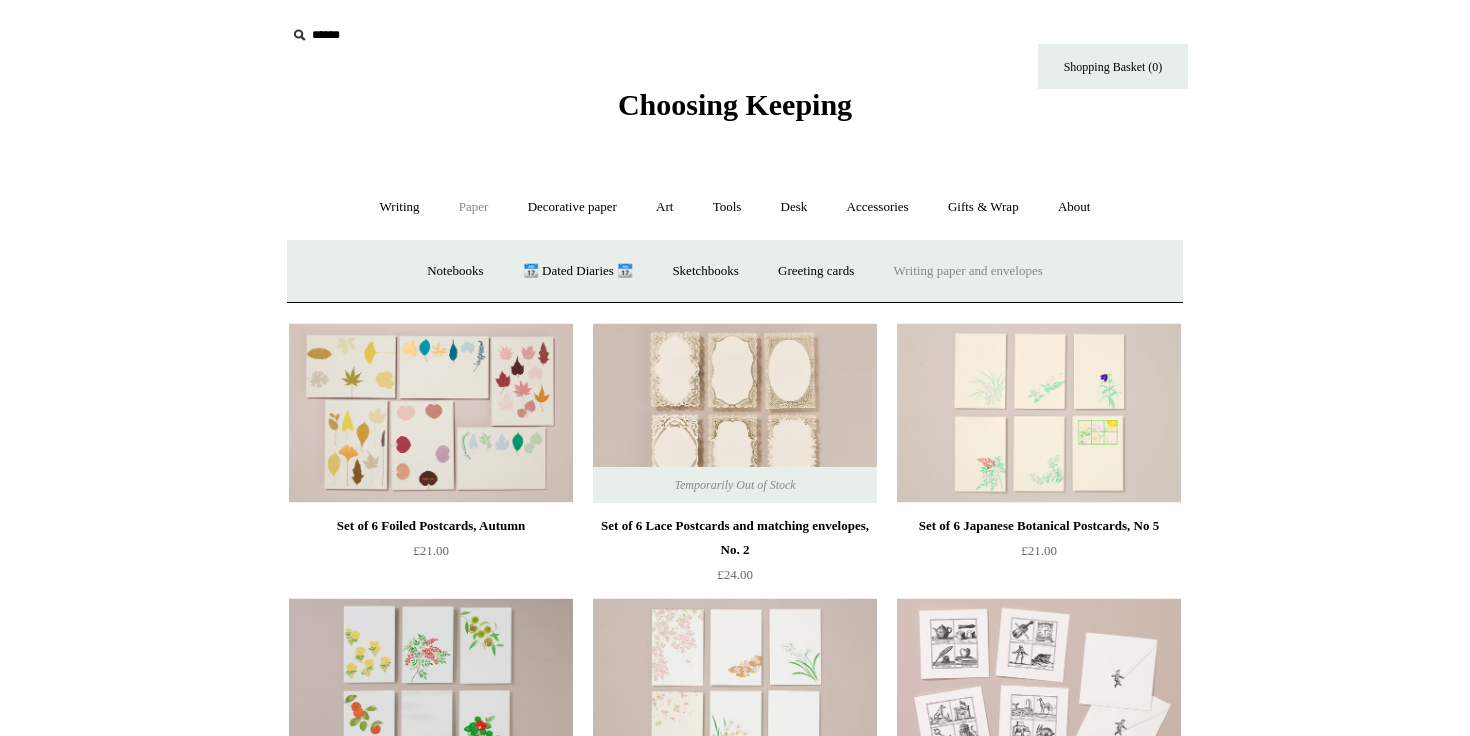 click on "Writing paper and envelopes +" at bounding box center [968, 271] 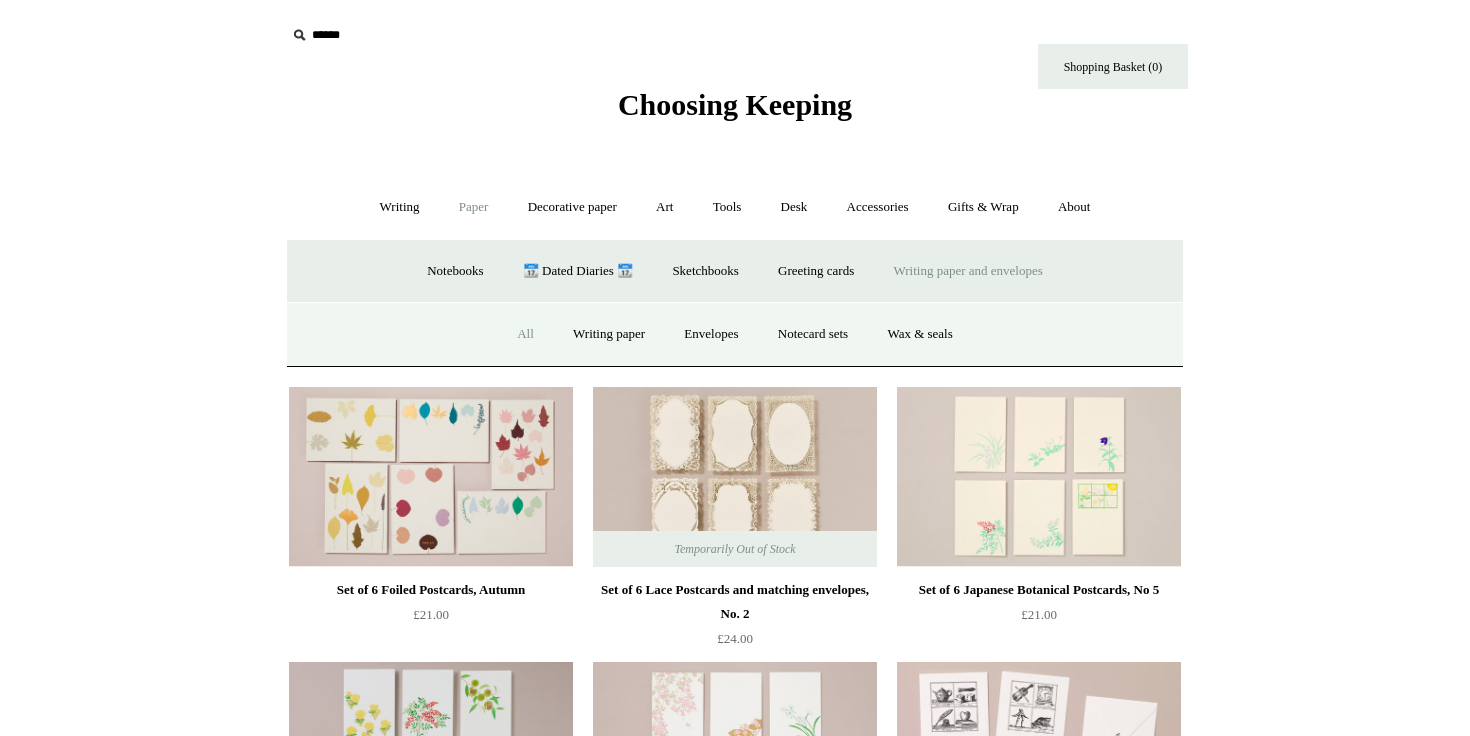 click on "All" at bounding box center [525, 334] 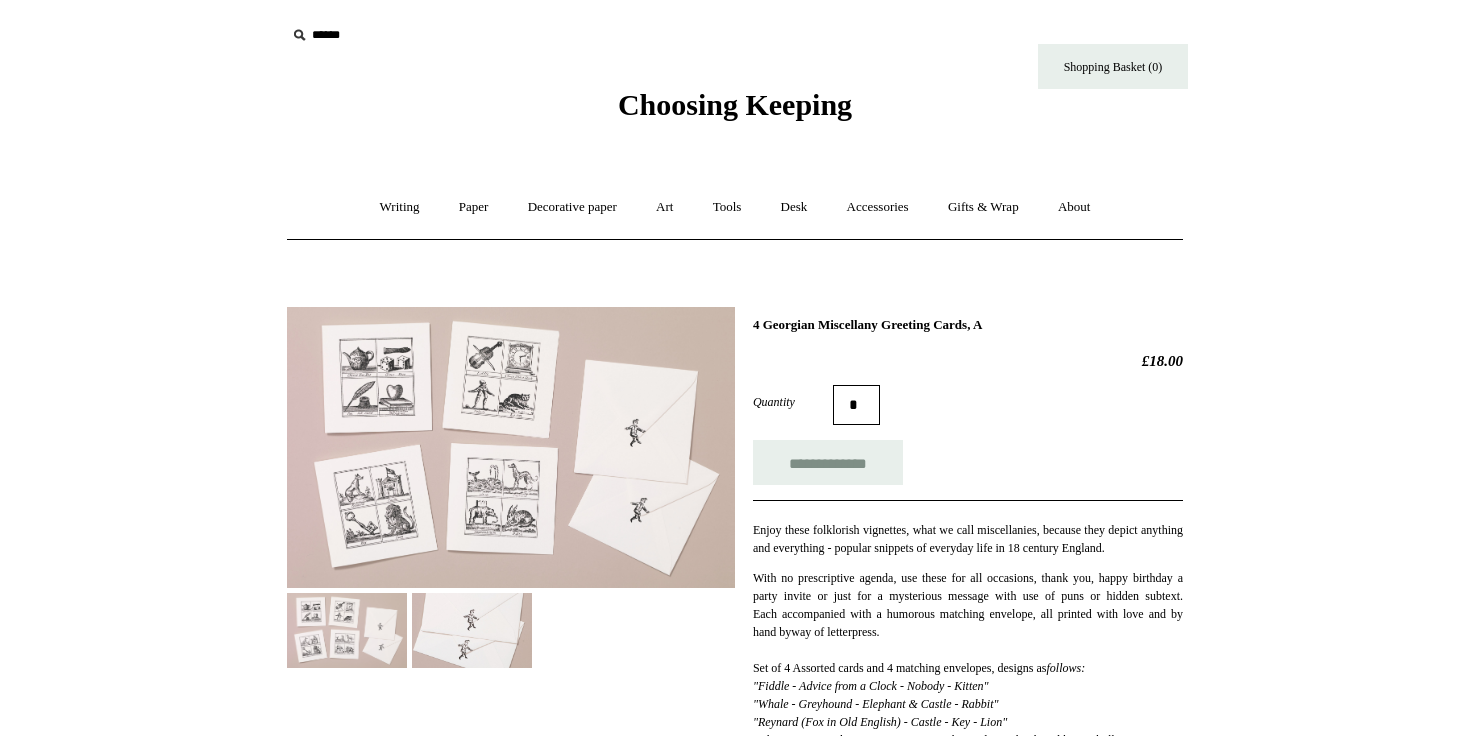scroll, scrollTop: 0, scrollLeft: 0, axis: both 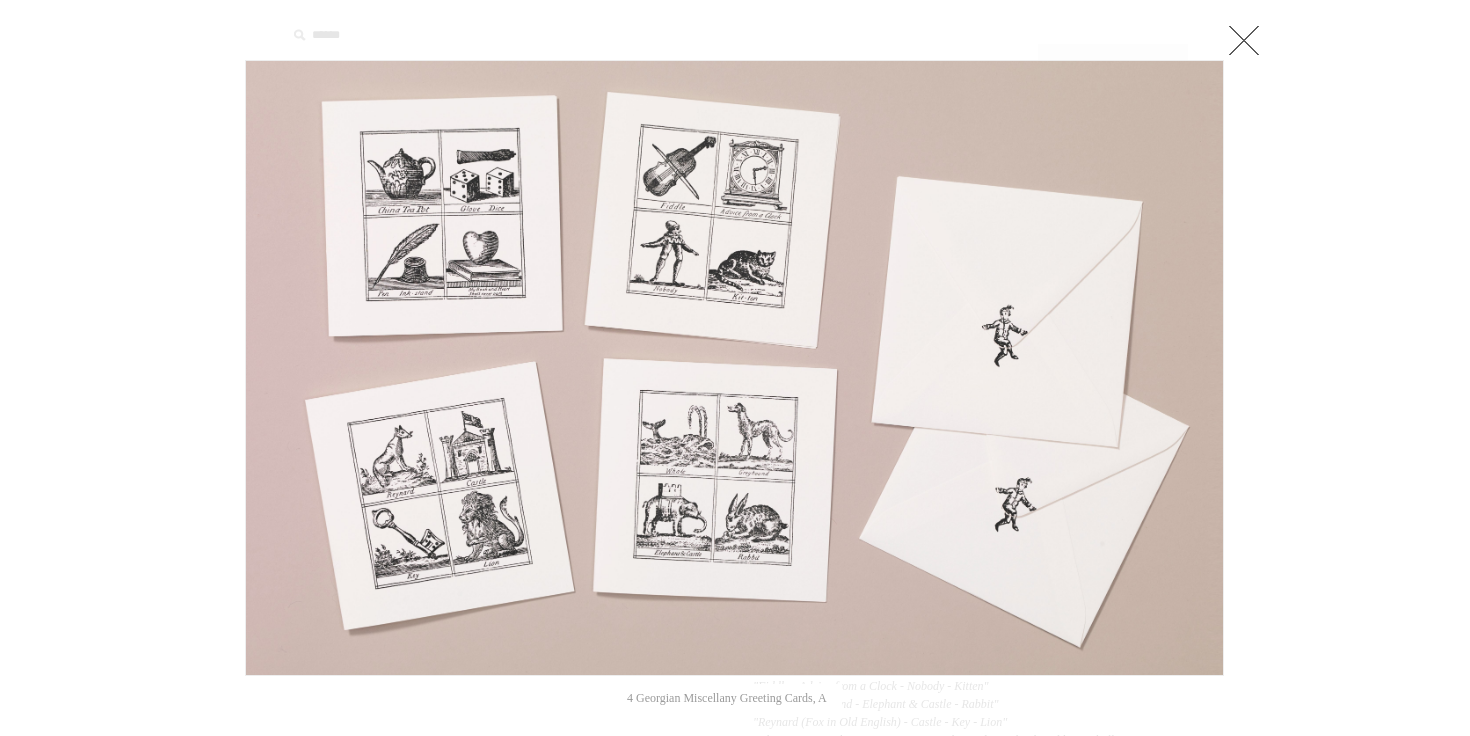 click at bounding box center (1244, 40) 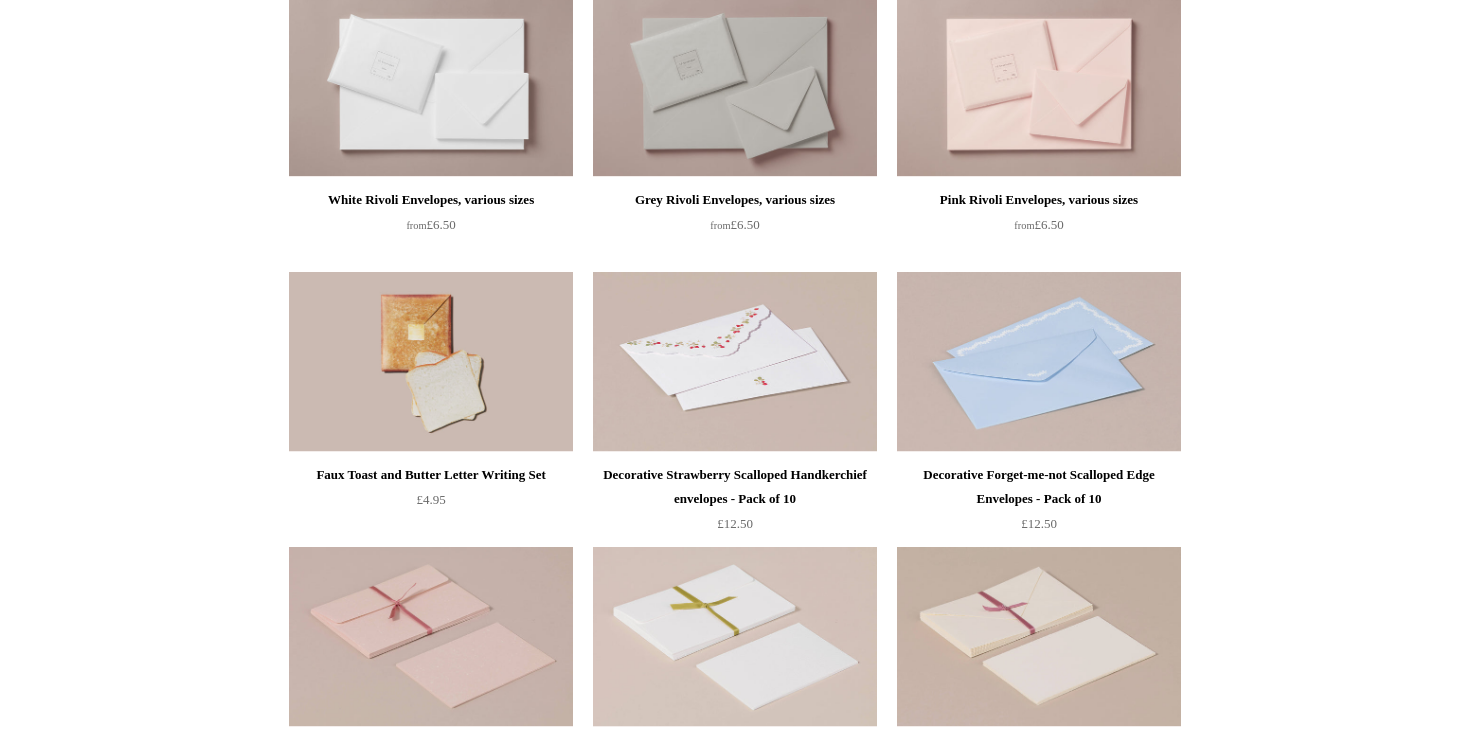 scroll, scrollTop: 816, scrollLeft: 0, axis: vertical 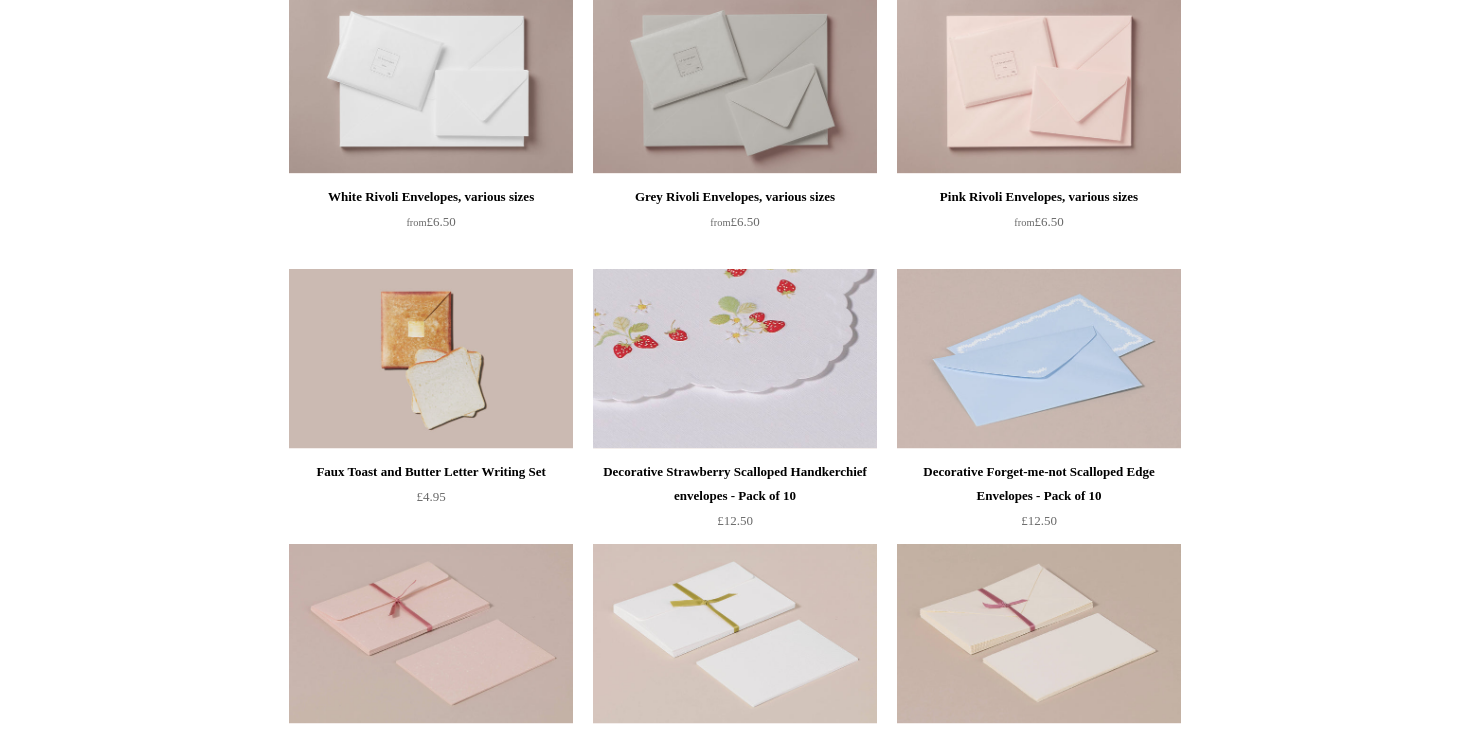 click at bounding box center [735, 359] 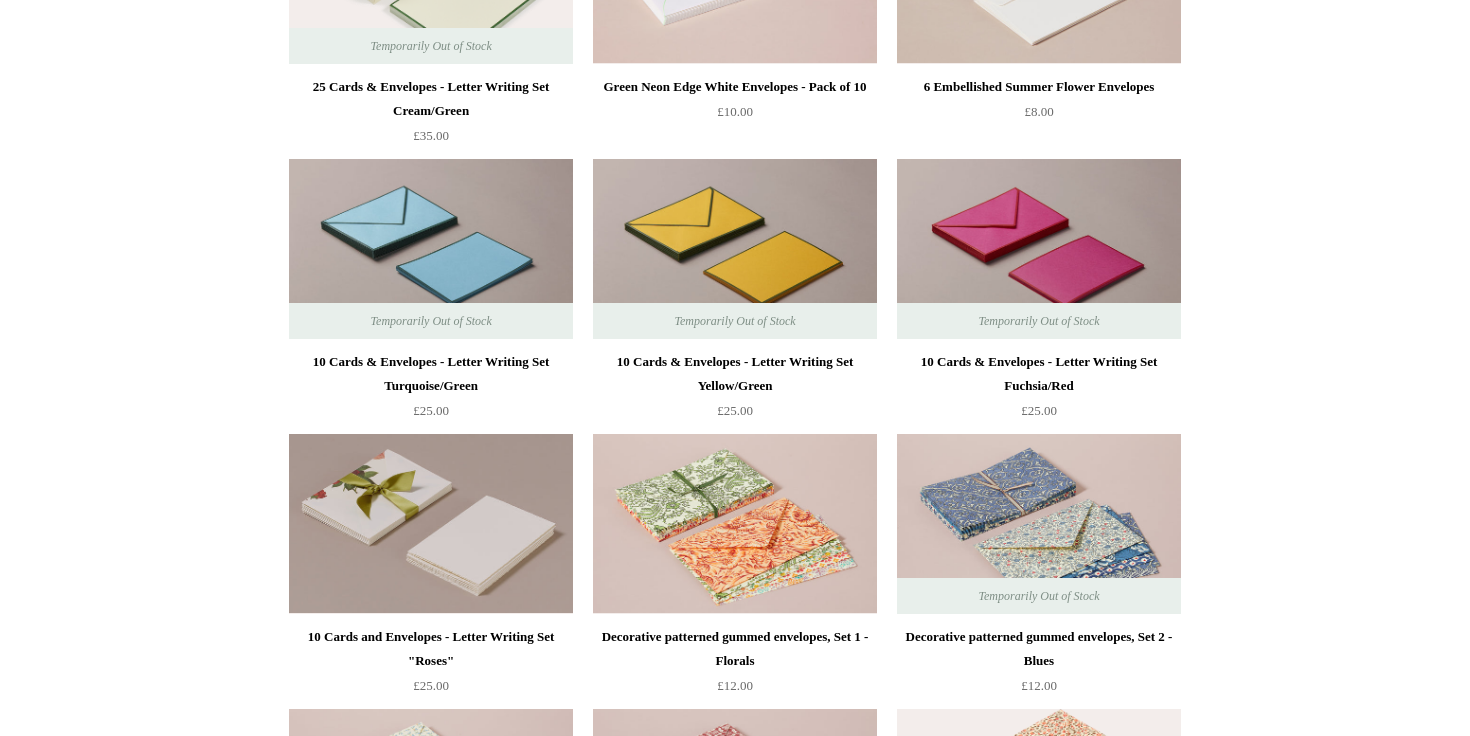 scroll, scrollTop: 1773, scrollLeft: 0, axis: vertical 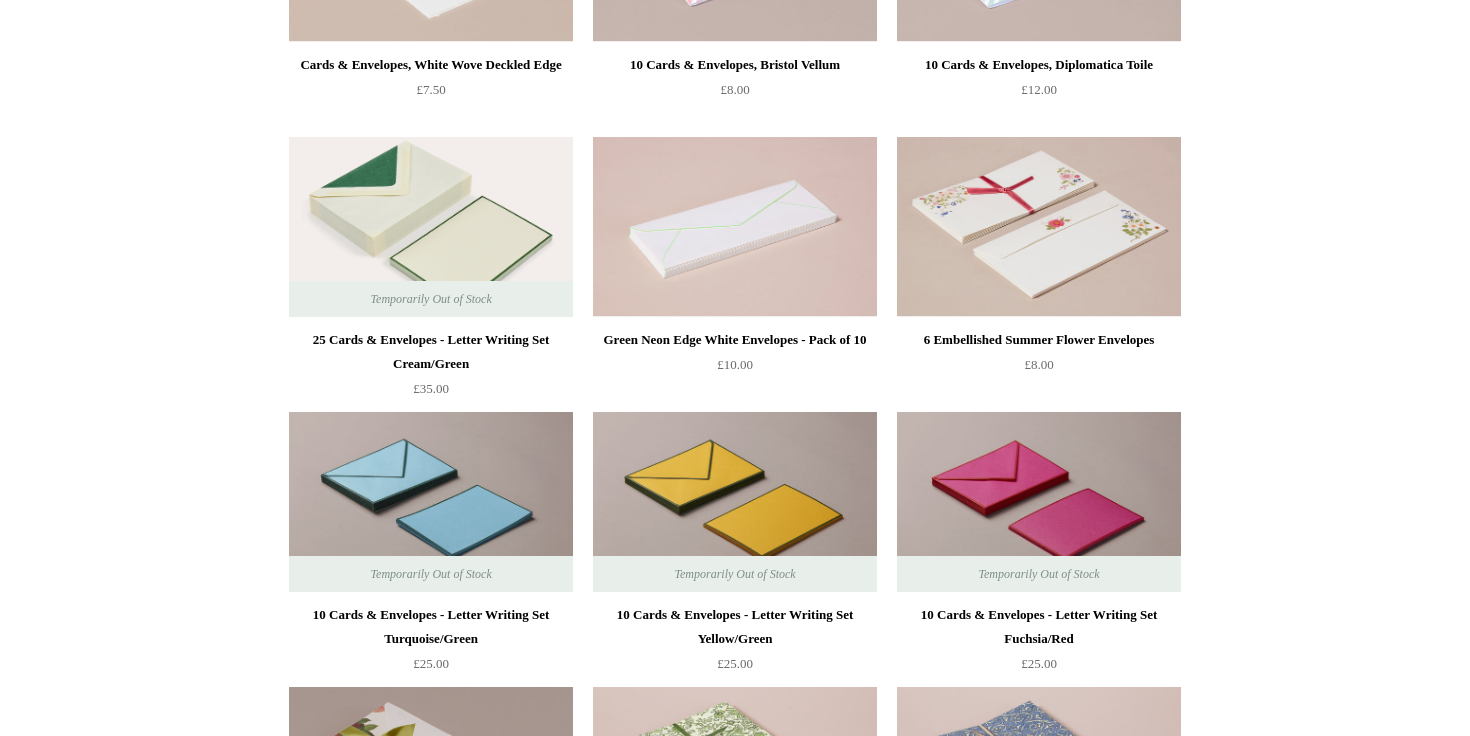 click at bounding box center [431, 227] 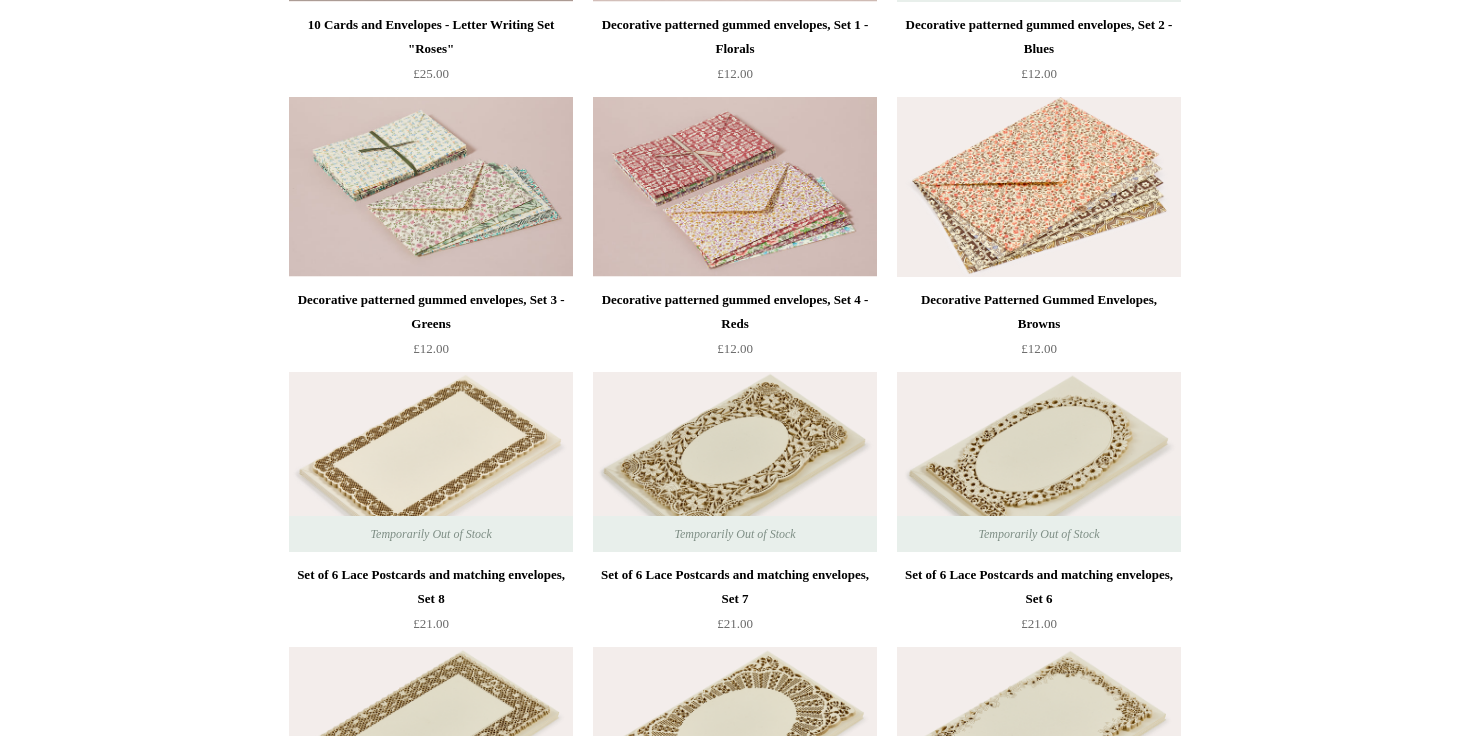 scroll, scrollTop: 2658, scrollLeft: 0, axis: vertical 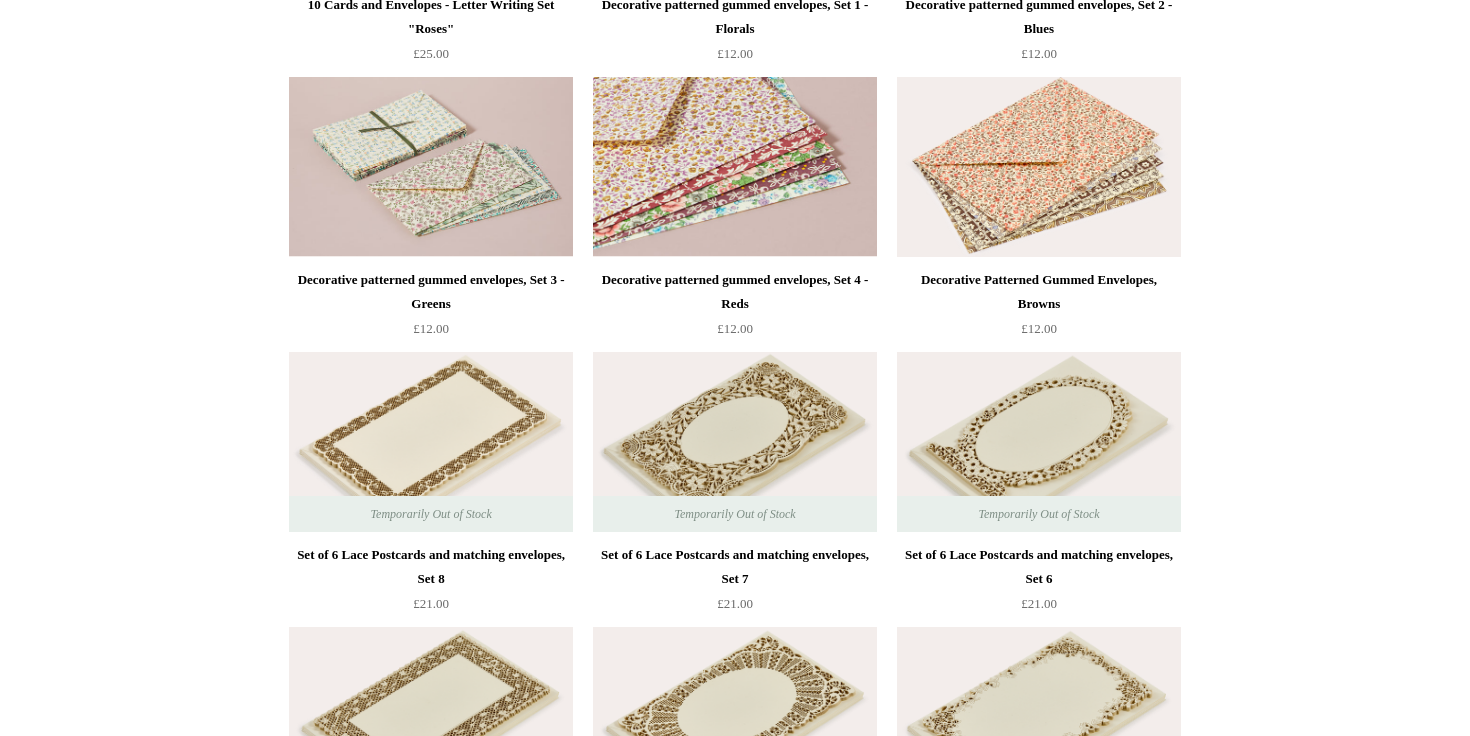 click at bounding box center (735, 167) 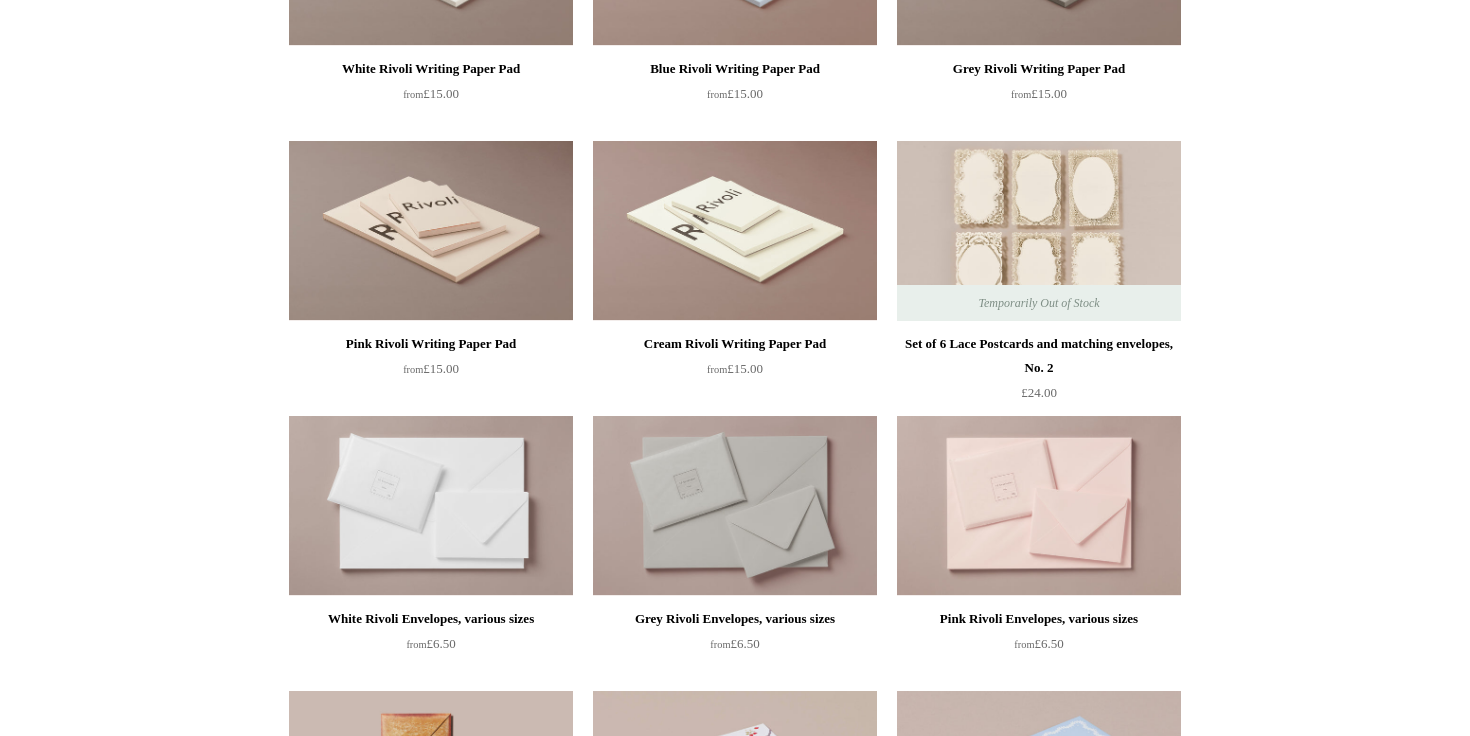 scroll, scrollTop: 0, scrollLeft: 0, axis: both 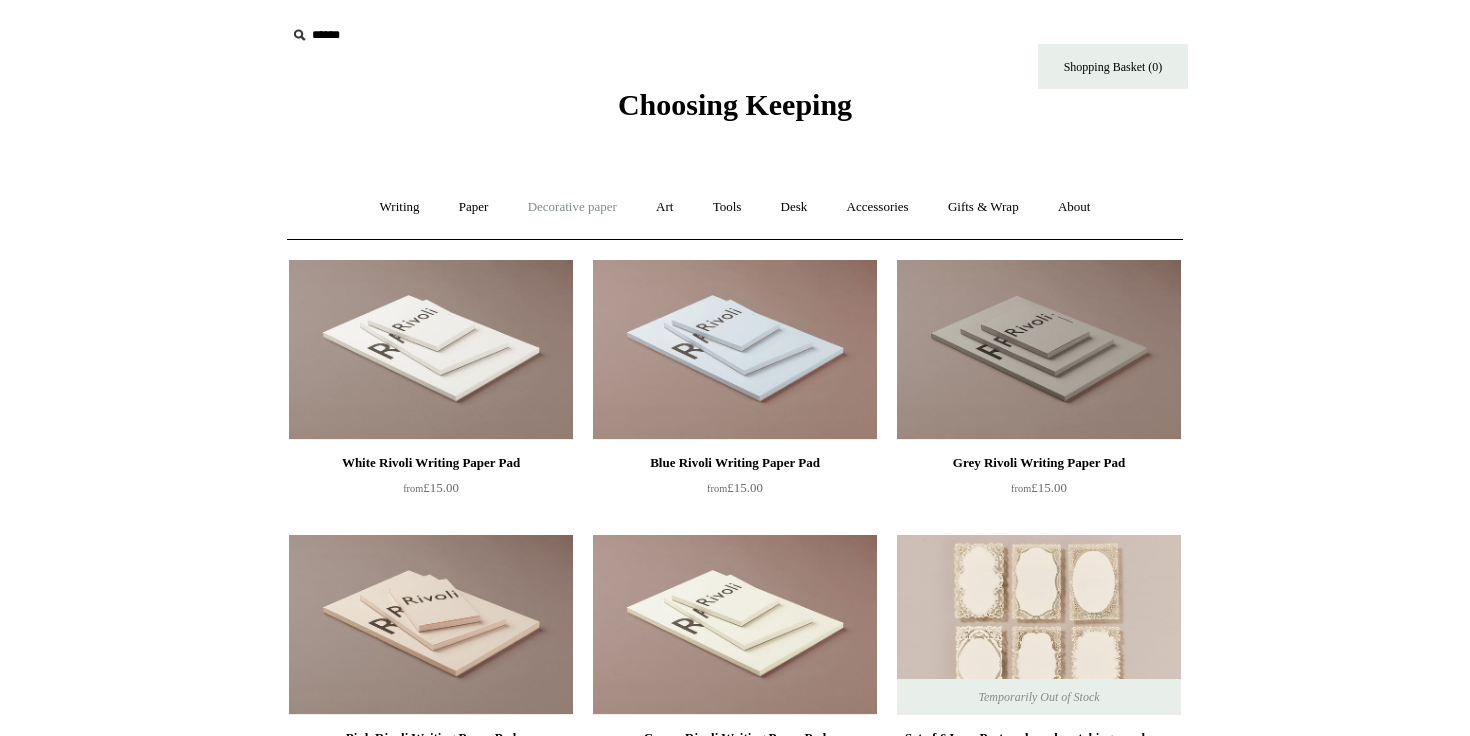 click on "Decorative paper +" at bounding box center [572, 207] 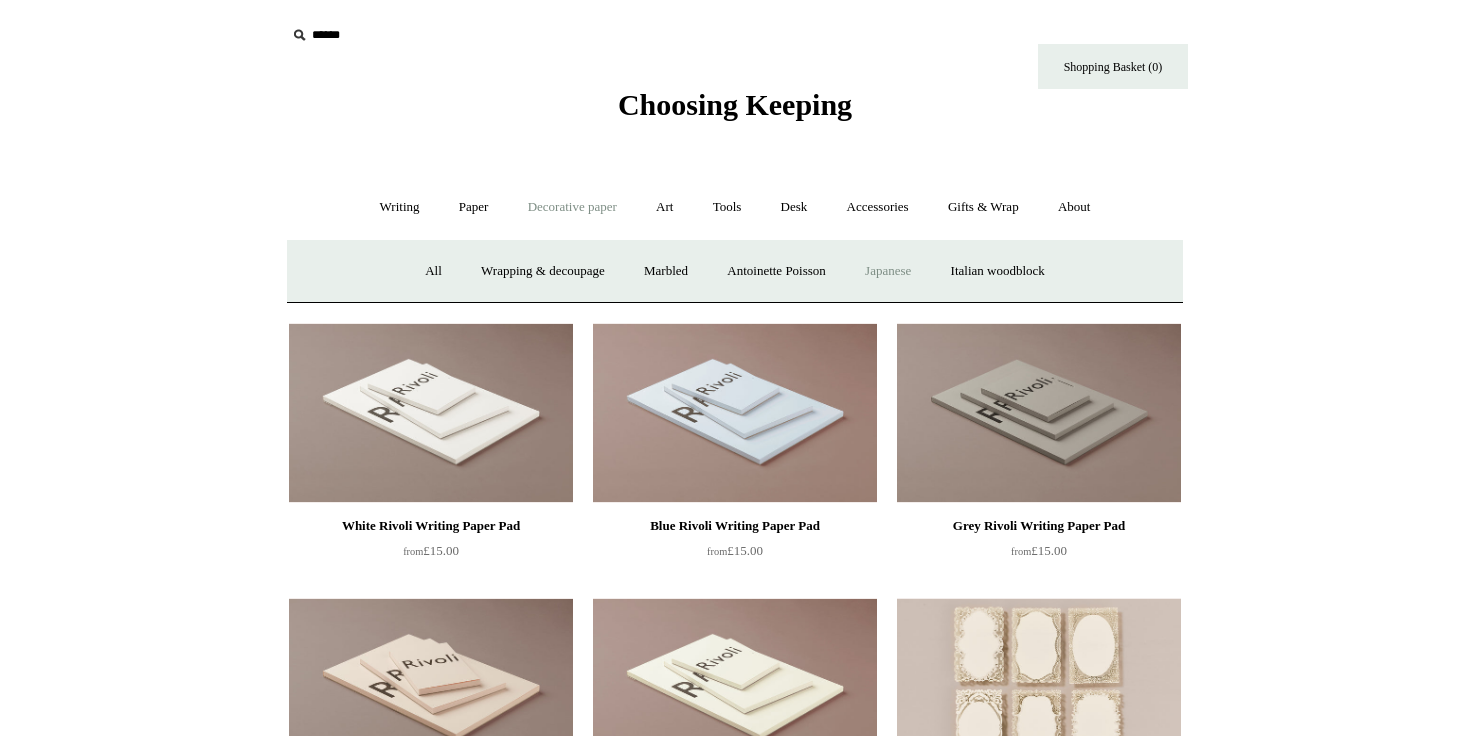 click on "Japanese" at bounding box center (888, 271) 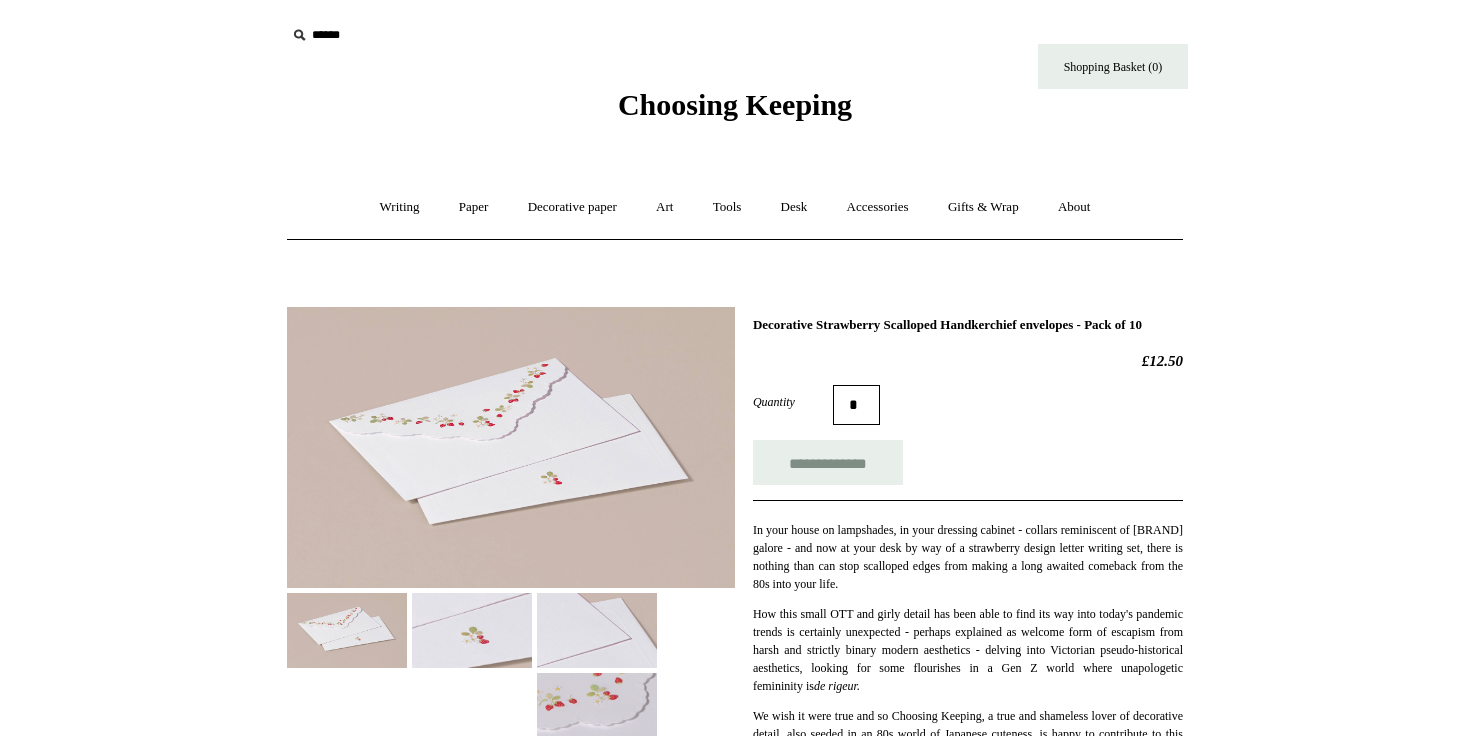scroll, scrollTop: 0, scrollLeft: 0, axis: both 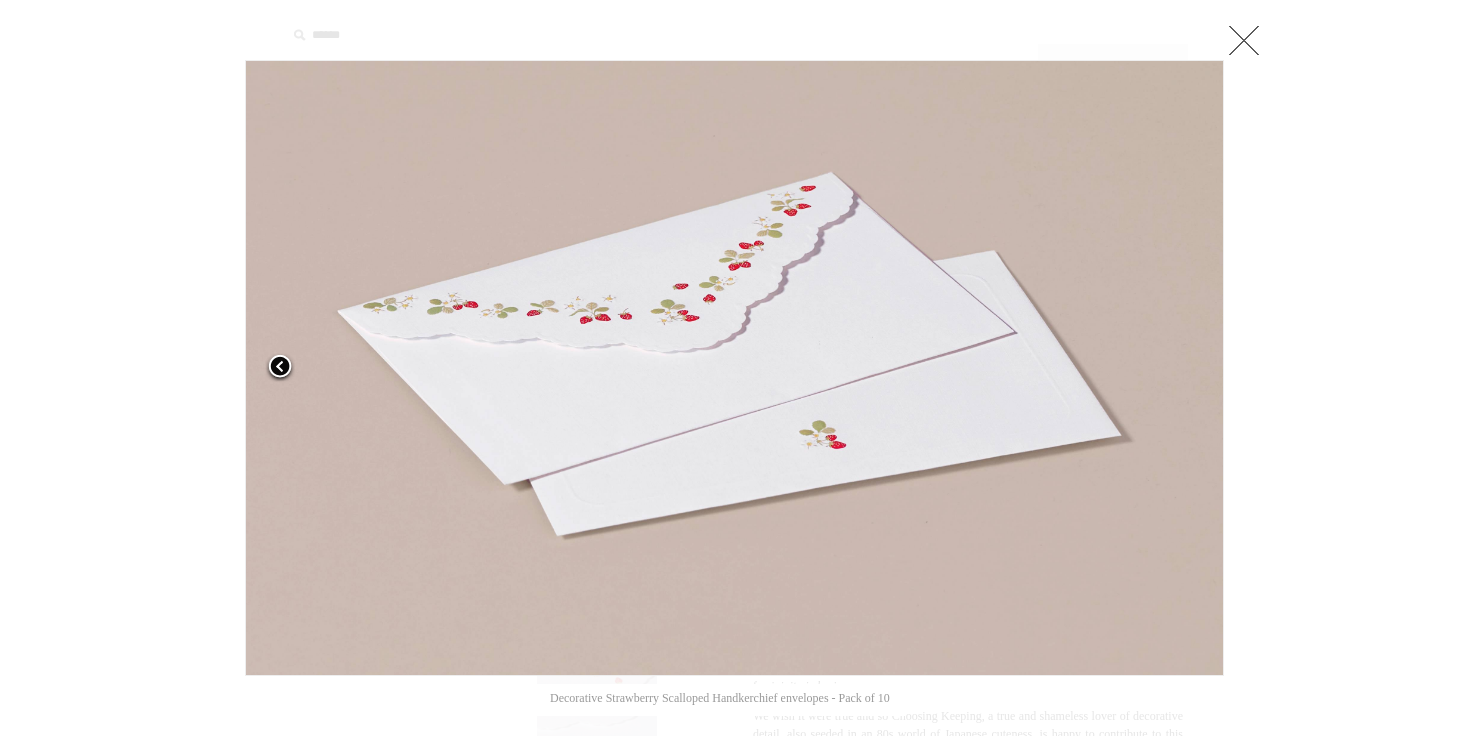 click at bounding box center [416, 368] 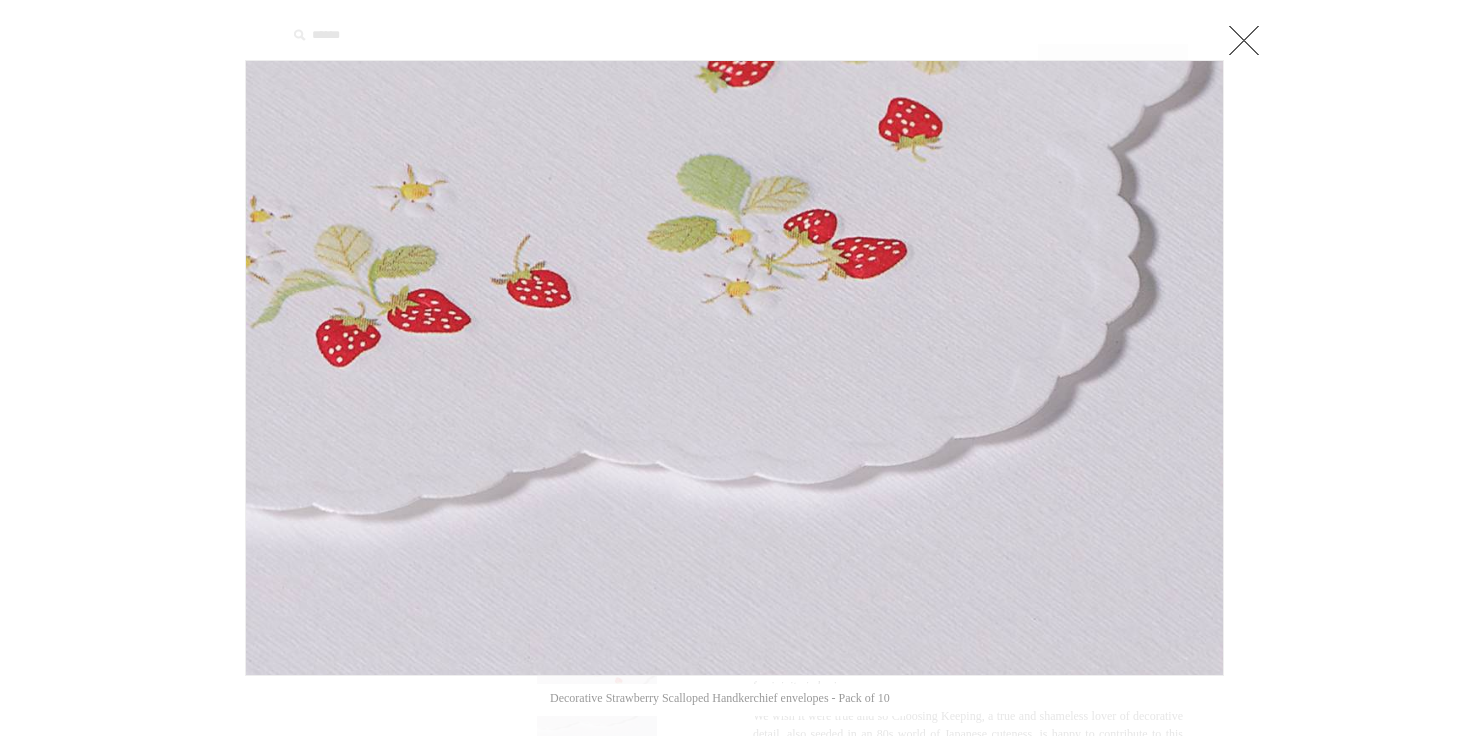 click at bounding box center (735, 830) 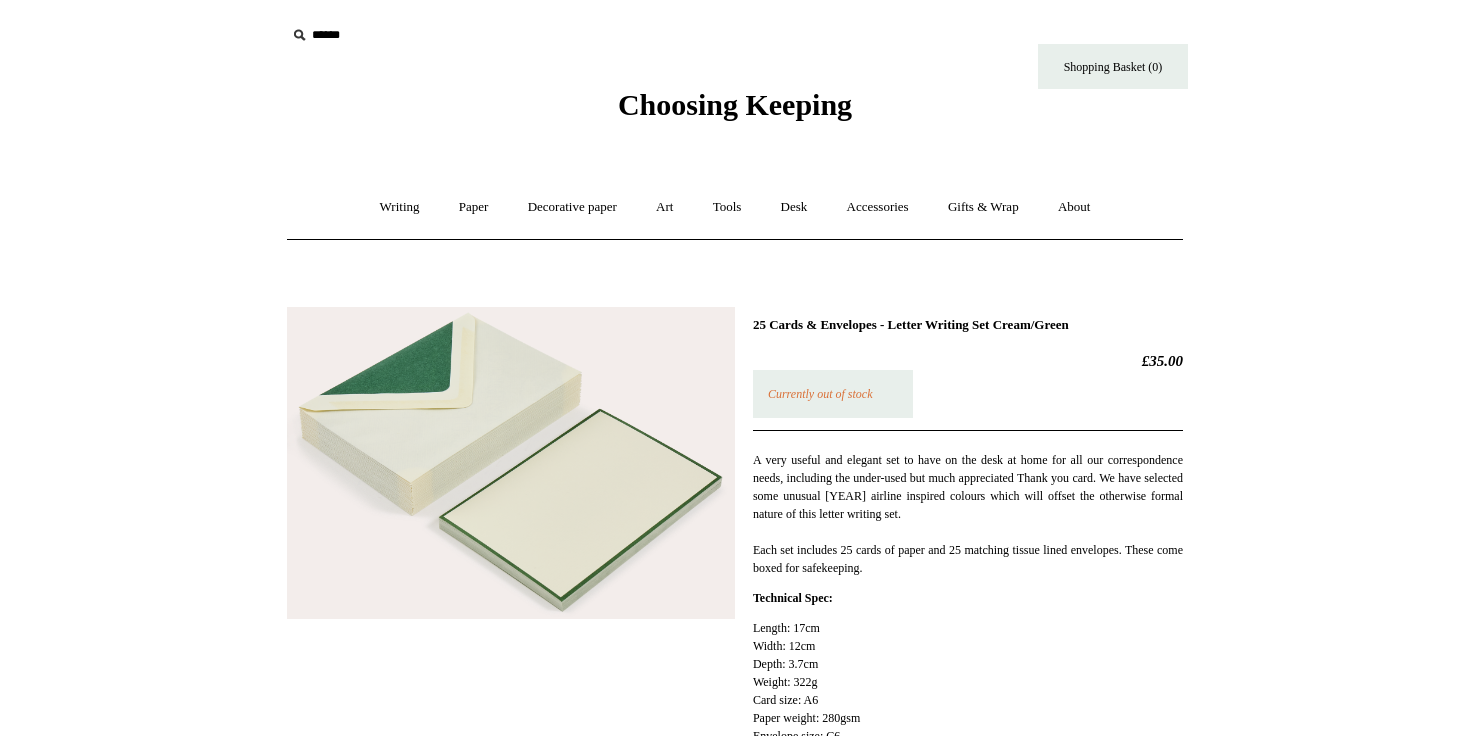 scroll, scrollTop: 0, scrollLeft: 0, axis: both 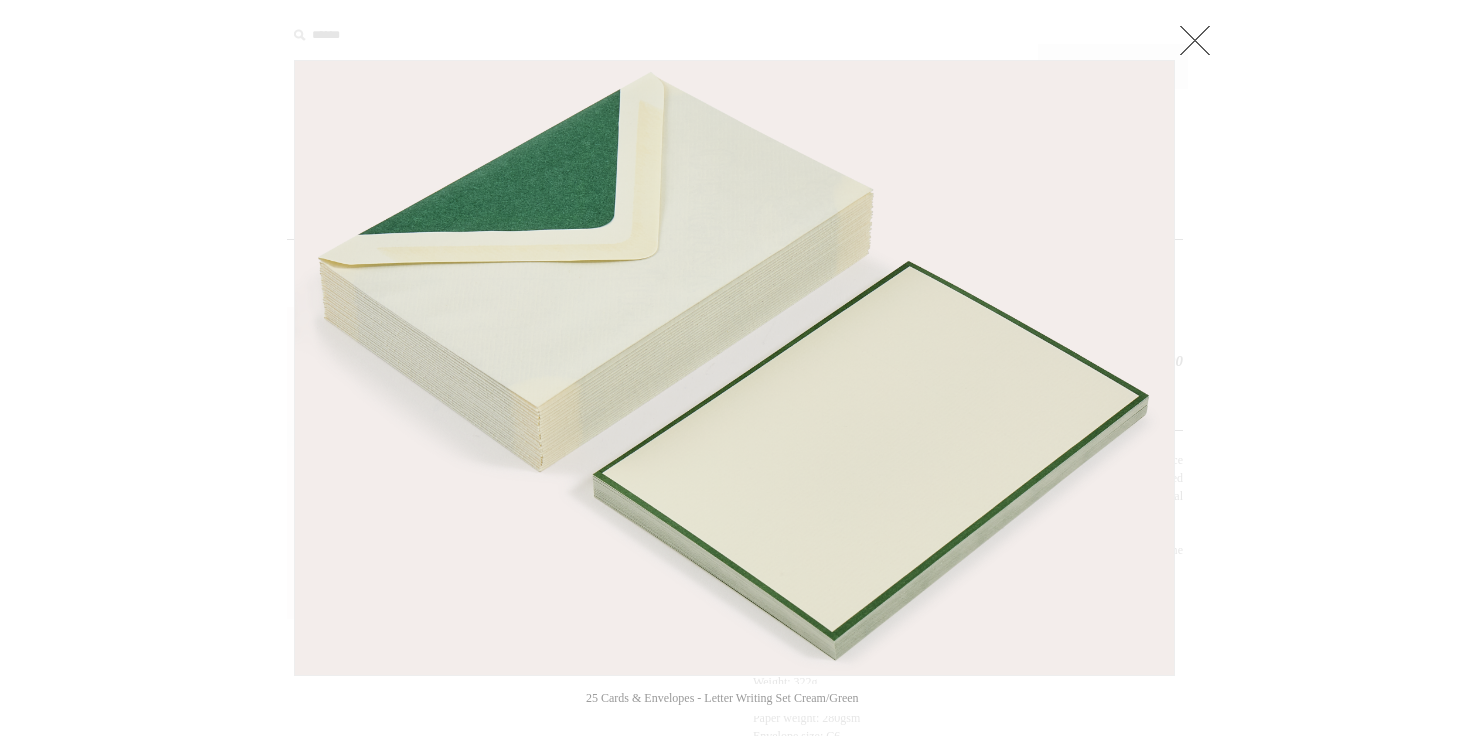 click at bounding box center [735, 735] 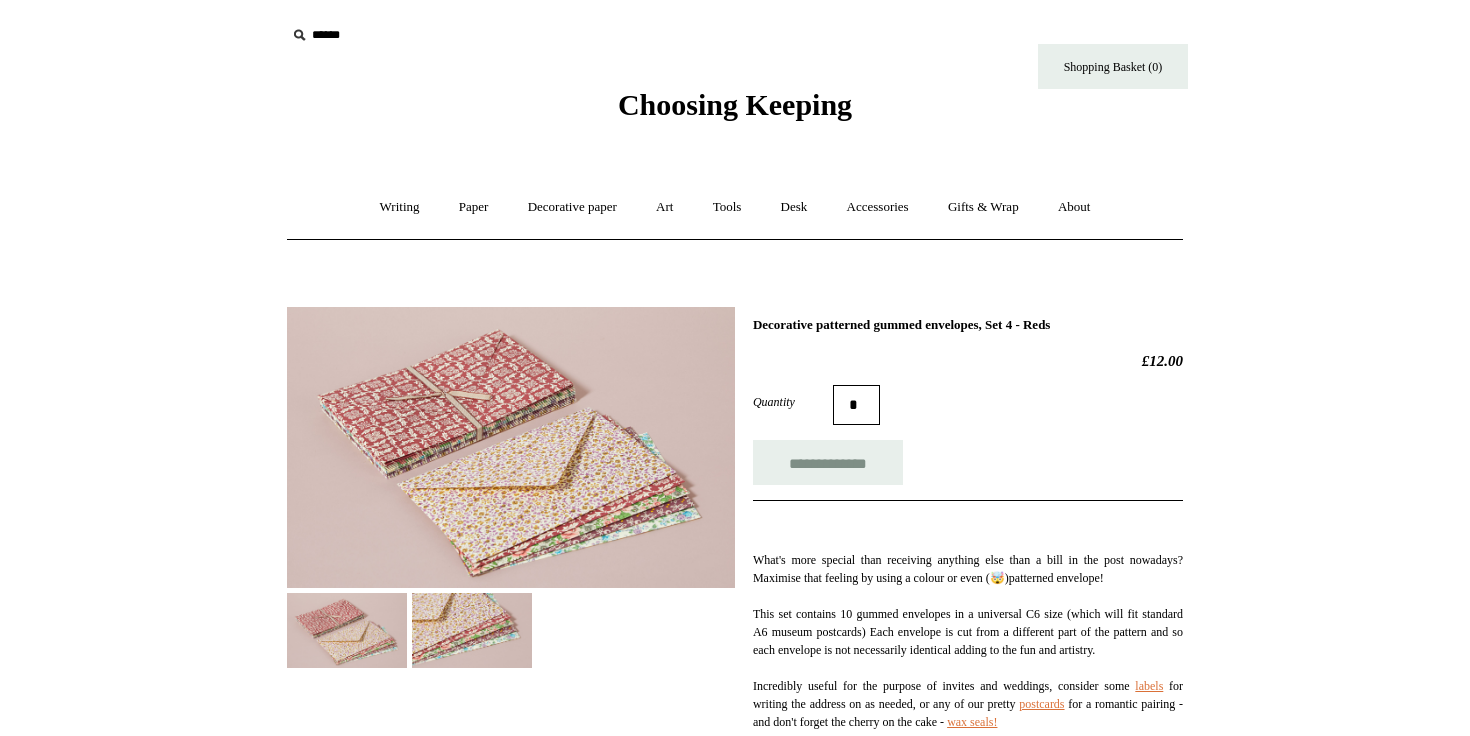 scroll, scrollTop: 0, scrollLeft: 0, axis: both 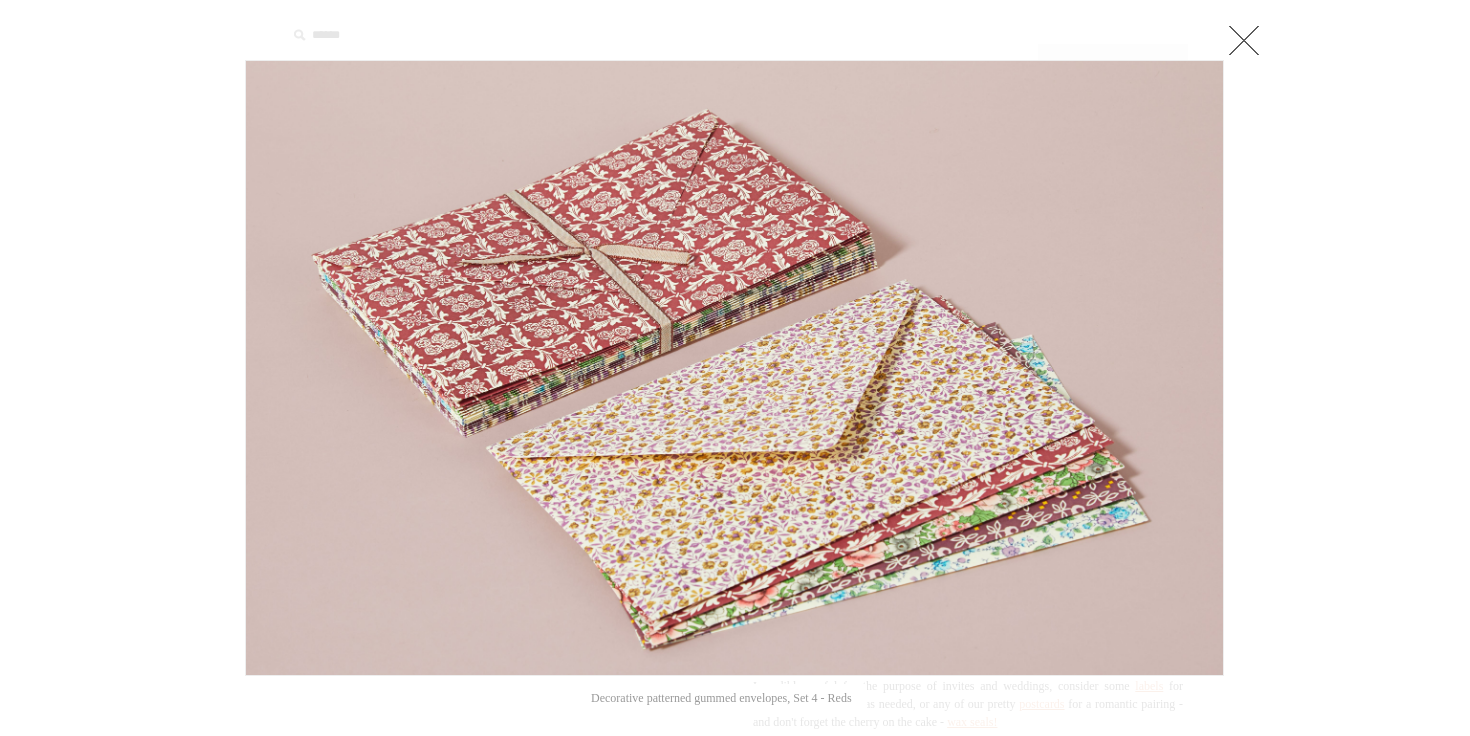 click at bounding box center [235, 368] 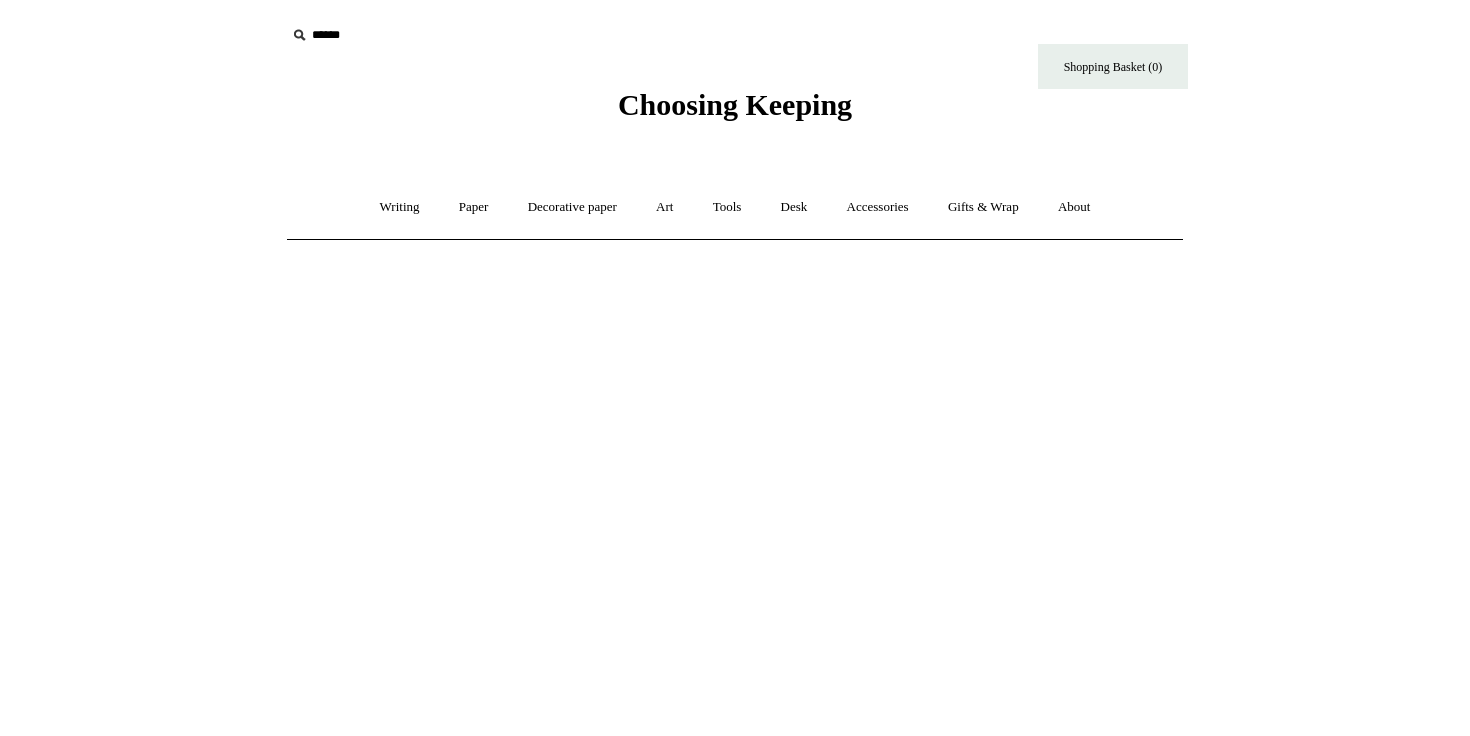 scroll, scrollTop: 0, scrollLeft: 0, axis: both 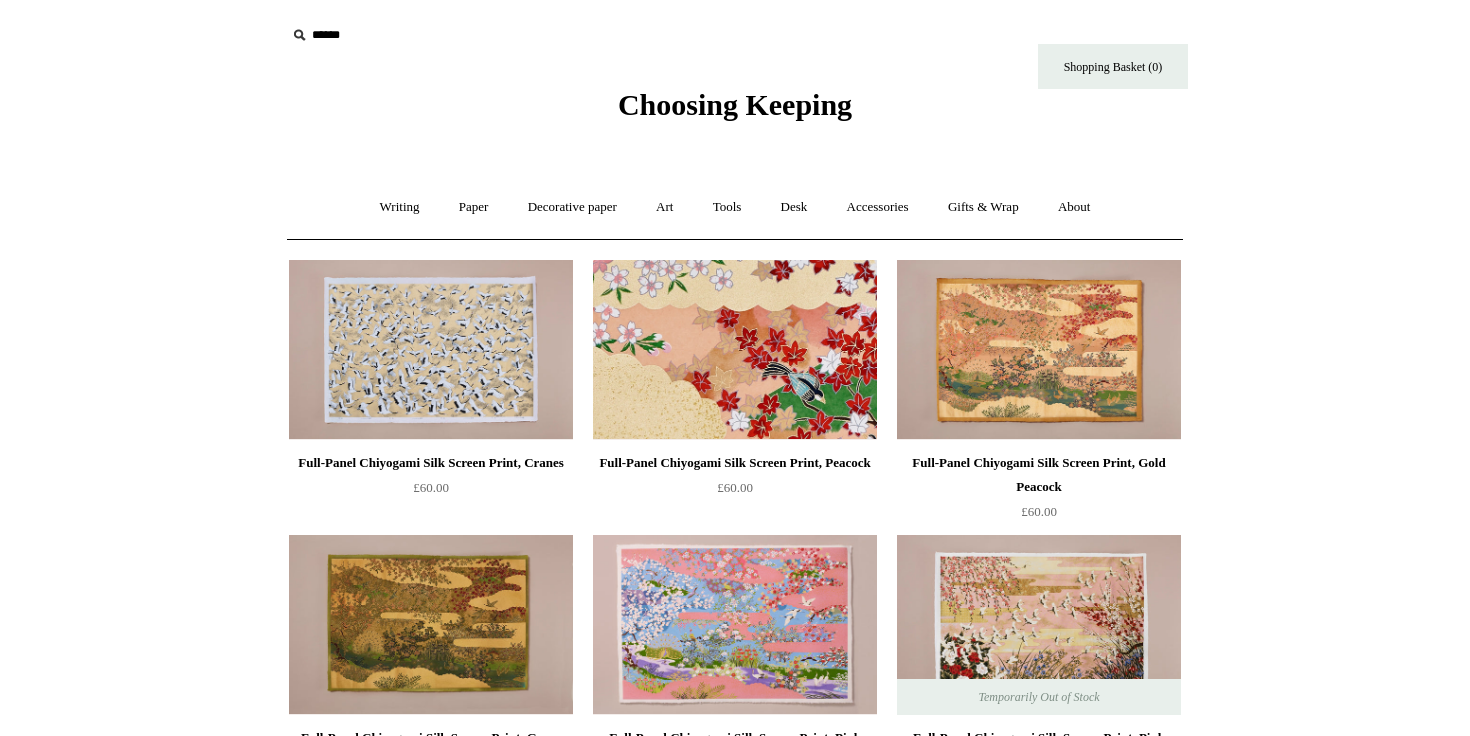 click at bounding box center (735, 350) 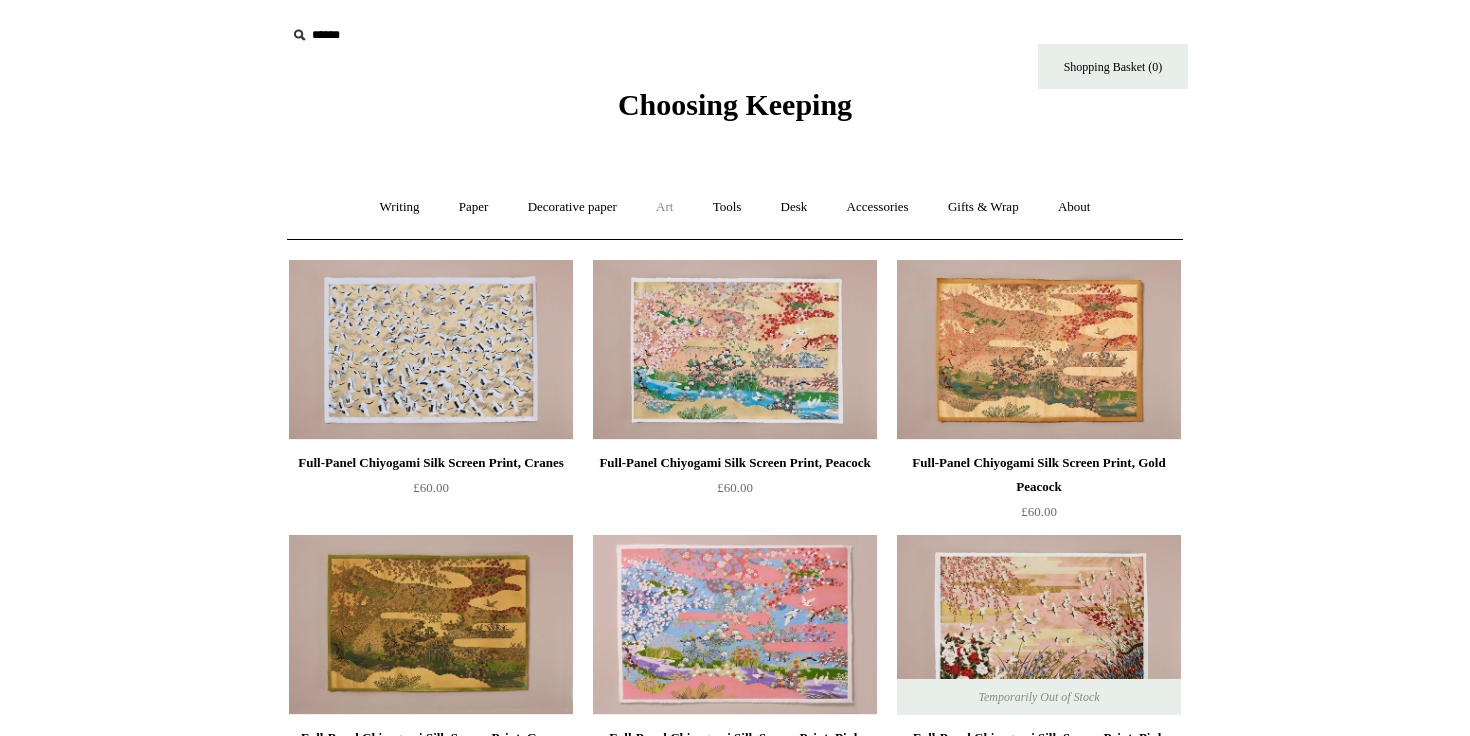 click on "Art +" at bounding box center [664, 207] 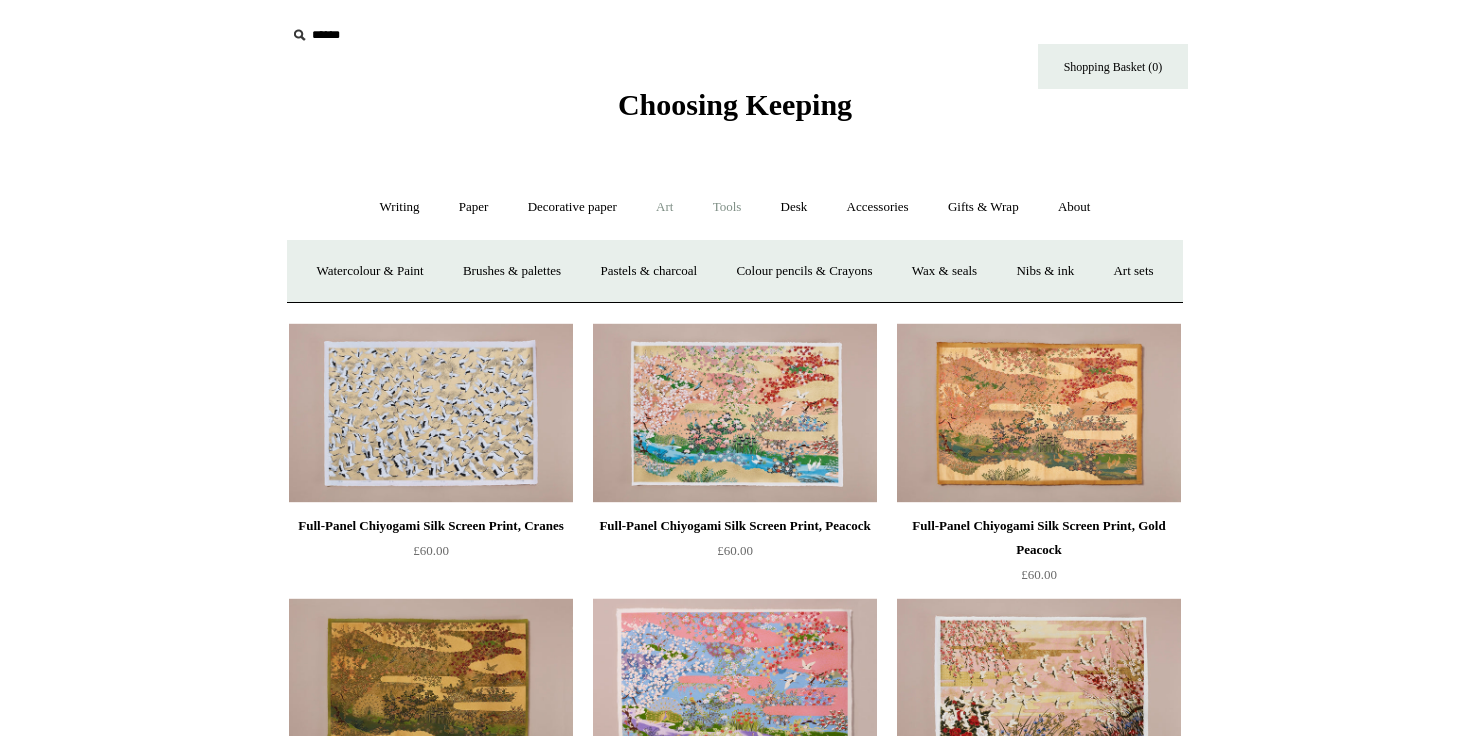 click on "Tools +" at bounding box center (727, 207) 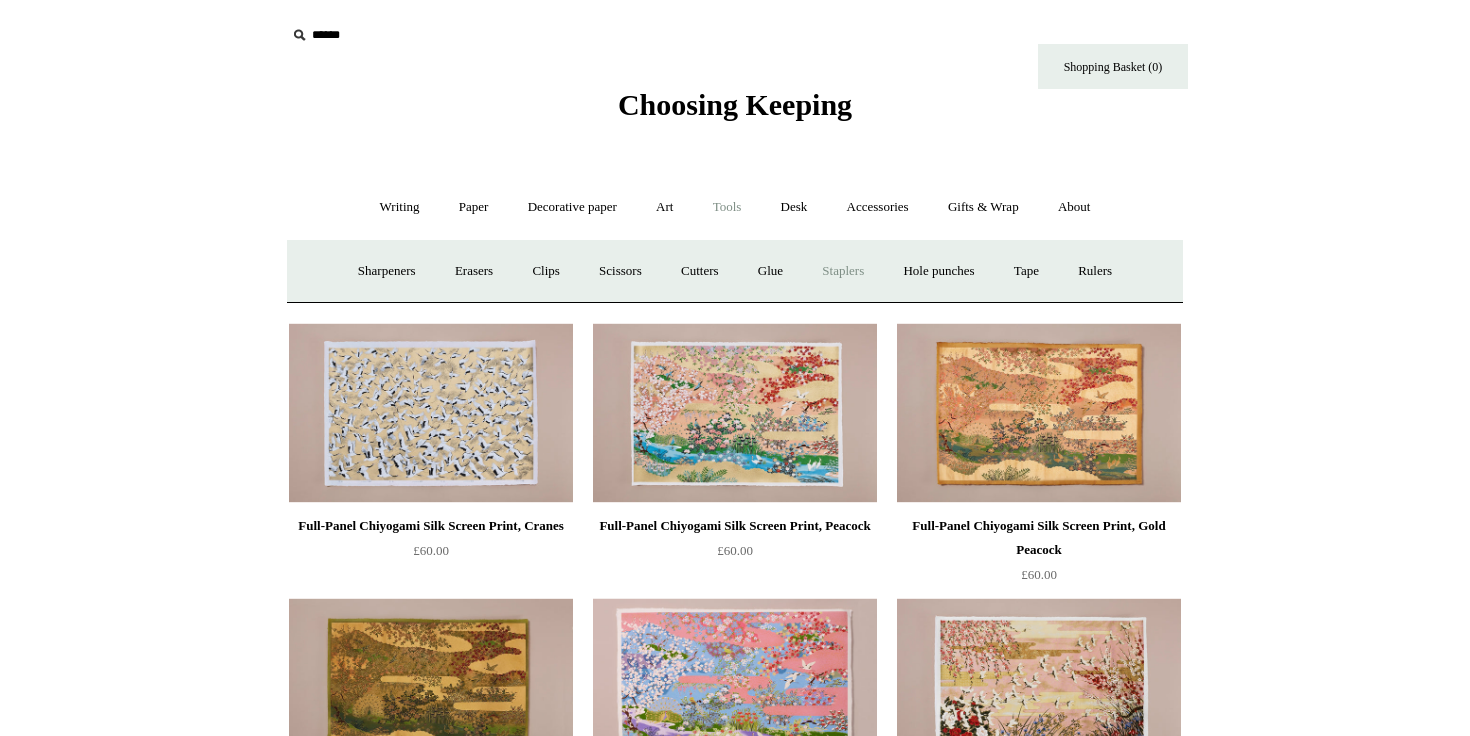 click on "Staplers +" at bounding box center [843, 271] 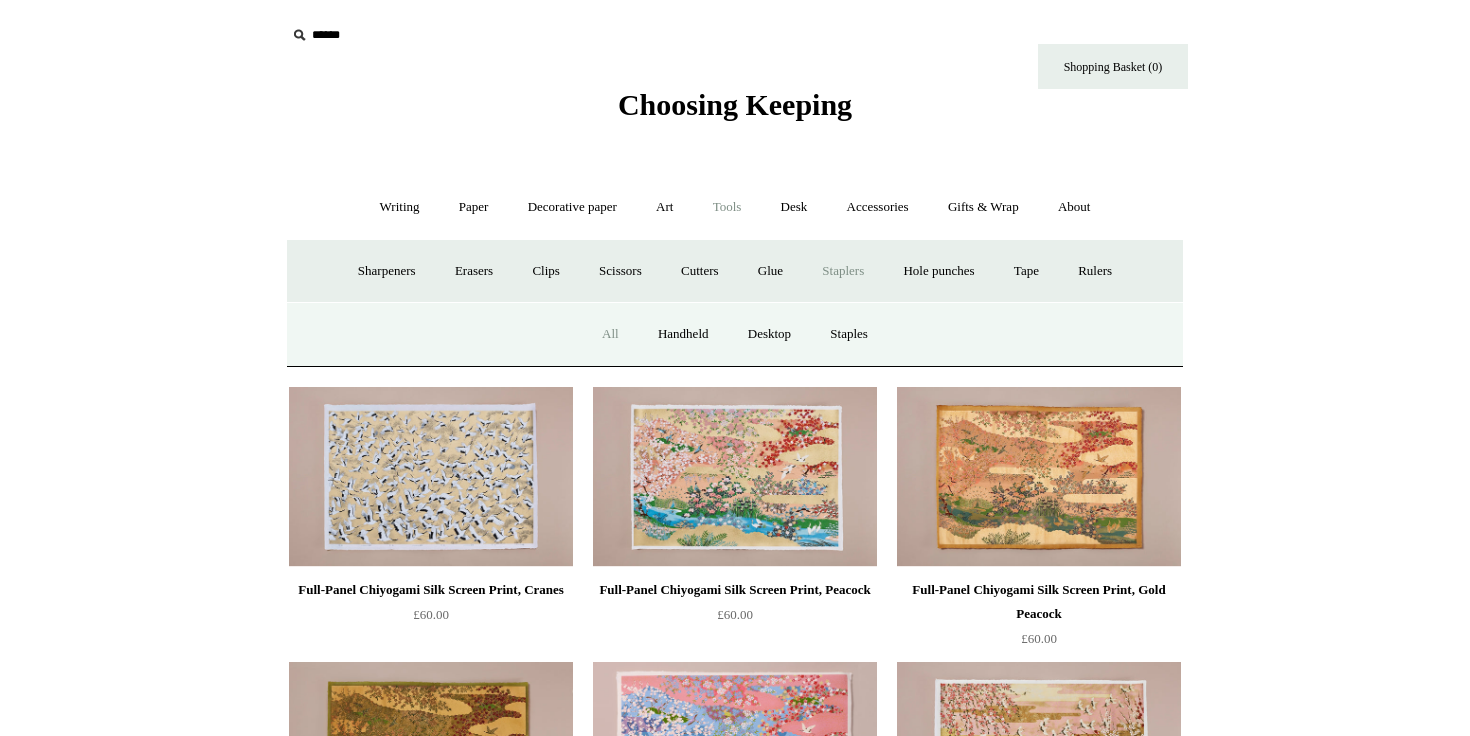 click on "All" at bounding box center (610, 334) 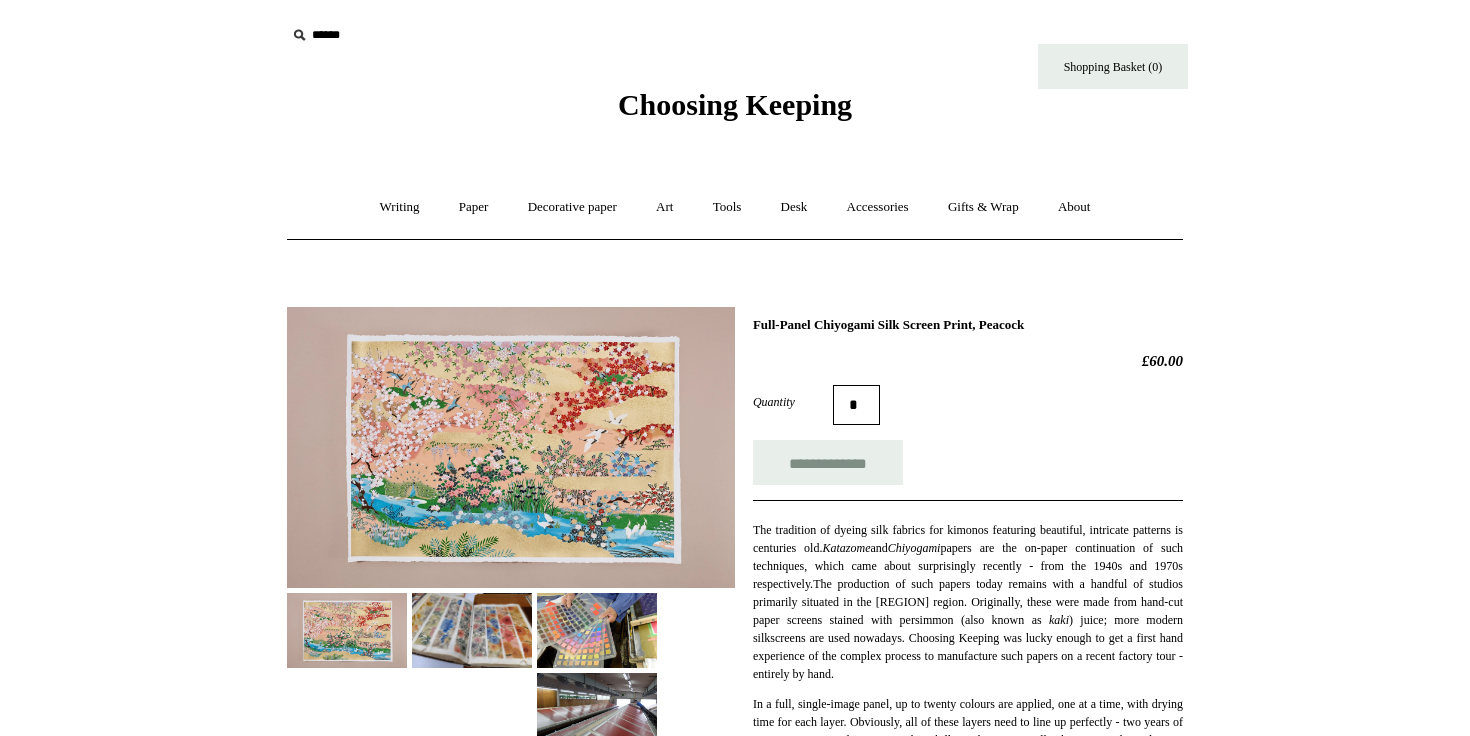 scroll, scrollTop: 0, scrollLeft: 0, axis: both 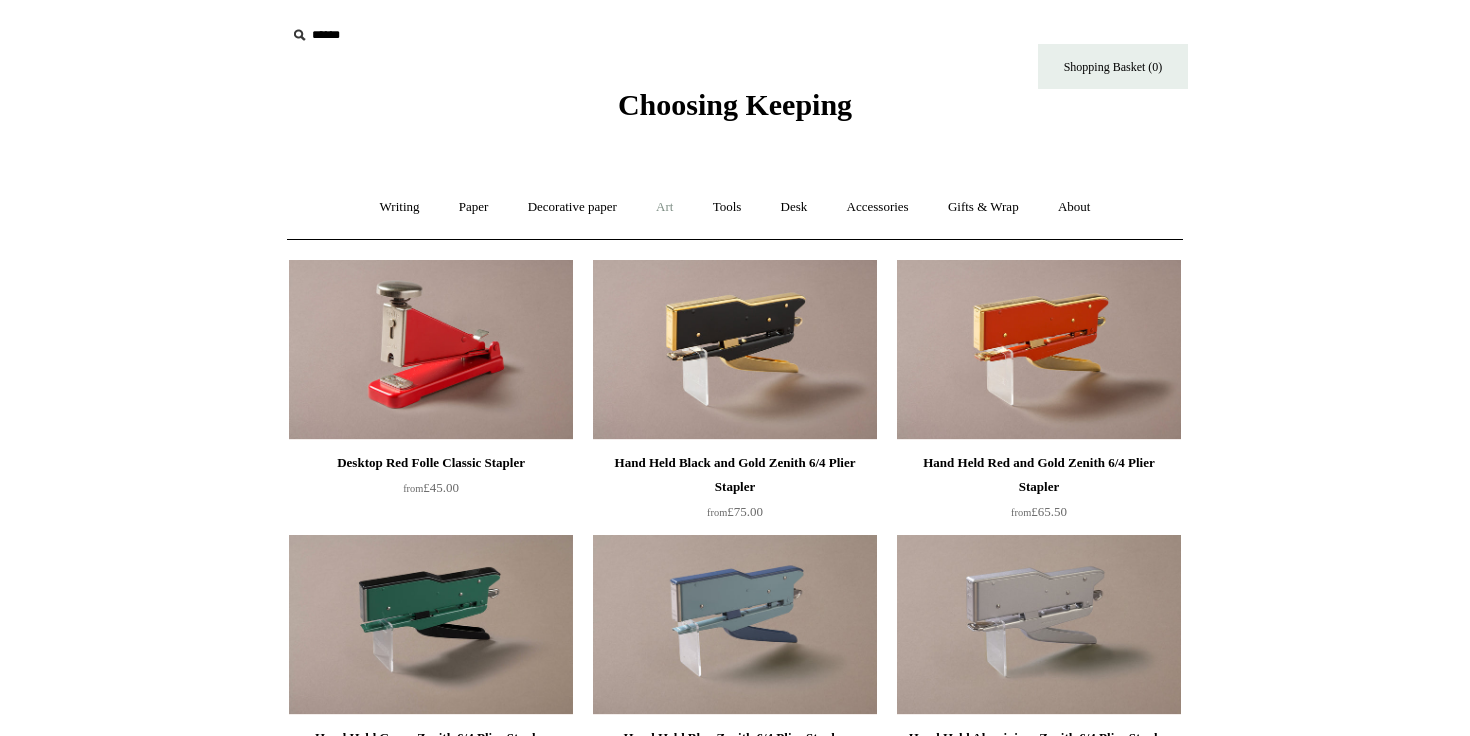 click on "Art +" at bounding box center (664, 207) 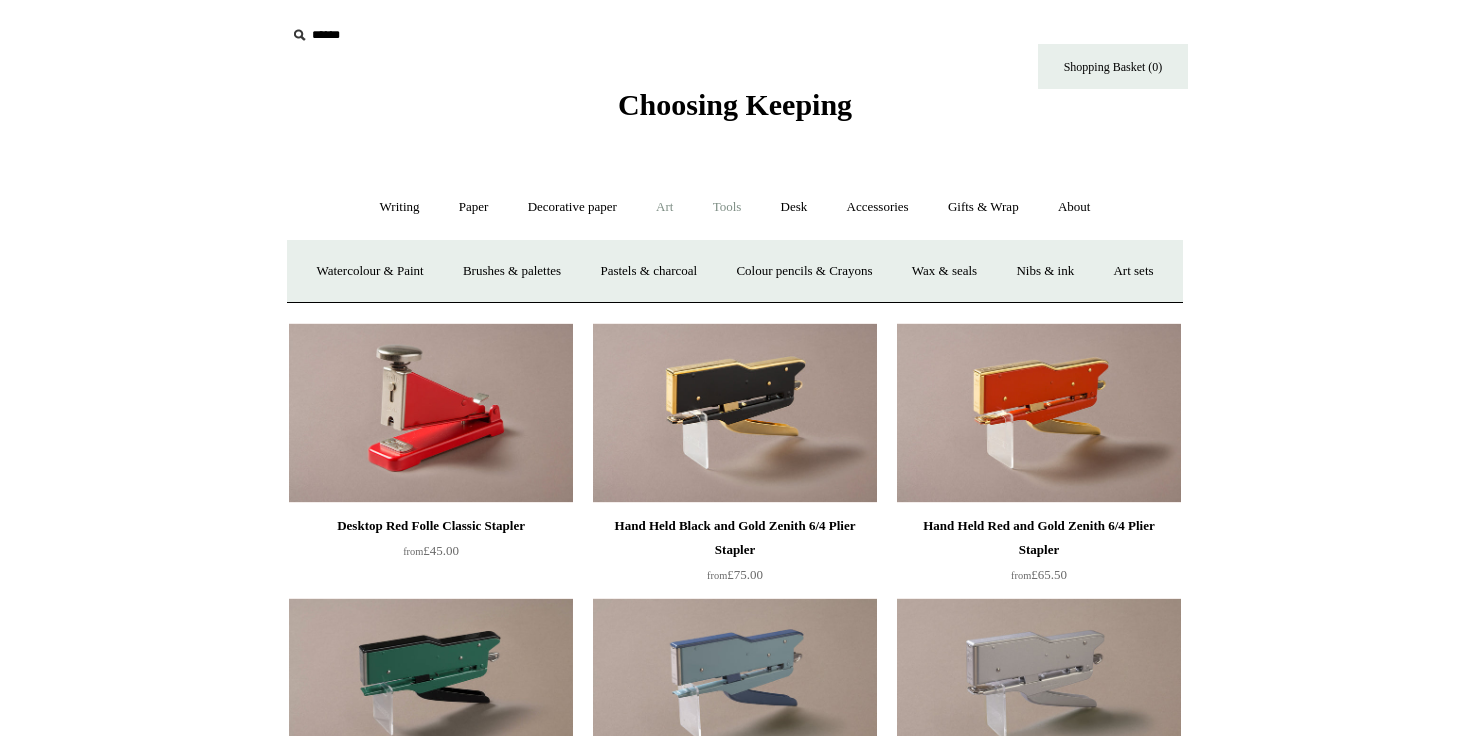 click on "Tools +" at bounding box center (727, 207) 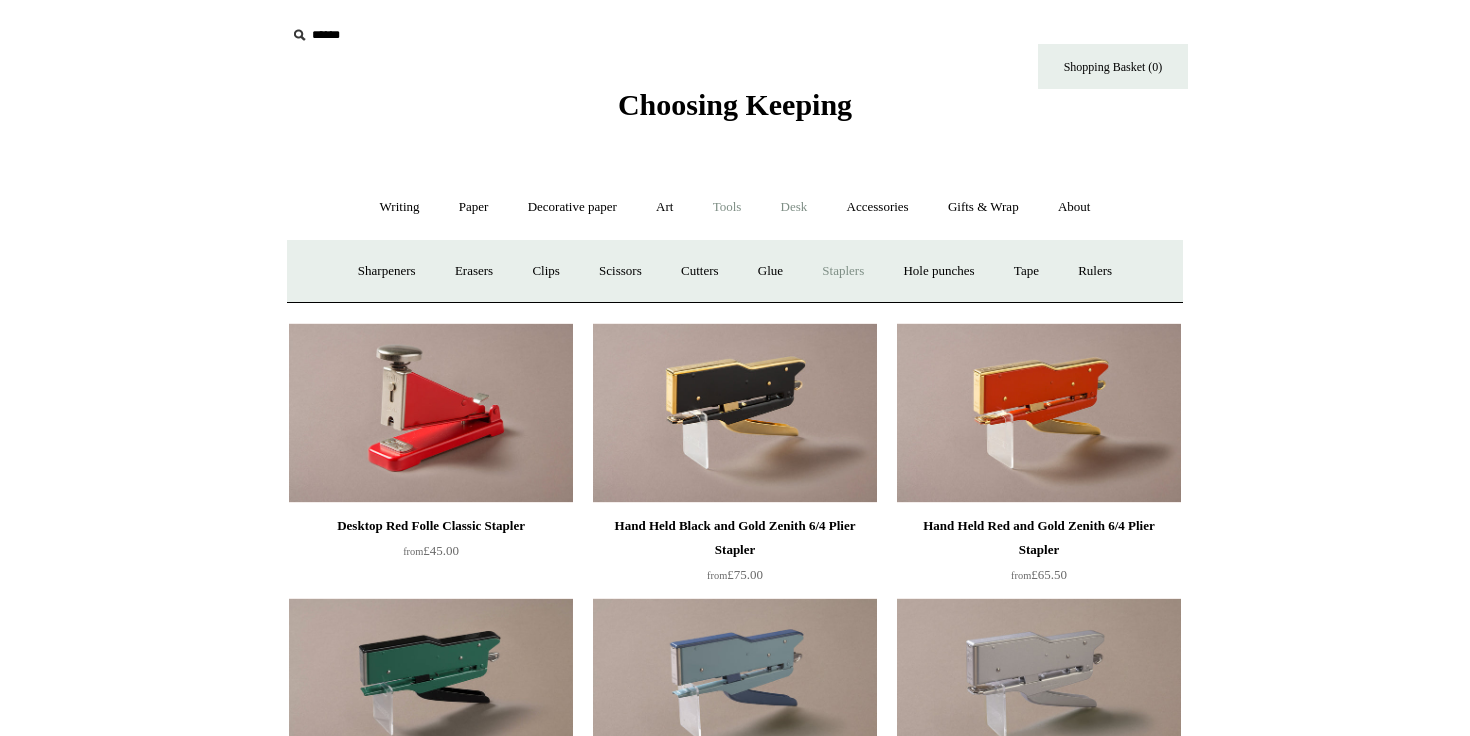 click on "Desk +" at bounding box center [794, 207] 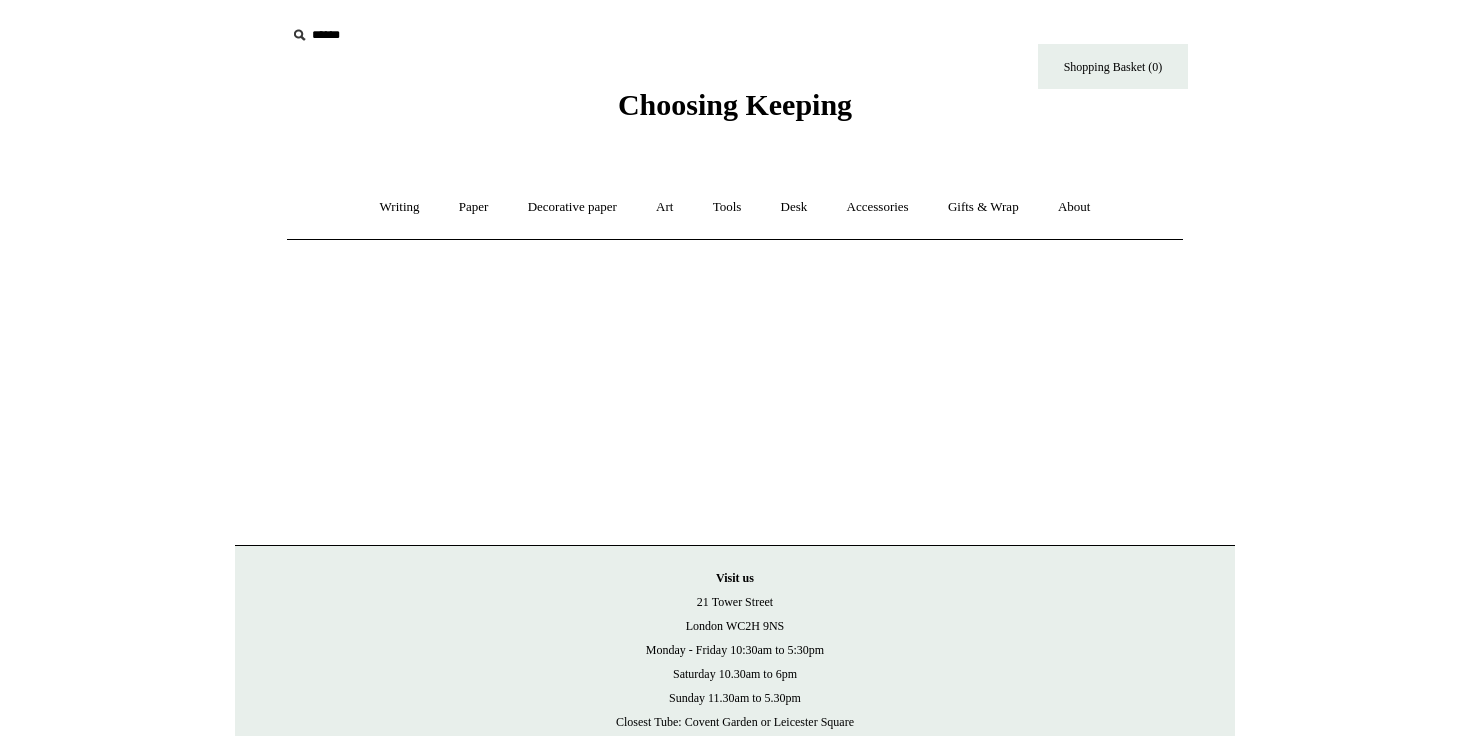 scroll, scrollTop: 0, scrollLeft: 0, axis: both 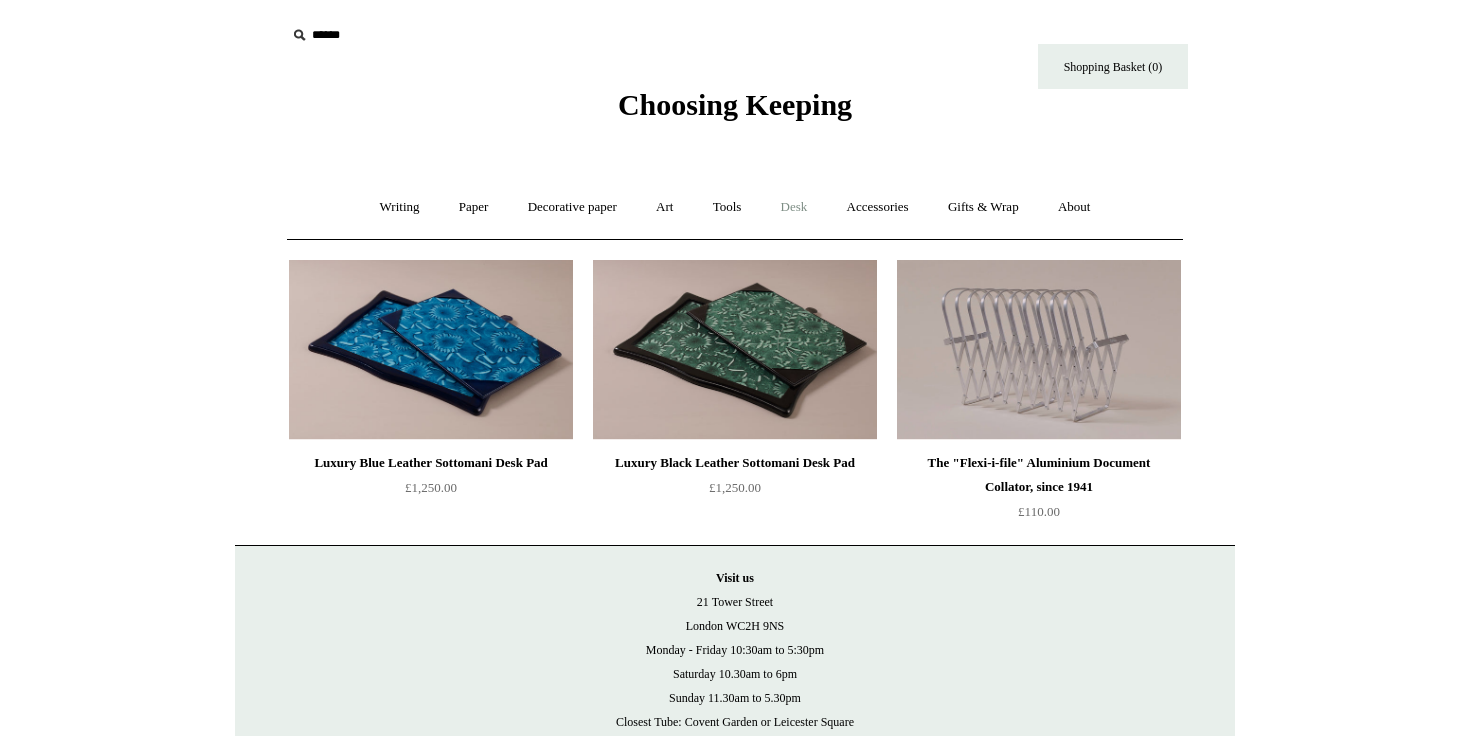 click on "Desk +" at bounding box center [794, 207] 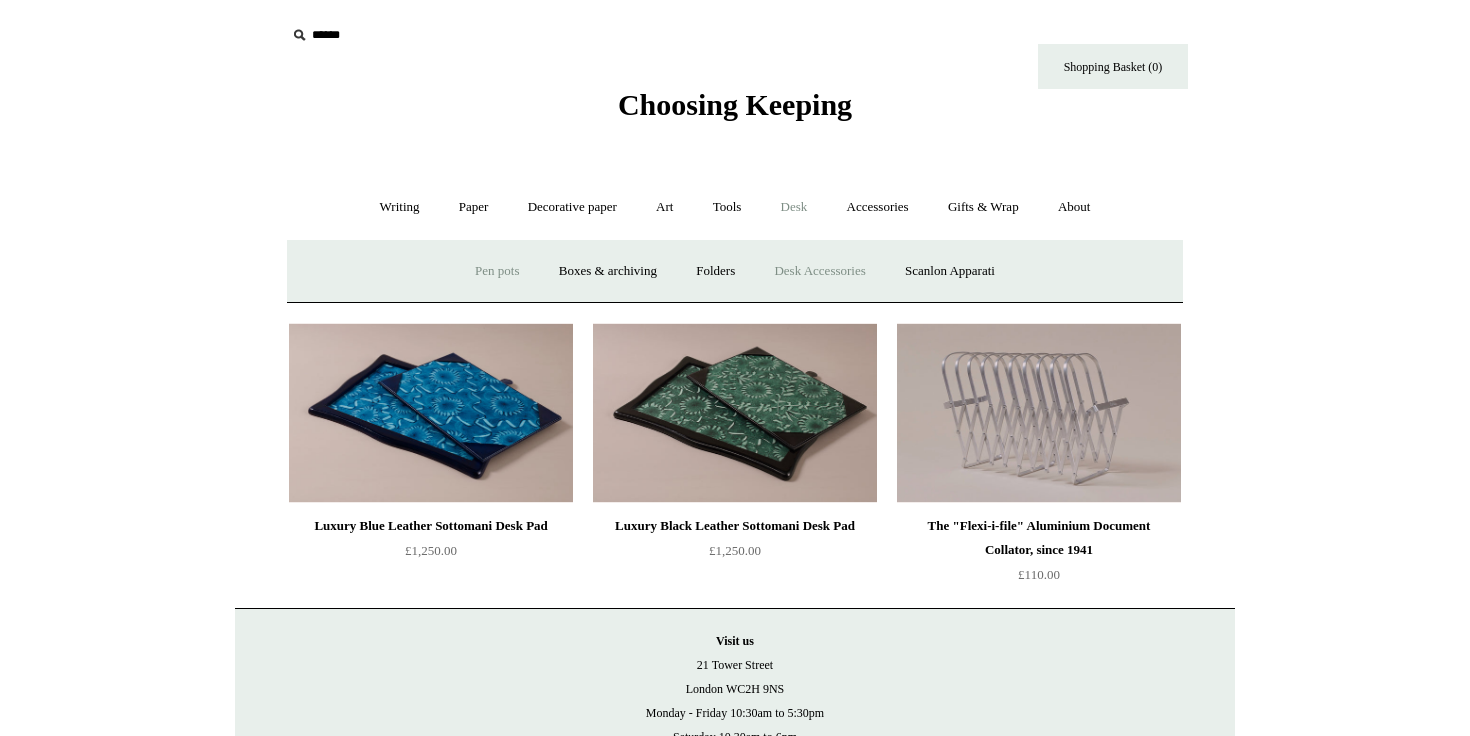 click on "Pen pots" at bounding box center (497, 271) 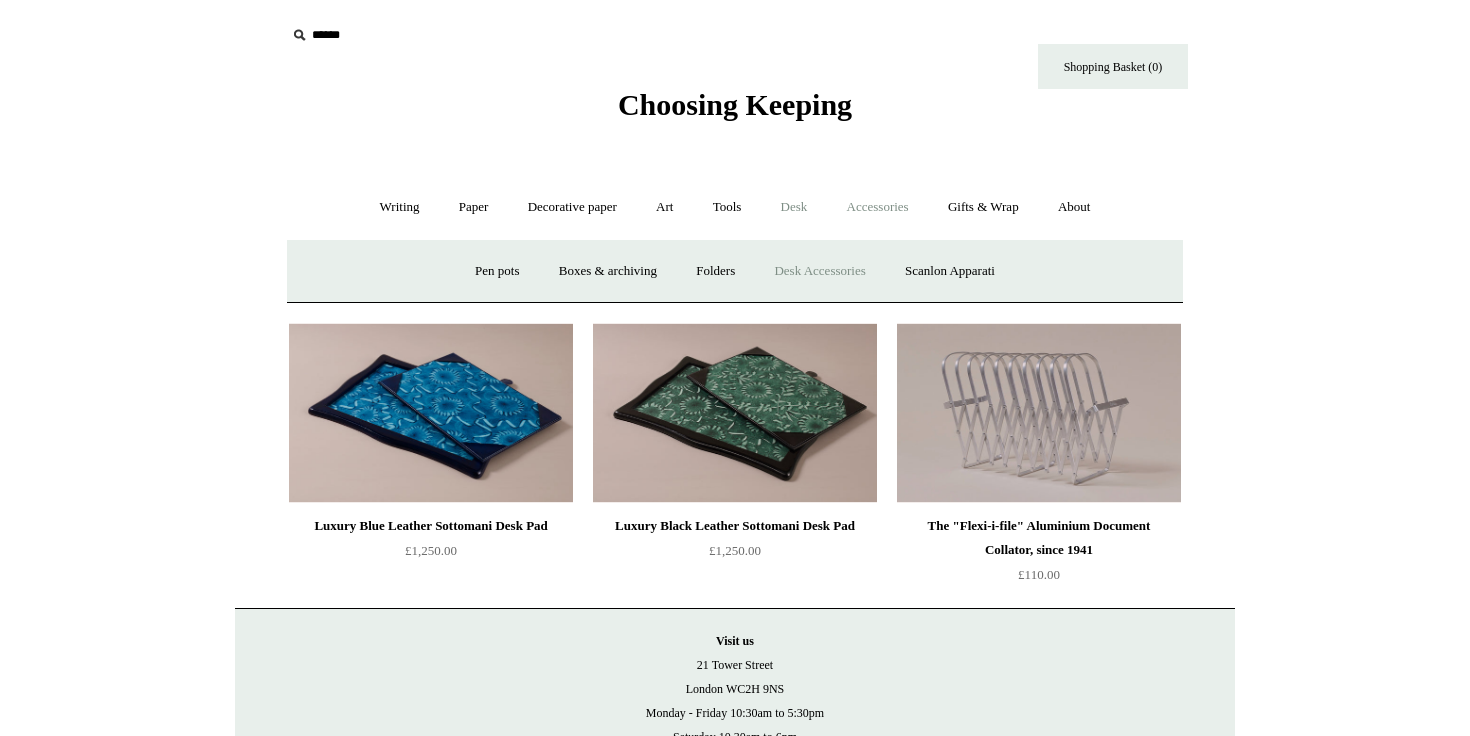 click on "Accessories +" at bounding box center [878, 207] 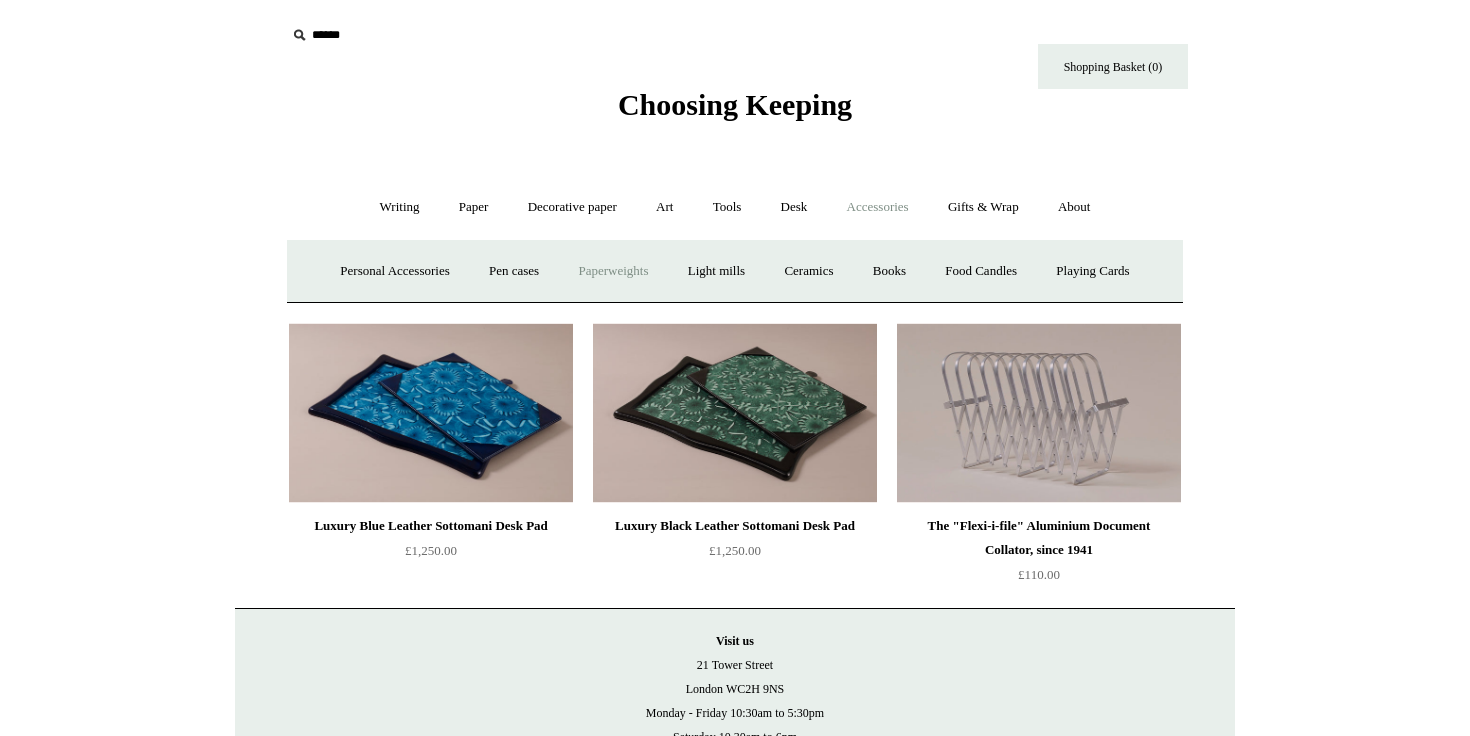 click on "Paperweights +" at bounding box center [613, 271] 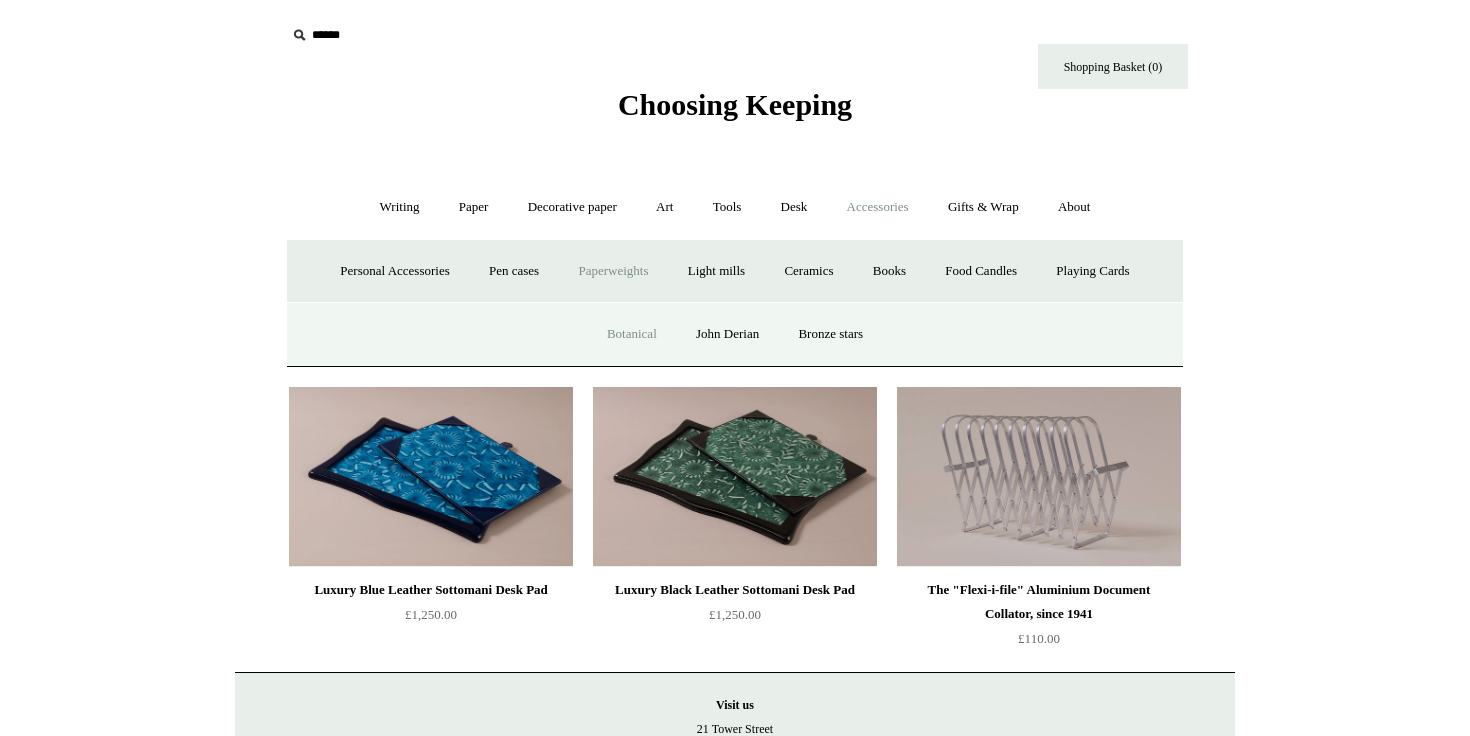 click on "Botanical" at bounding box center (632, 334) 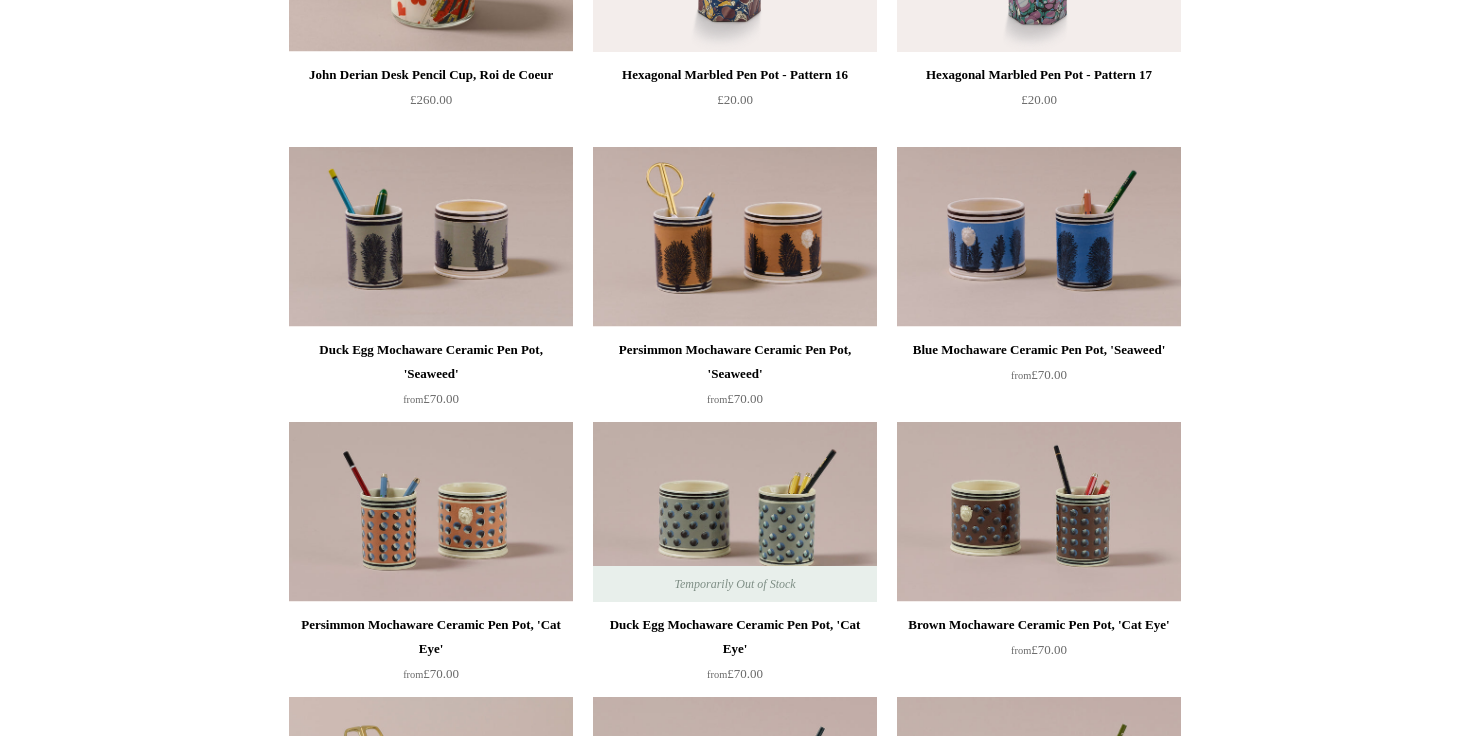 scroll, scrollTop: 672, scrollLeft: 0, axis: vertical 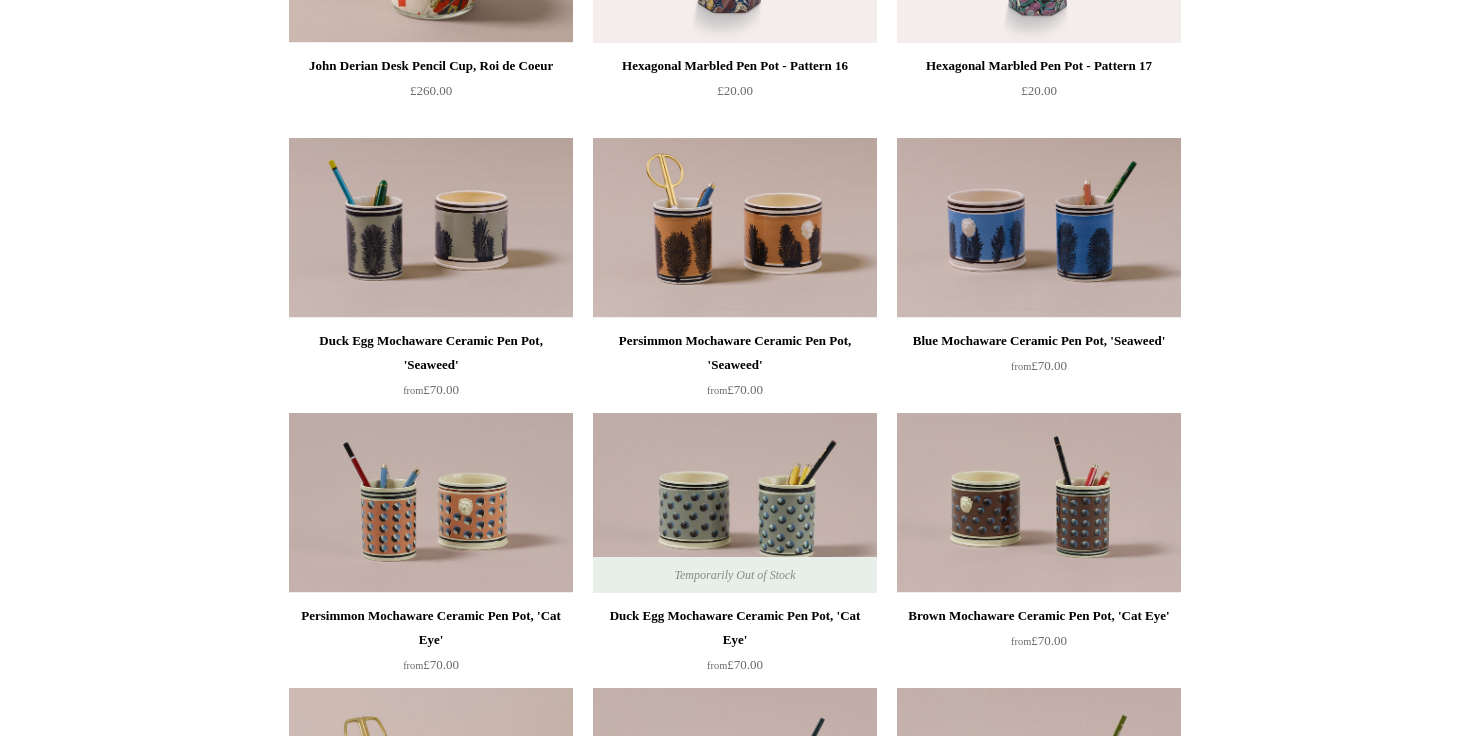 click at bounding box center (431, 503) 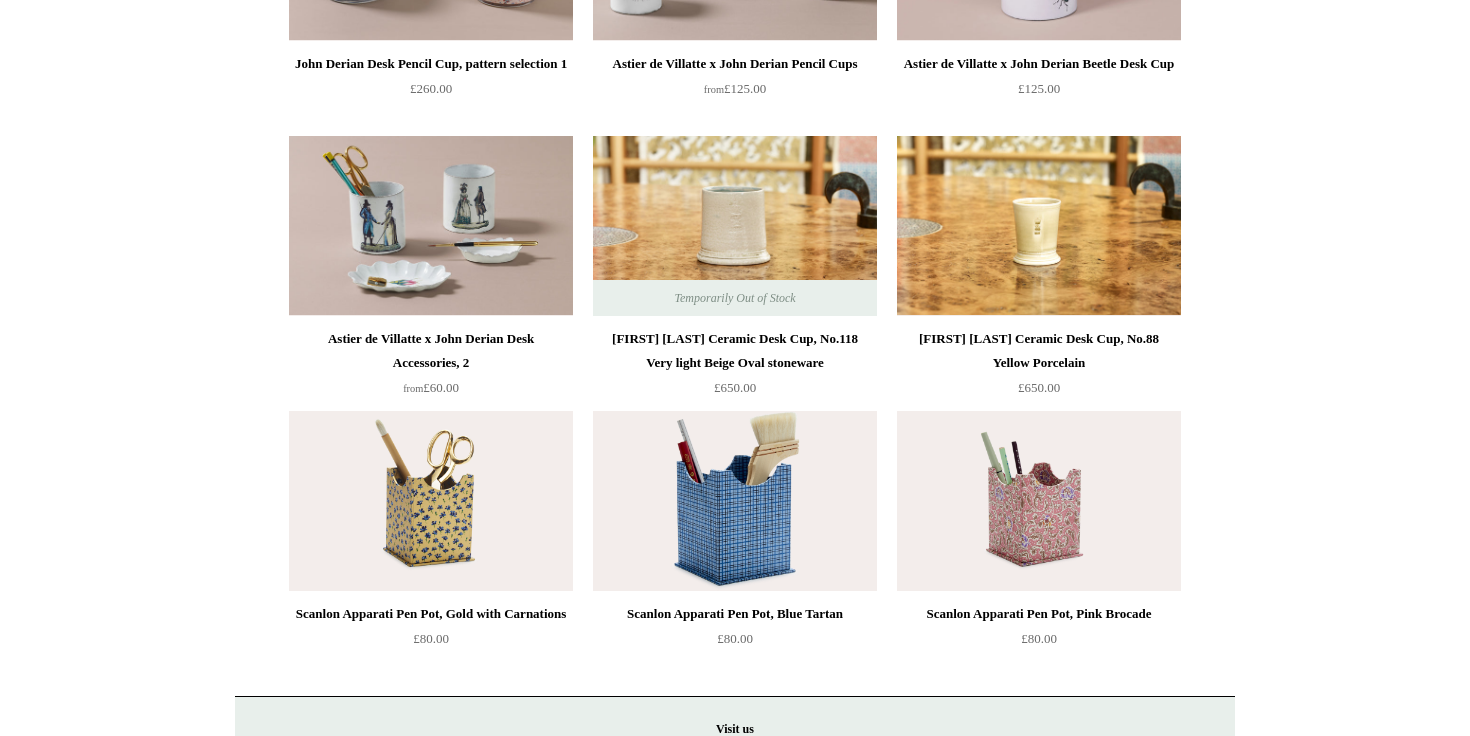 scroll, scrollTop: 1902, scrollLeft: 0, axis: vertical 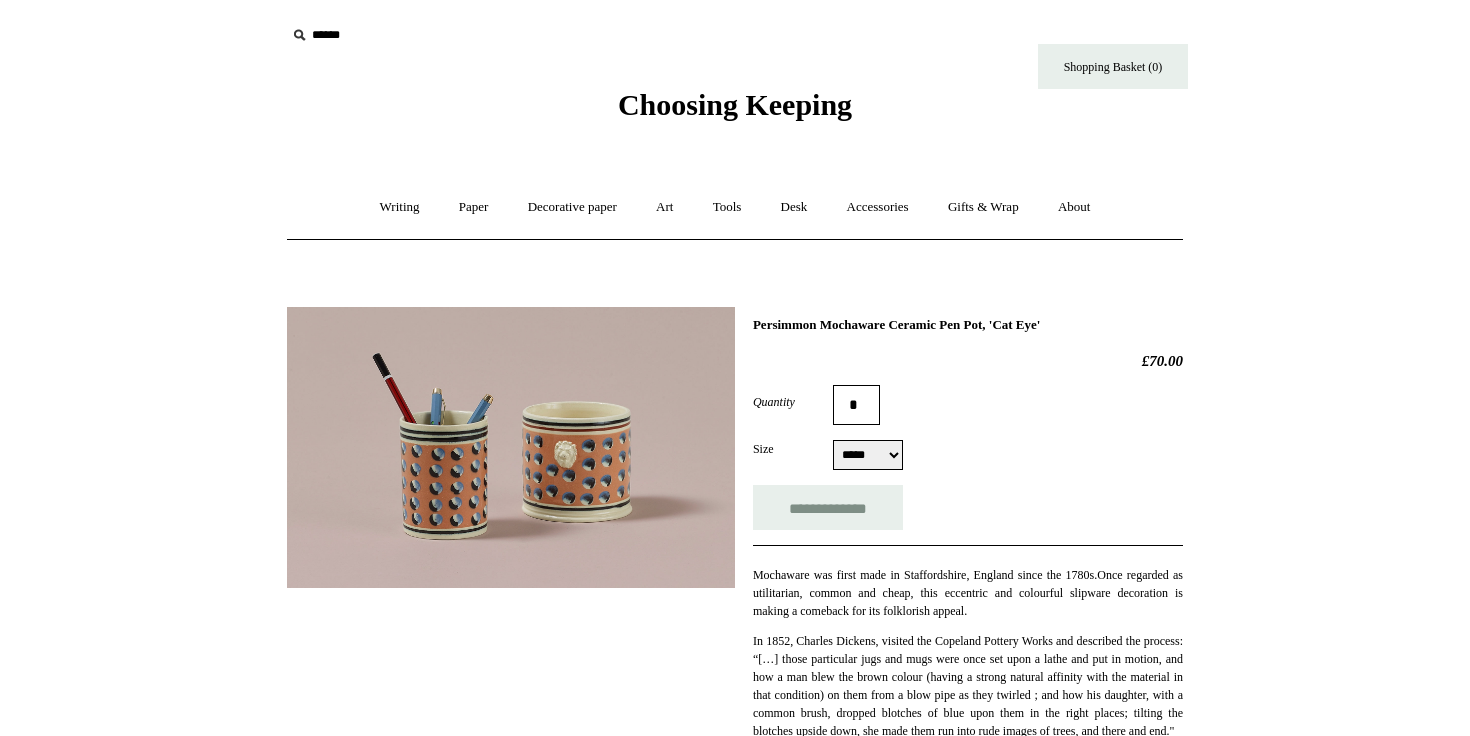 click at bounding box center [511, 447] 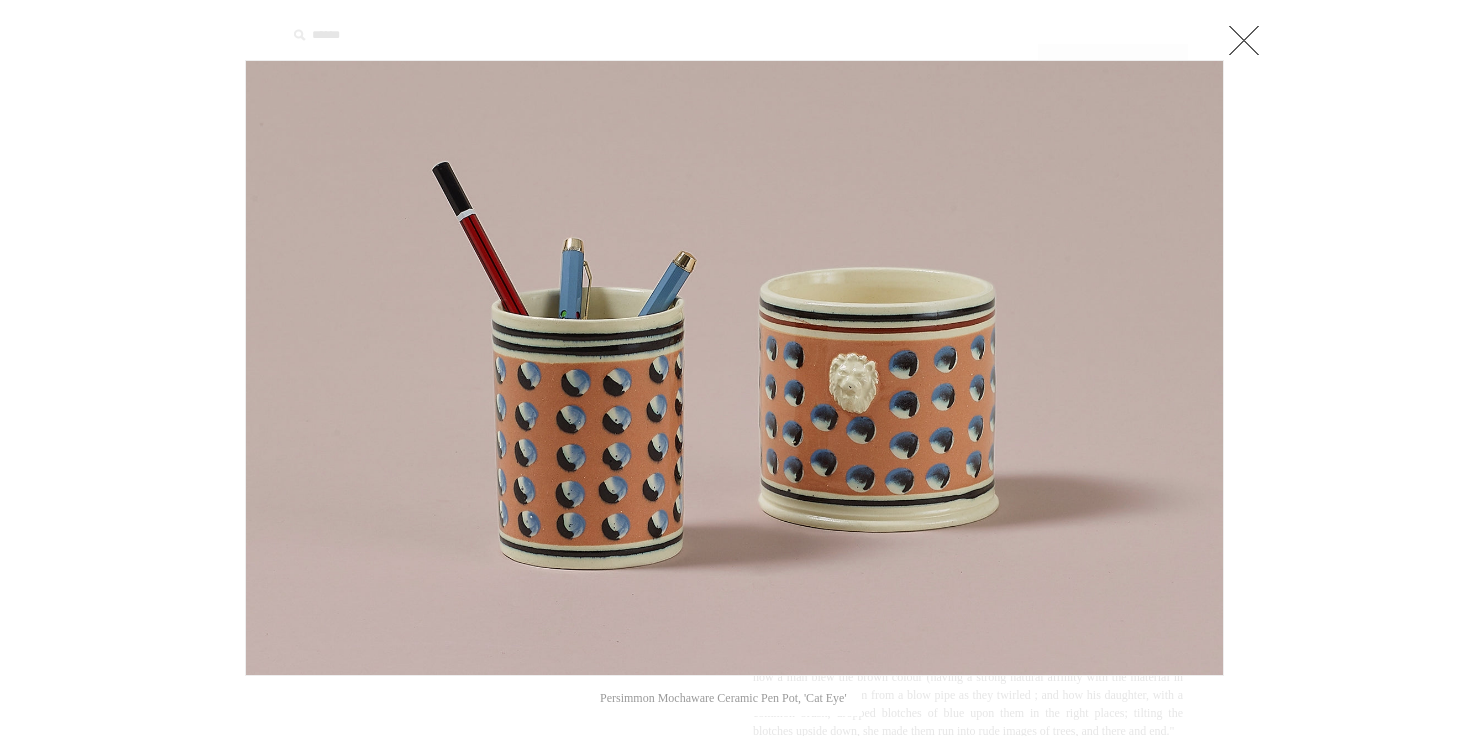 click at bounding box center [734, 368] 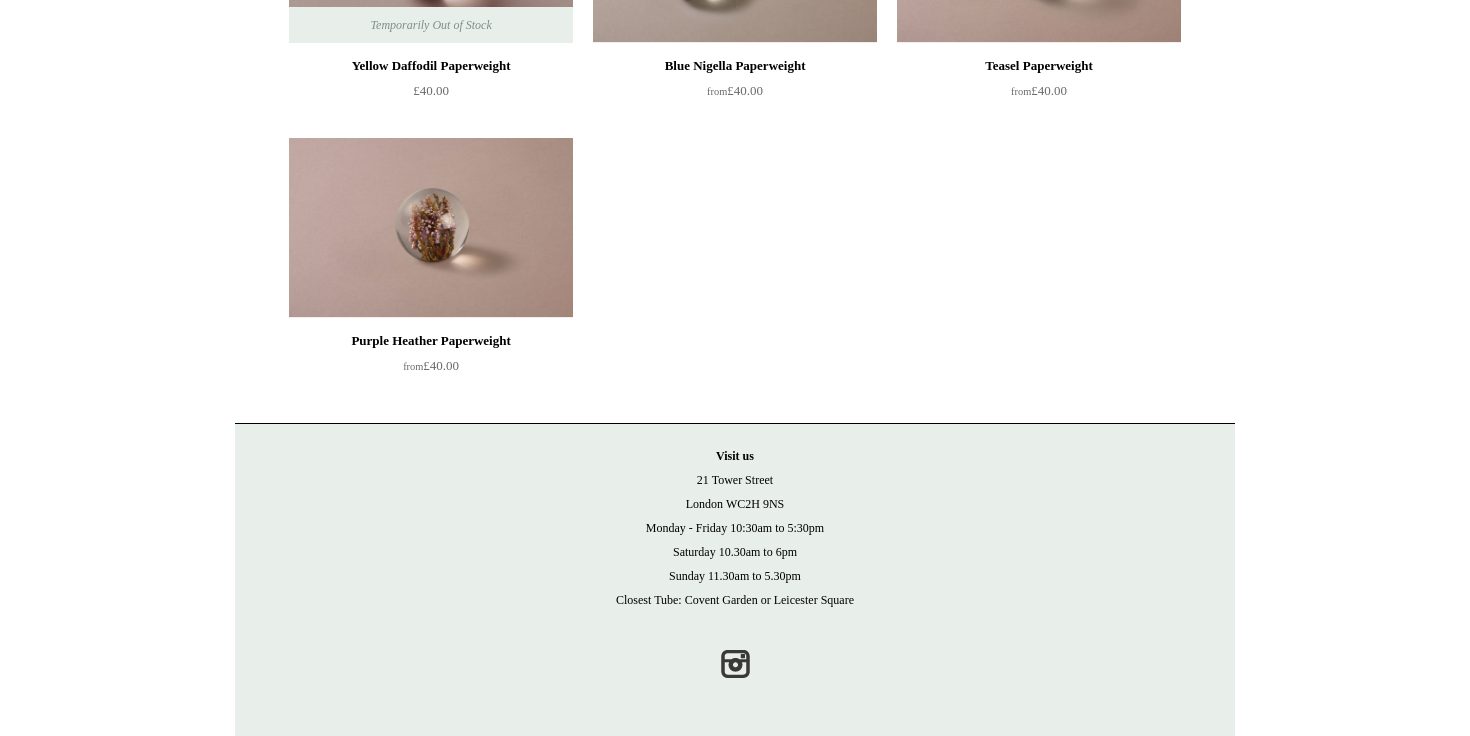 scroll, scrollTop: 0, scrollLeft: 0, axis: both 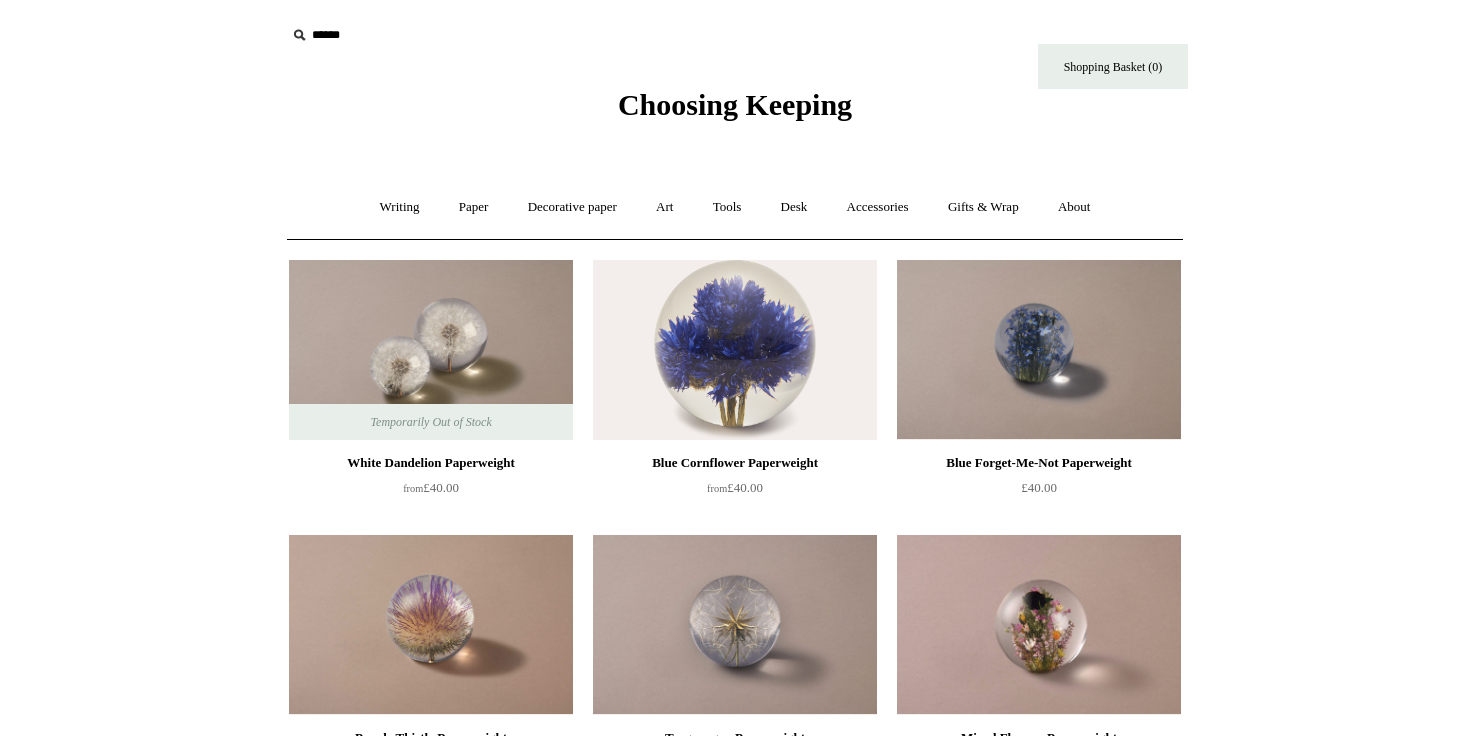 click on "Choosing Keeping" at bounding box center (735, 104) 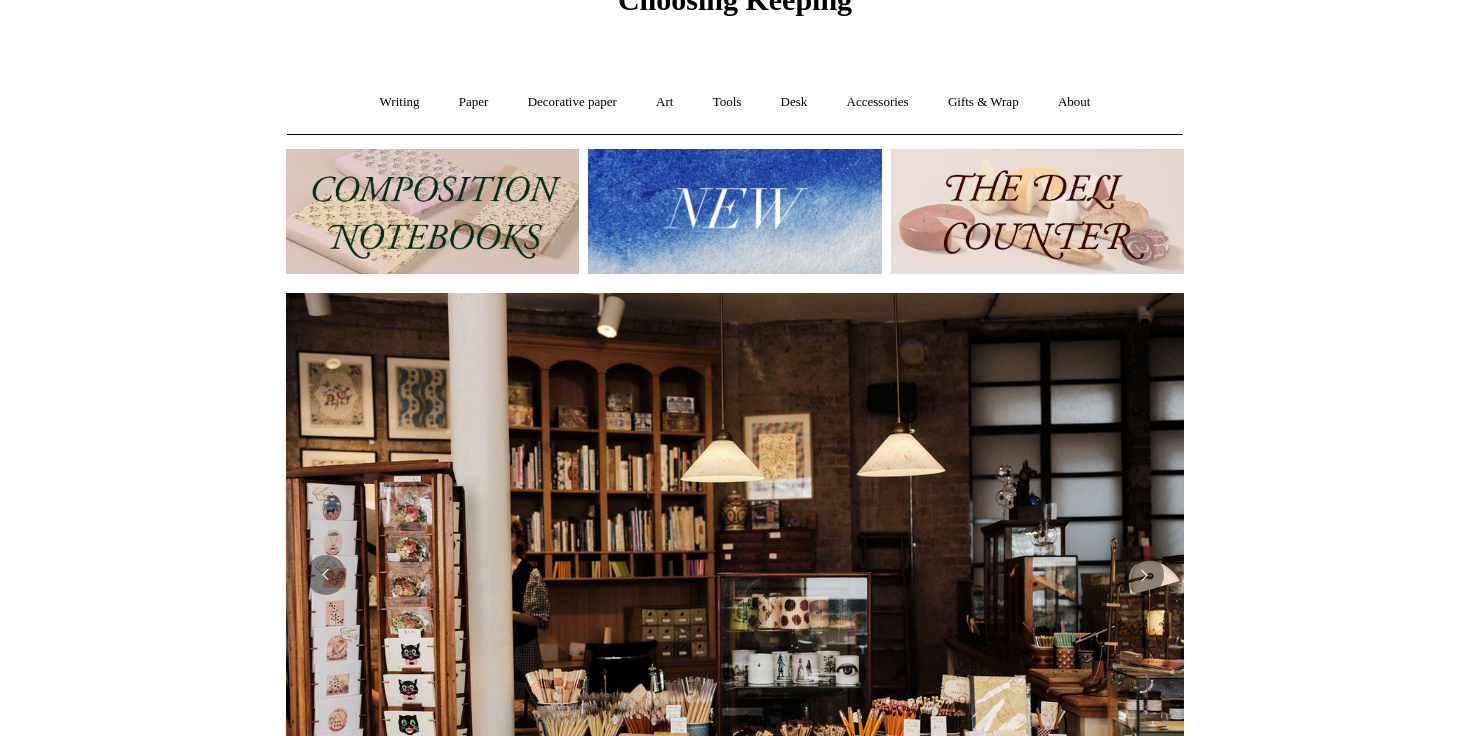 scroll, scrollTop: 102, scrollLeft: 0, axis: vertical 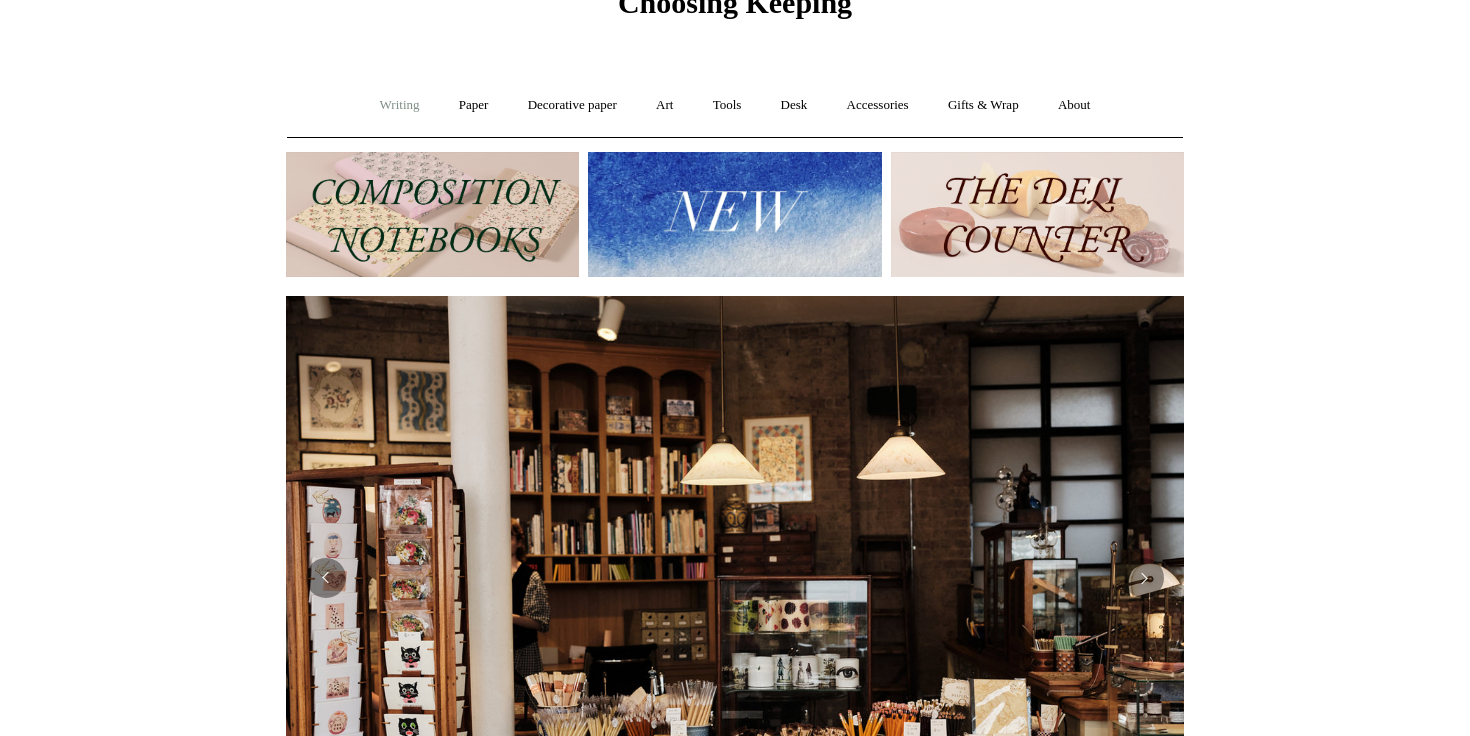 click on "Writing +" at bounding box center (400, 105) 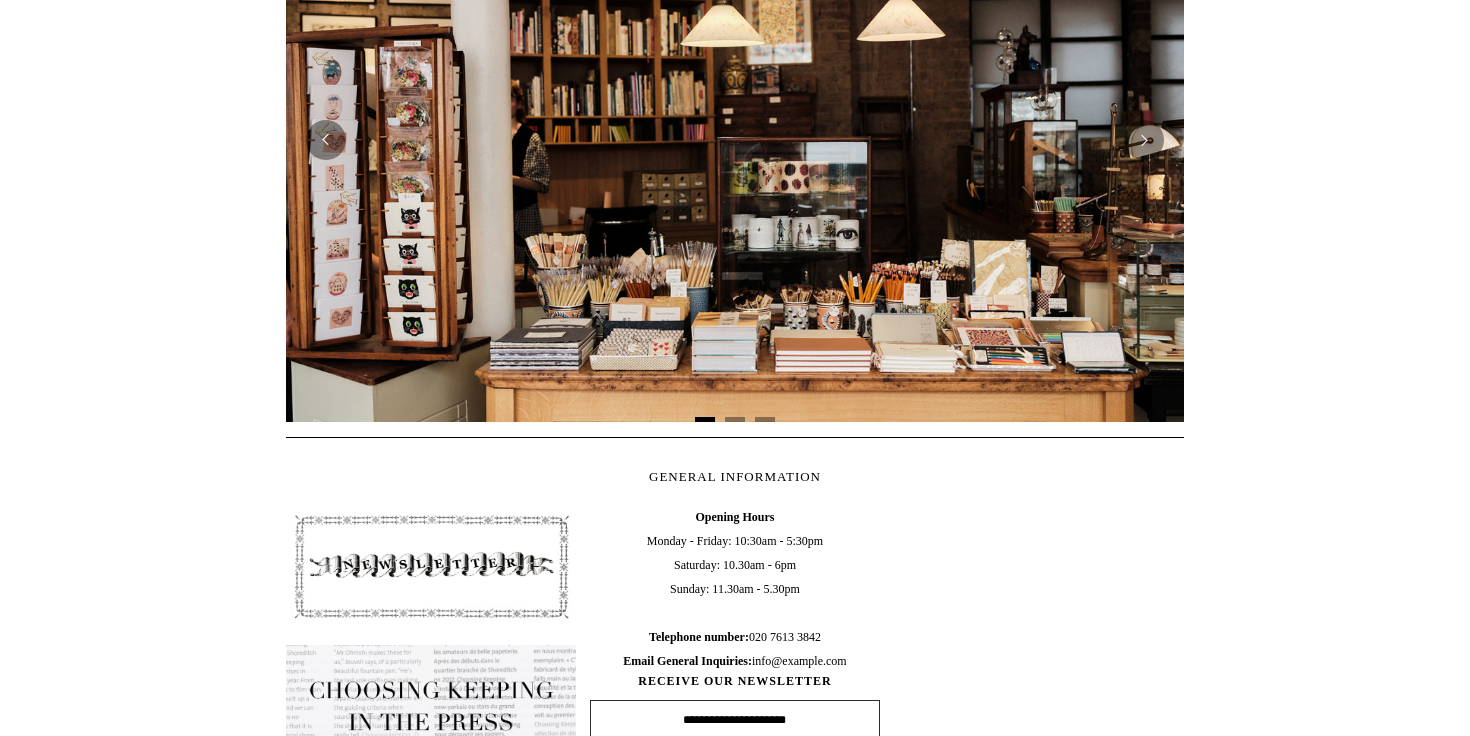 scroll, scrollTop: 902, scrollLeft: 0, axis: vertical 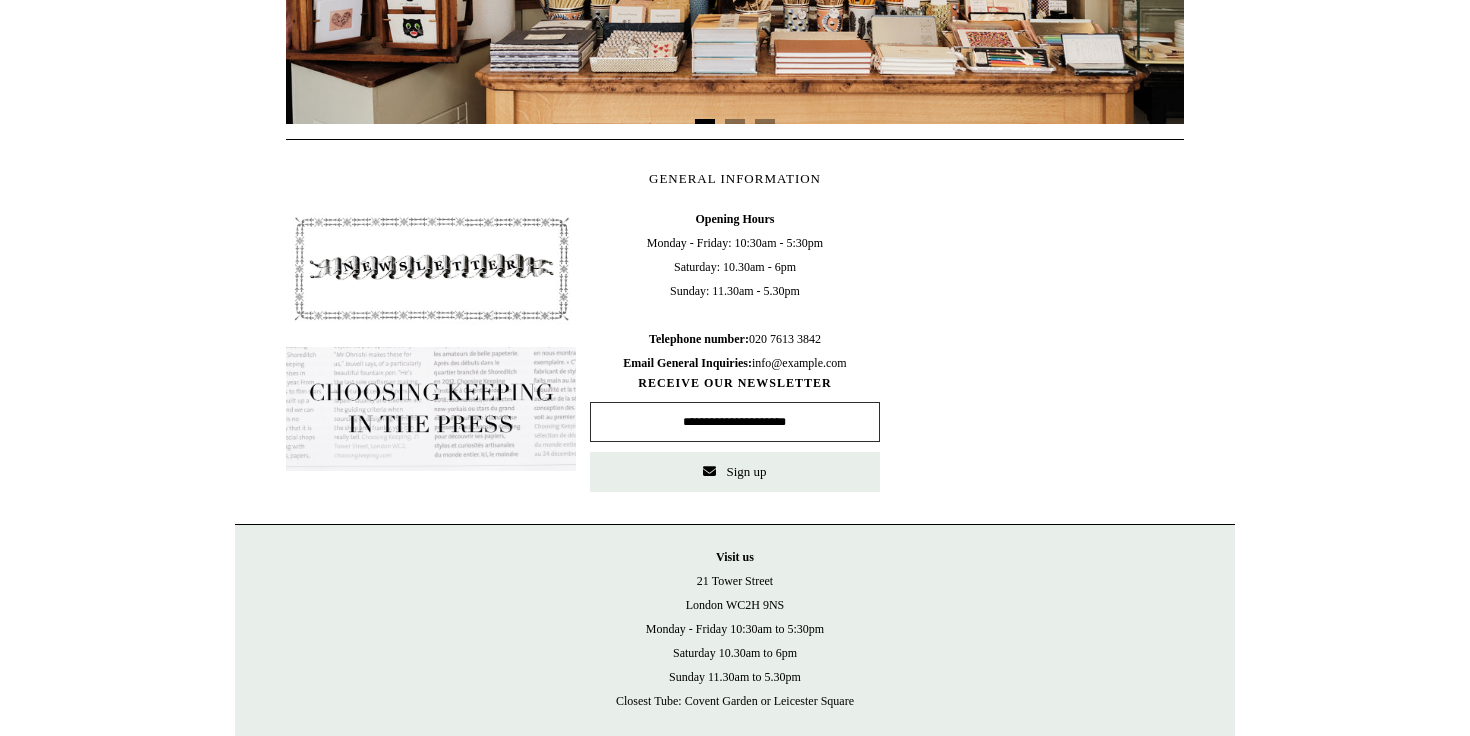 click at bounding box center [431, 269] 